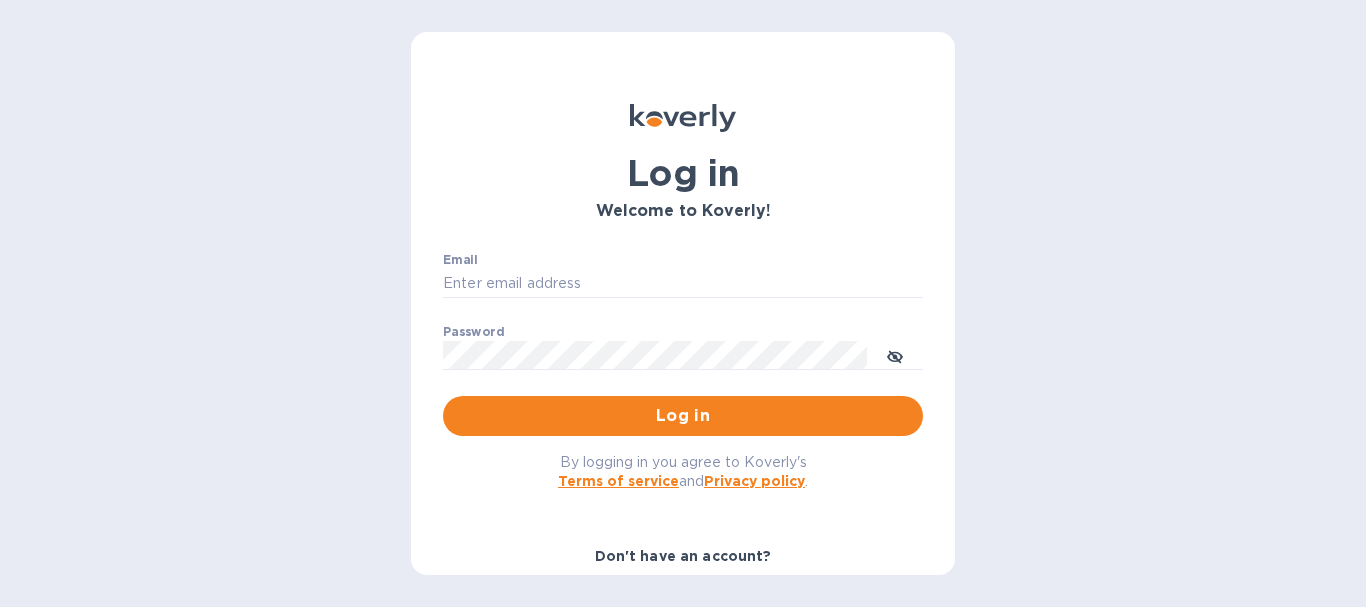 scroll, scrollTop: 0, scrollLeft: 0, axis: both 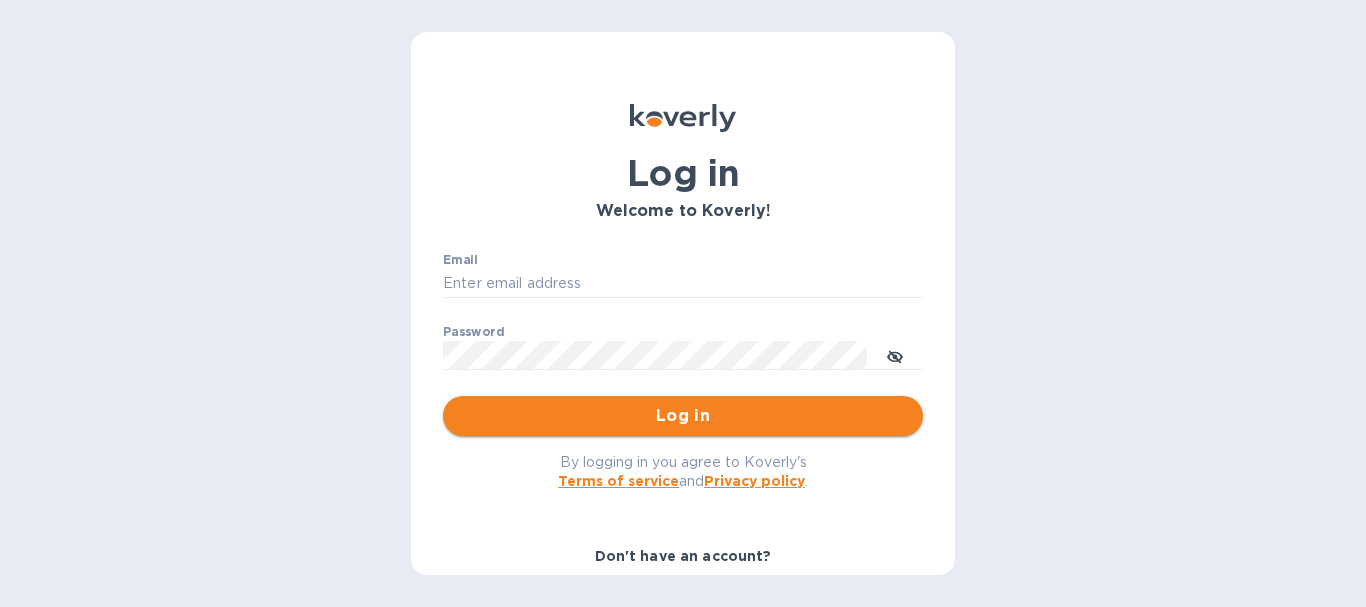 type on "[EMAIL]" 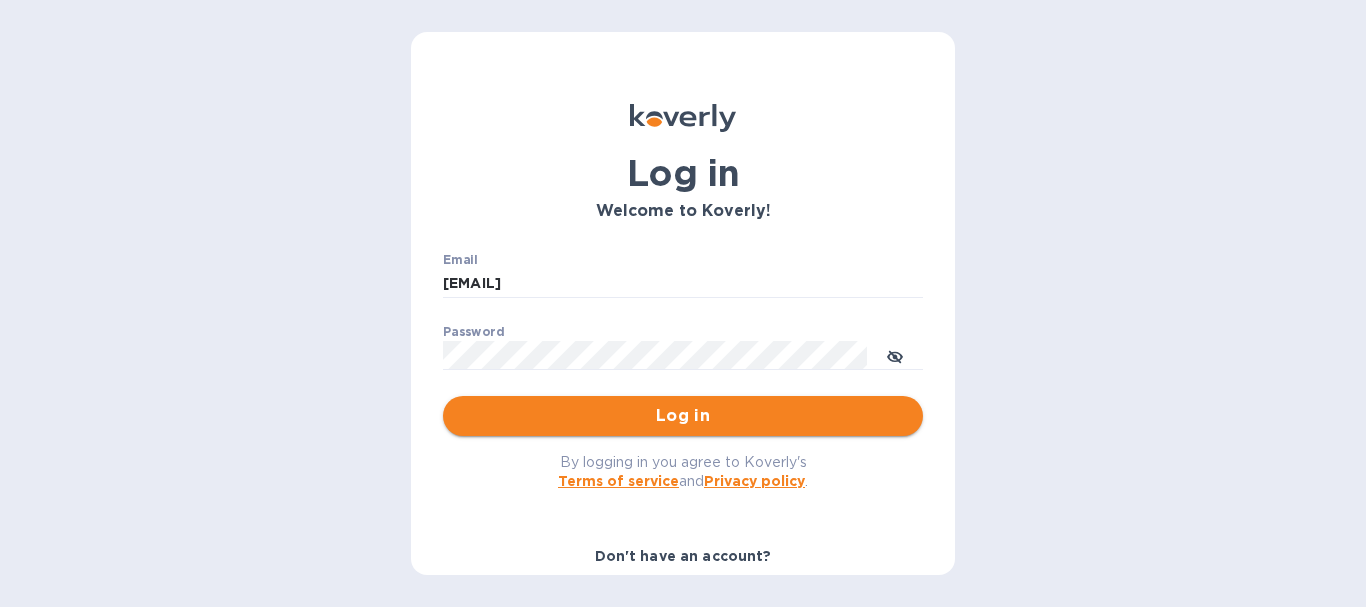 click on "Log in" at bounding box center [683, 416] 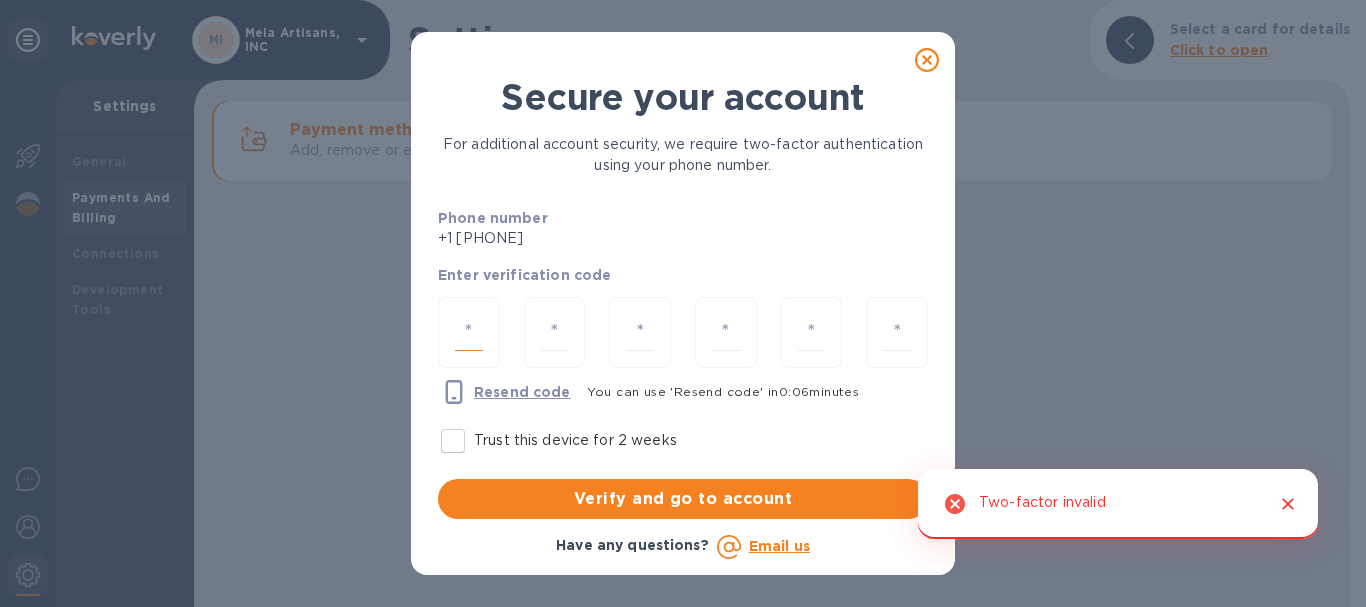 click at bounding box center [469, 332] 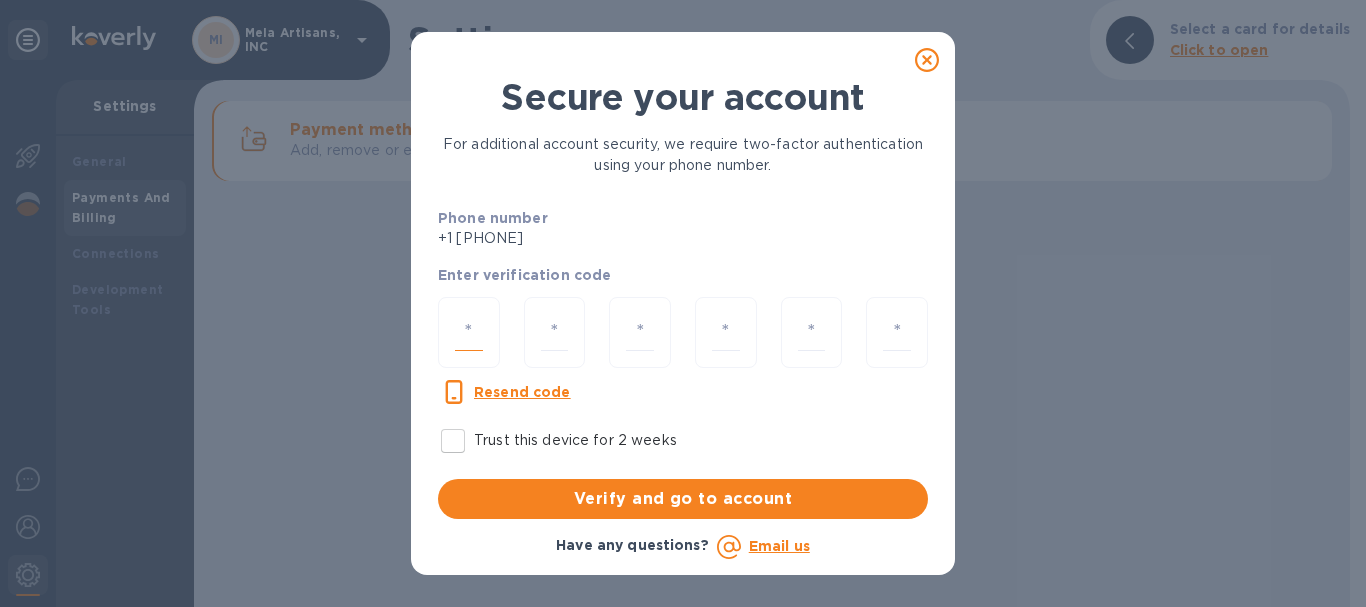 type on "8" 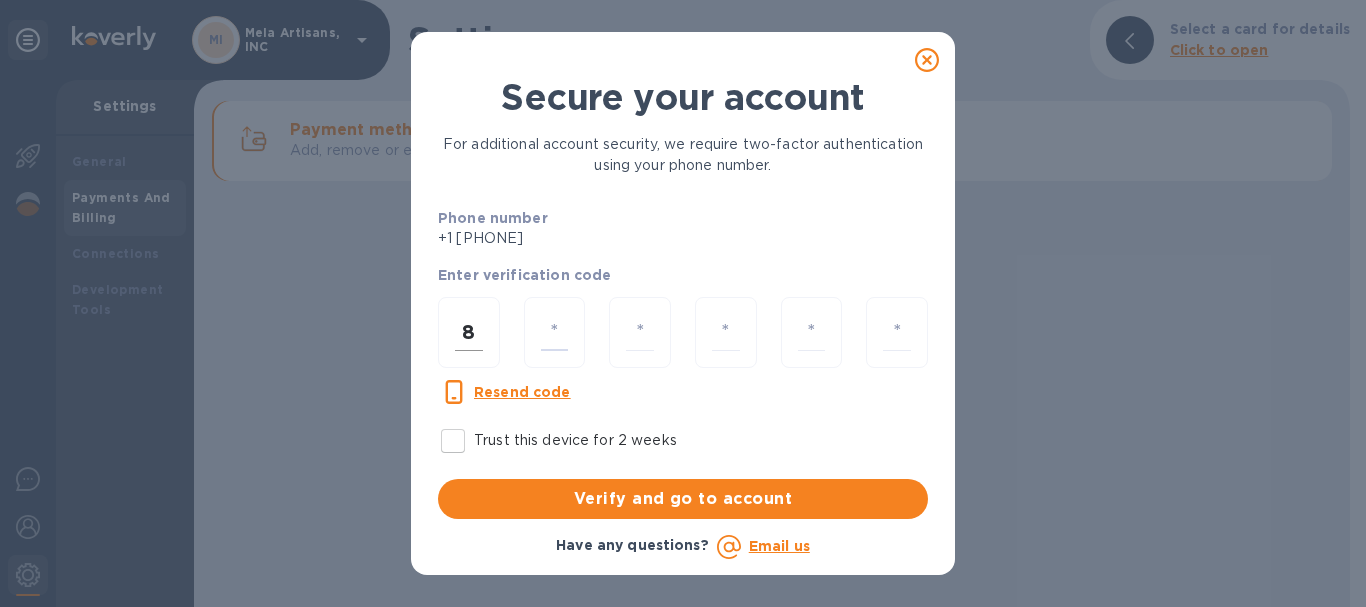 type on "9" 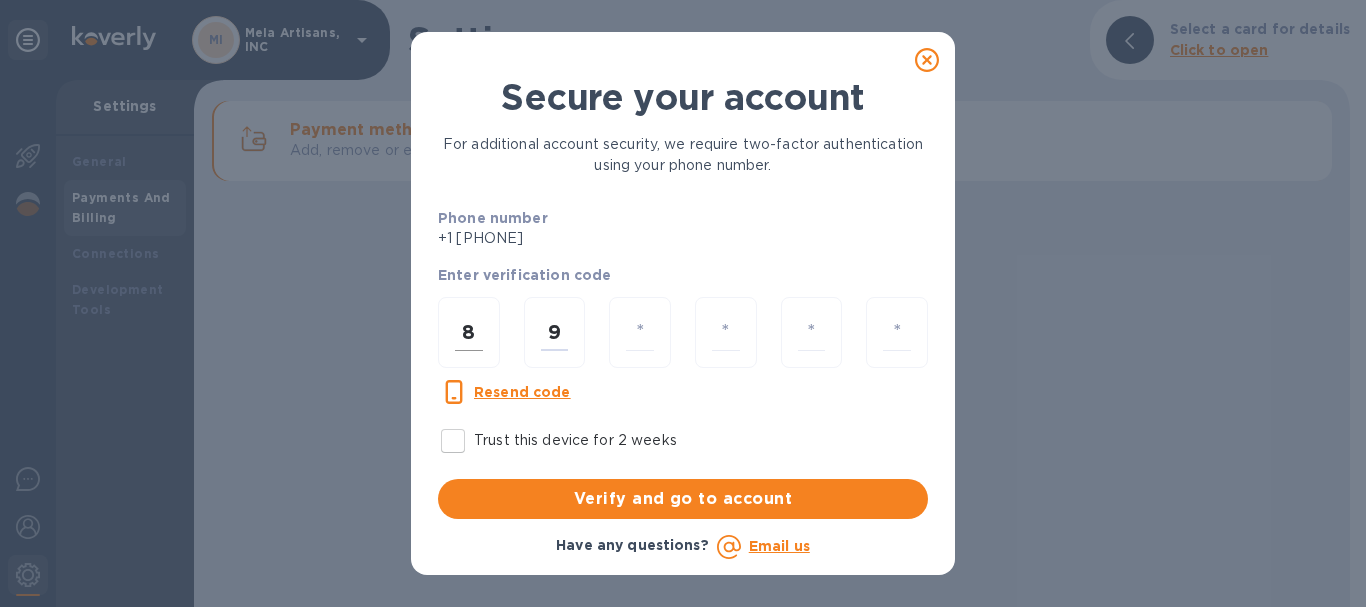 type on "1" 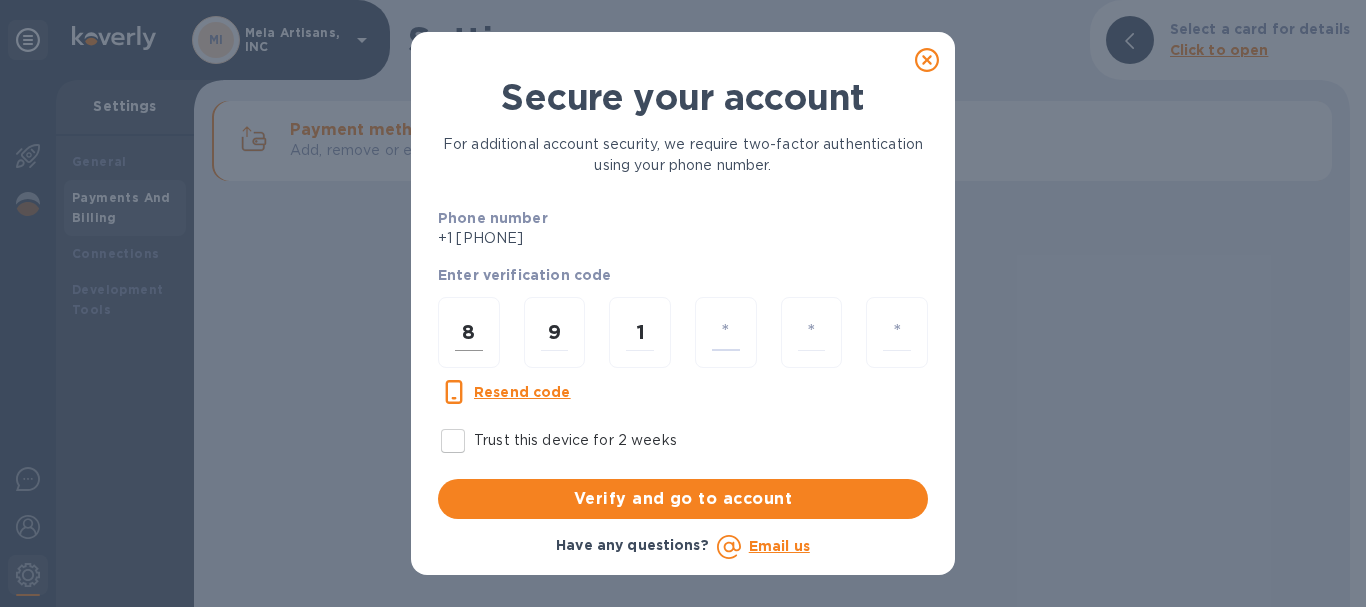 type on "9" 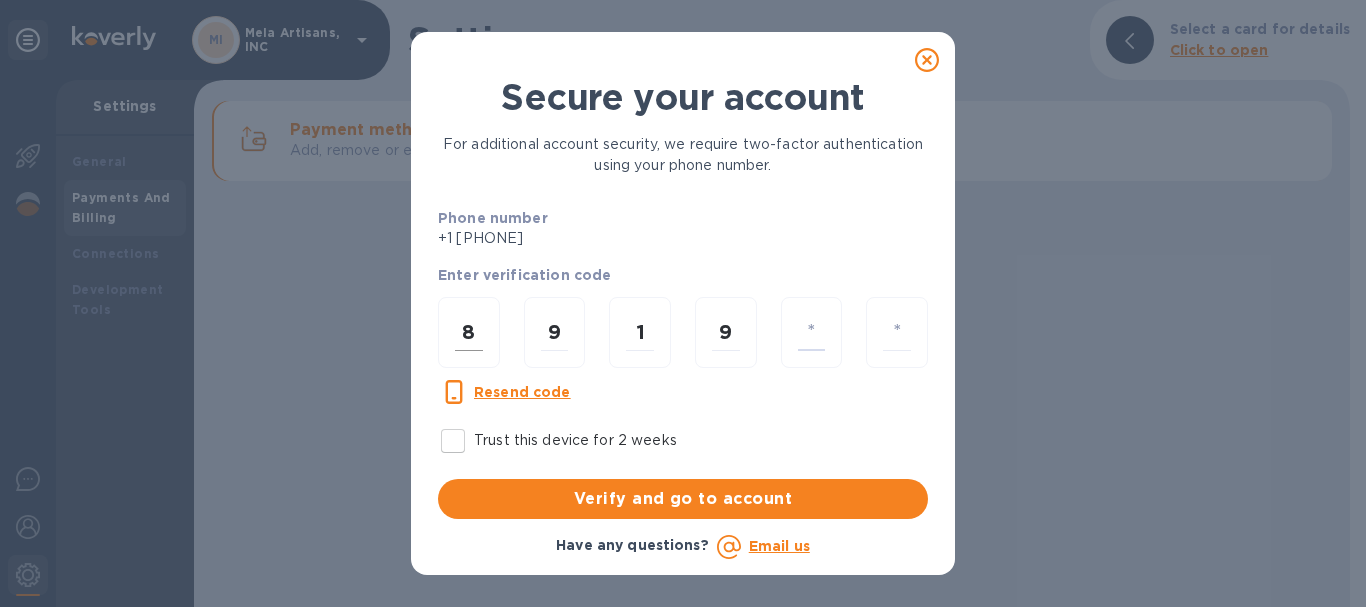 type on "1" 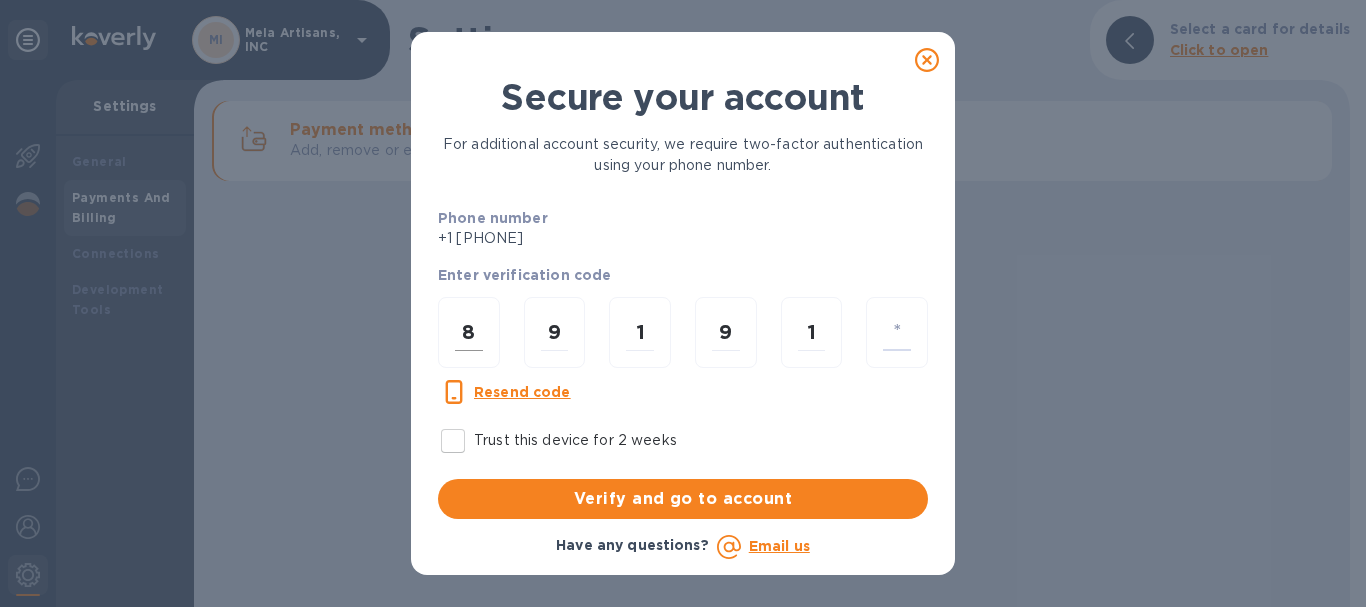 type on "5" 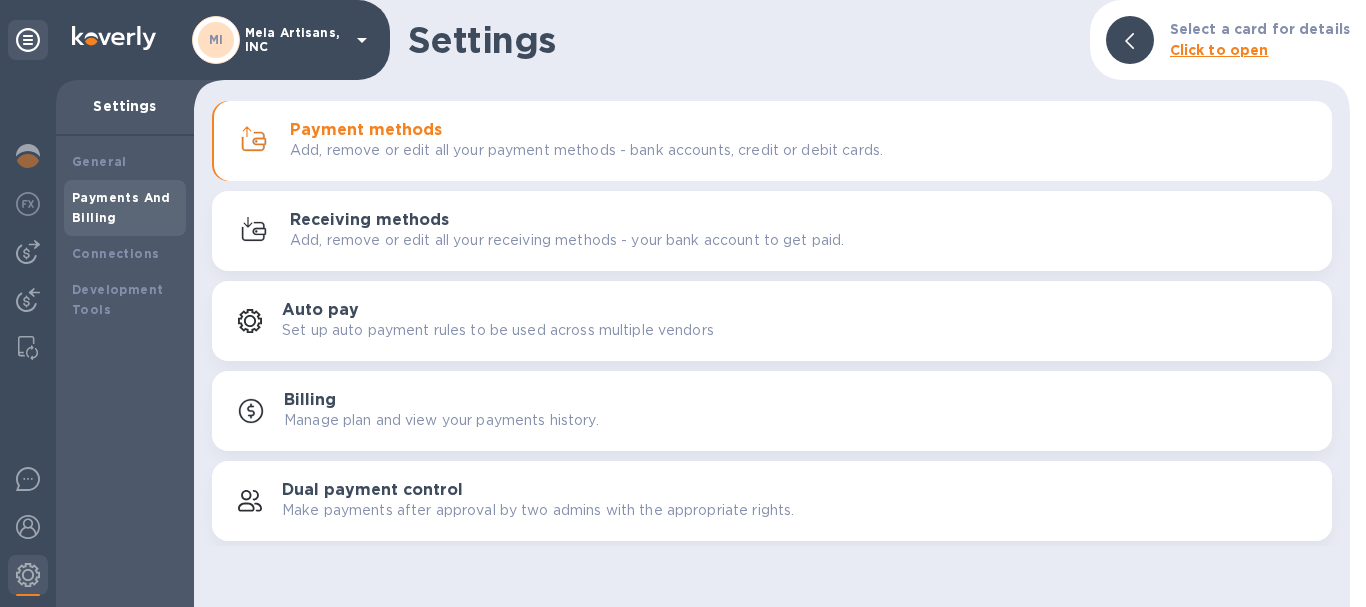 scroll, scrollTop: 0, scrollLeft: 0, axis: both 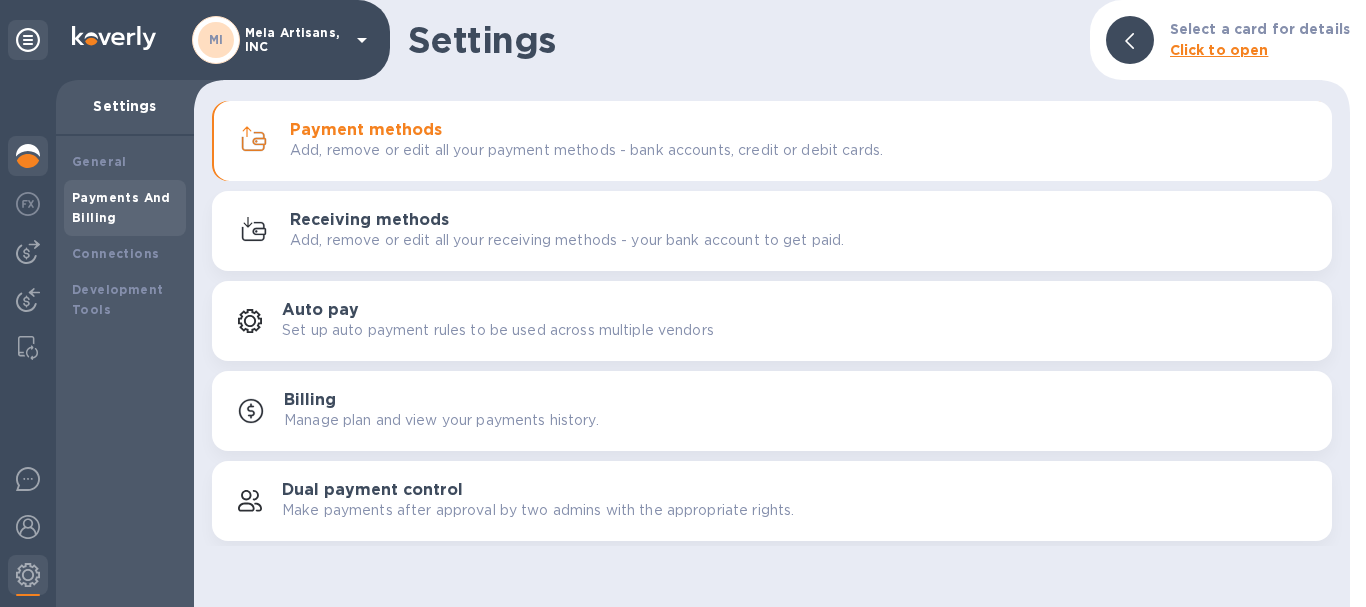 click at bounding box center [28, 156] 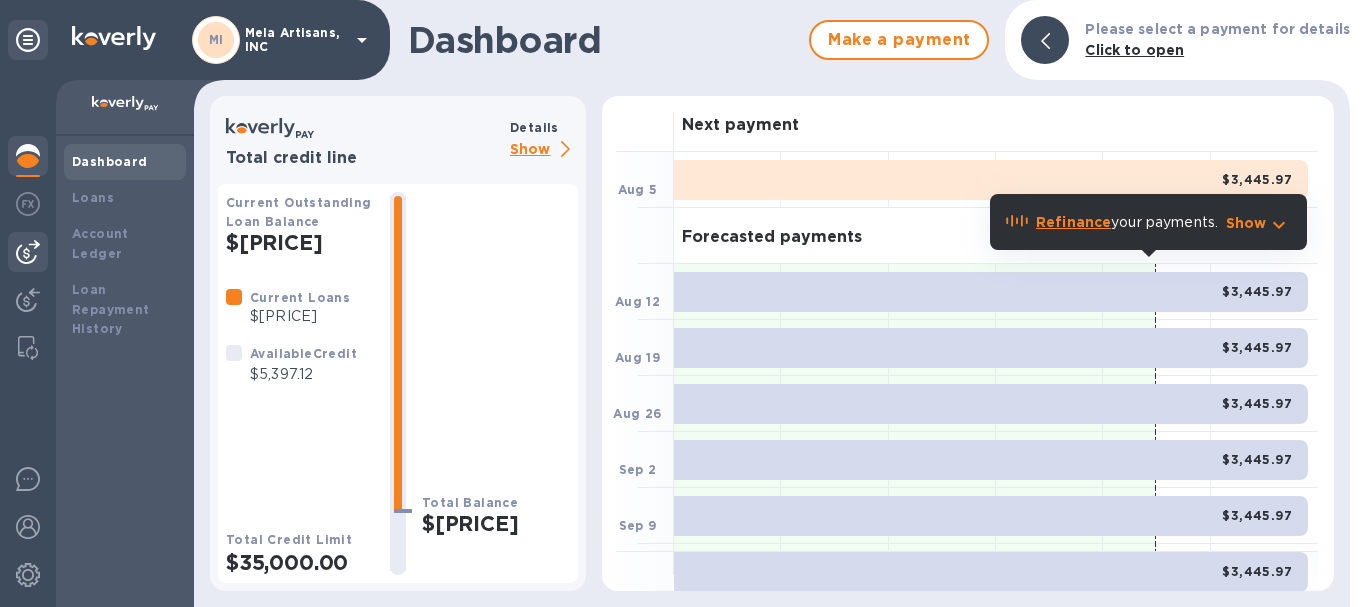 click at bounding box center (28, 252) 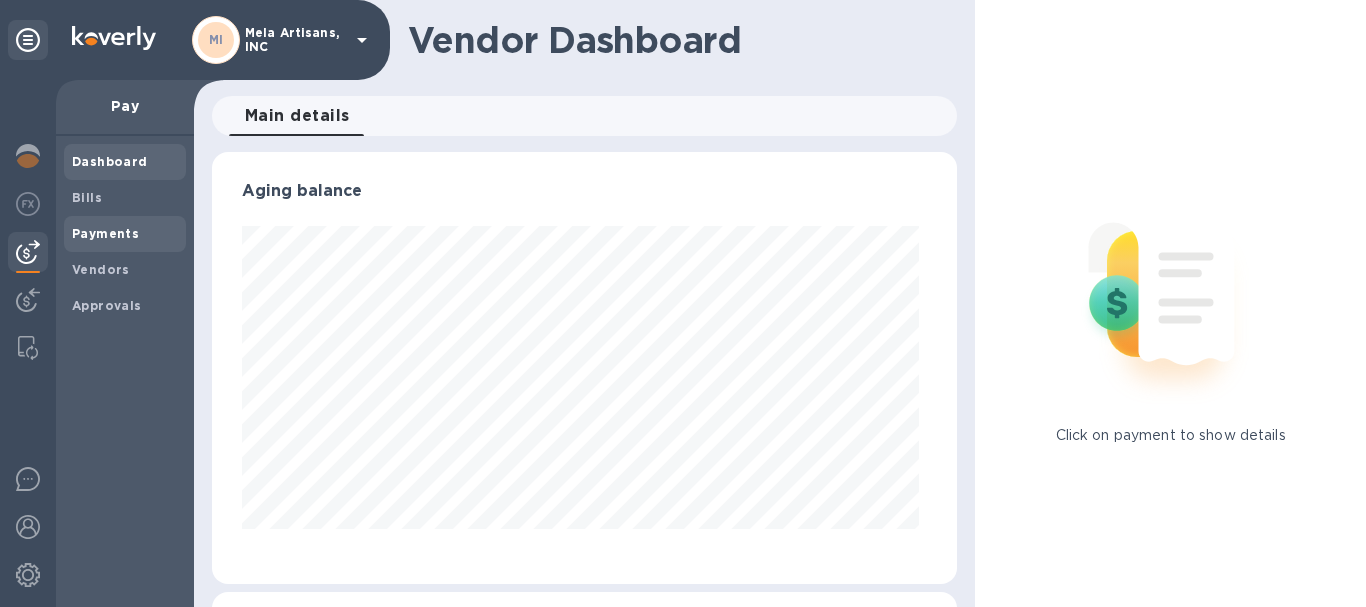 scroll, scrollTop: 999568, scrollLeft: 999263, axis: both 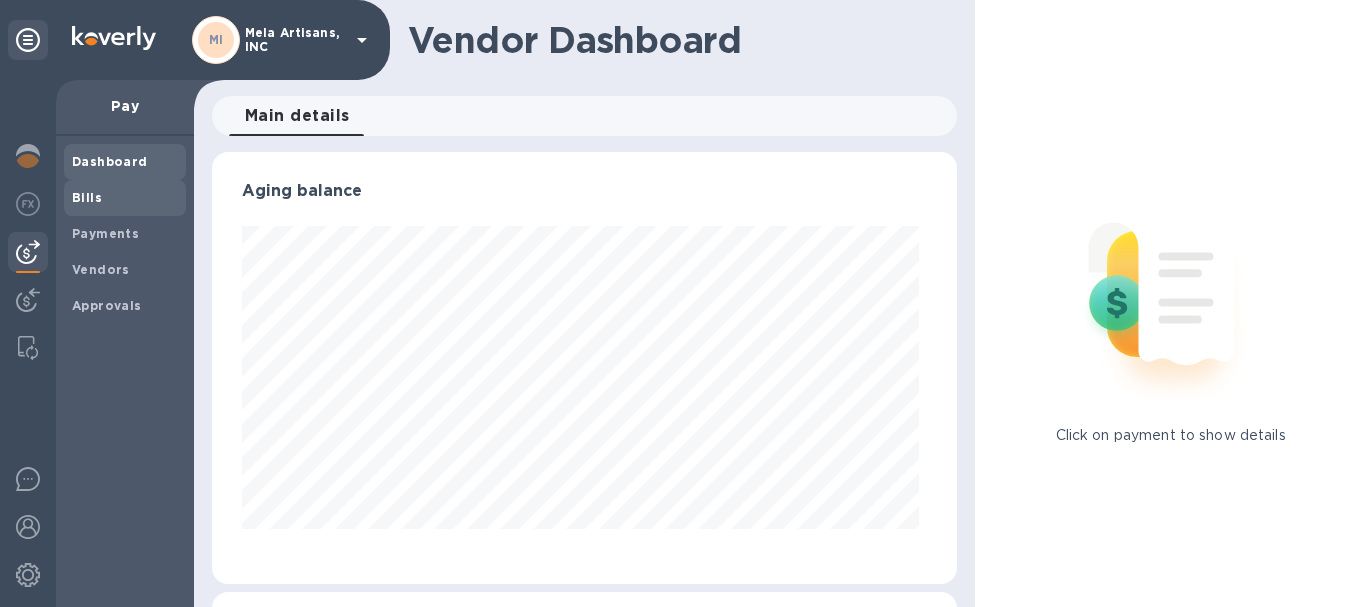 click on "Bills" at bounding box center (125, 198) 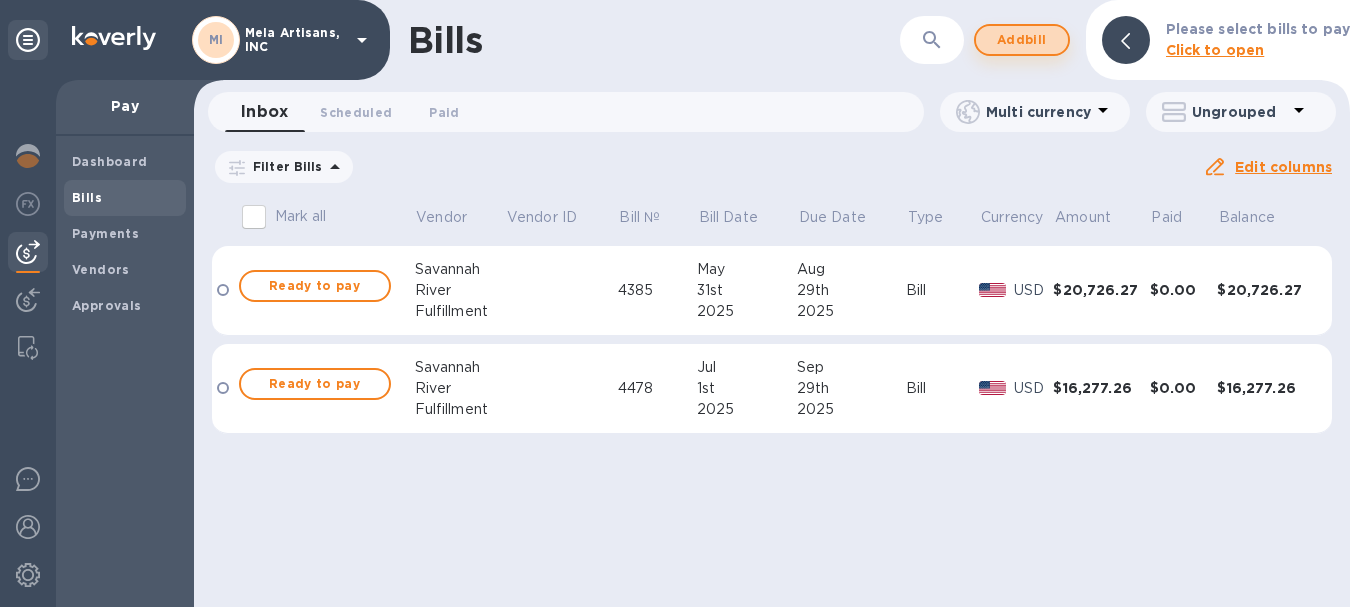 click on "Add   bill" at bounding box center [1022, 40] 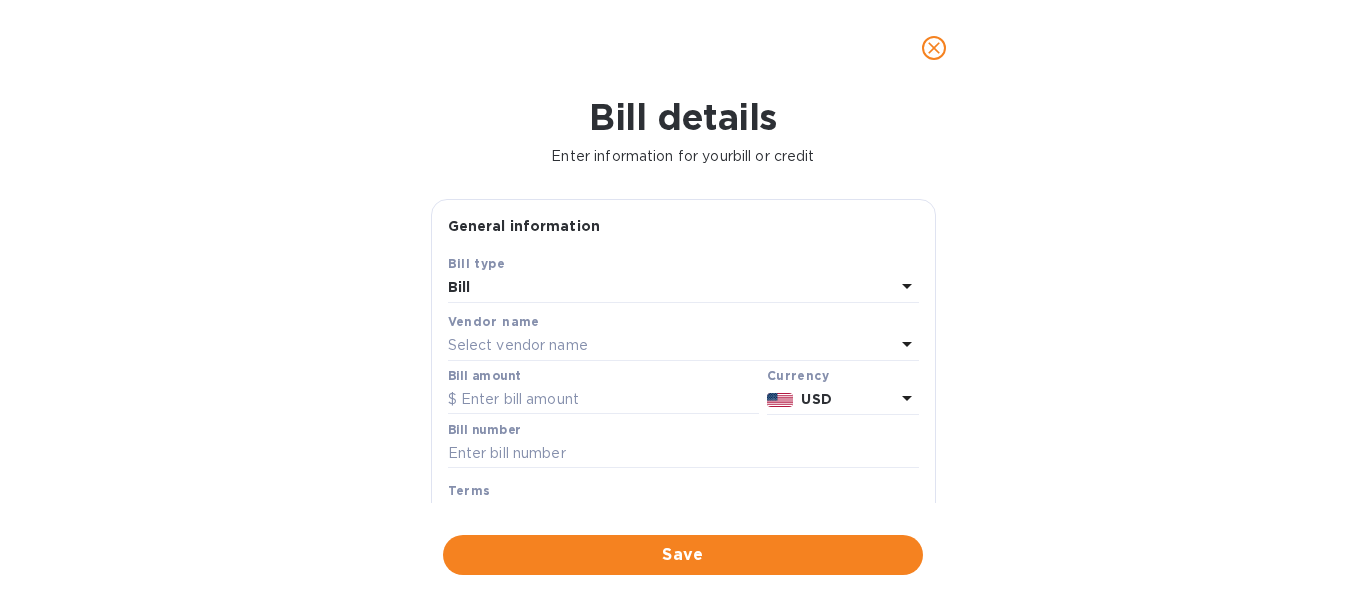 click 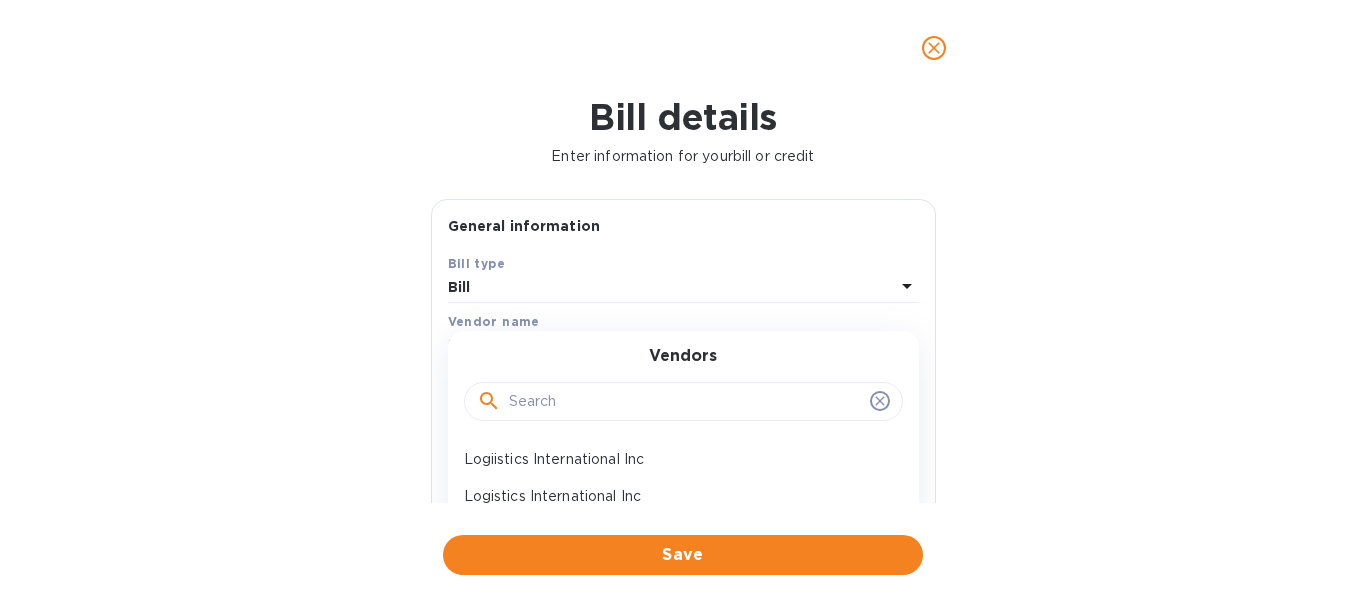 click on "Vendors Logiistics International Inc Logistics International Inc OEC Freight Companies Inc. Savannah River Fulfillment St Onge Steward Johnston Reens LLC" at bounding box center (683, 494) 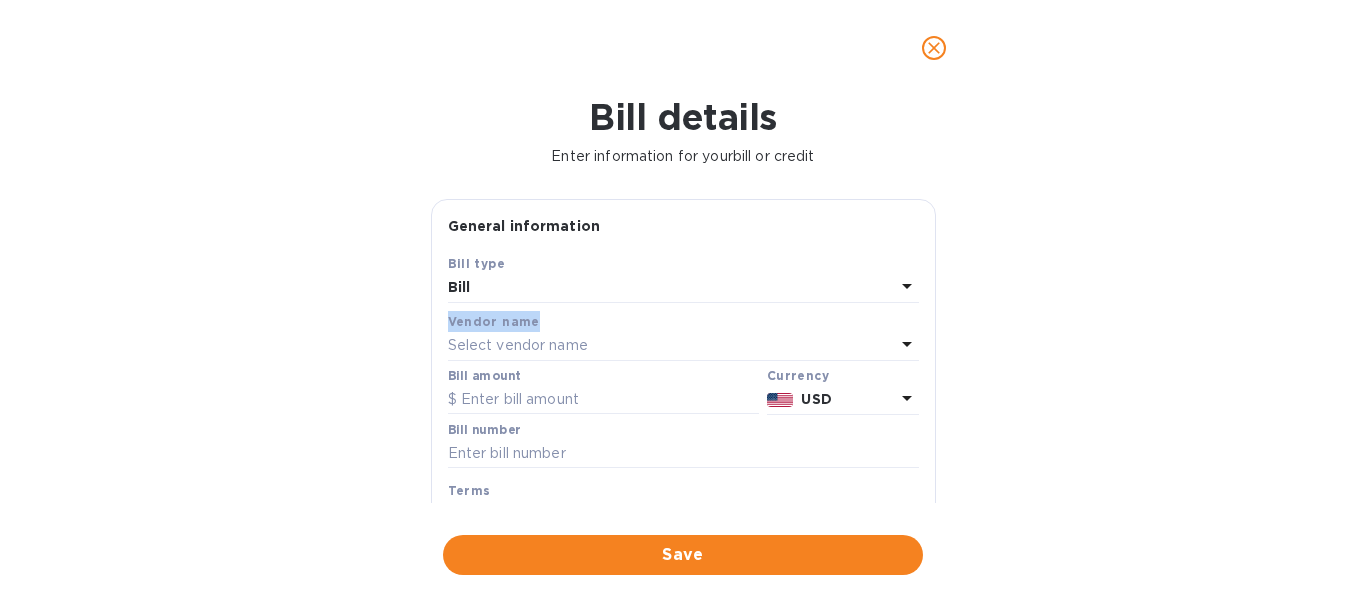 drag, startPoint x: 935, startPoint y: 292, endPoint x: 933, endPoint y: 326, distance: 34.058773 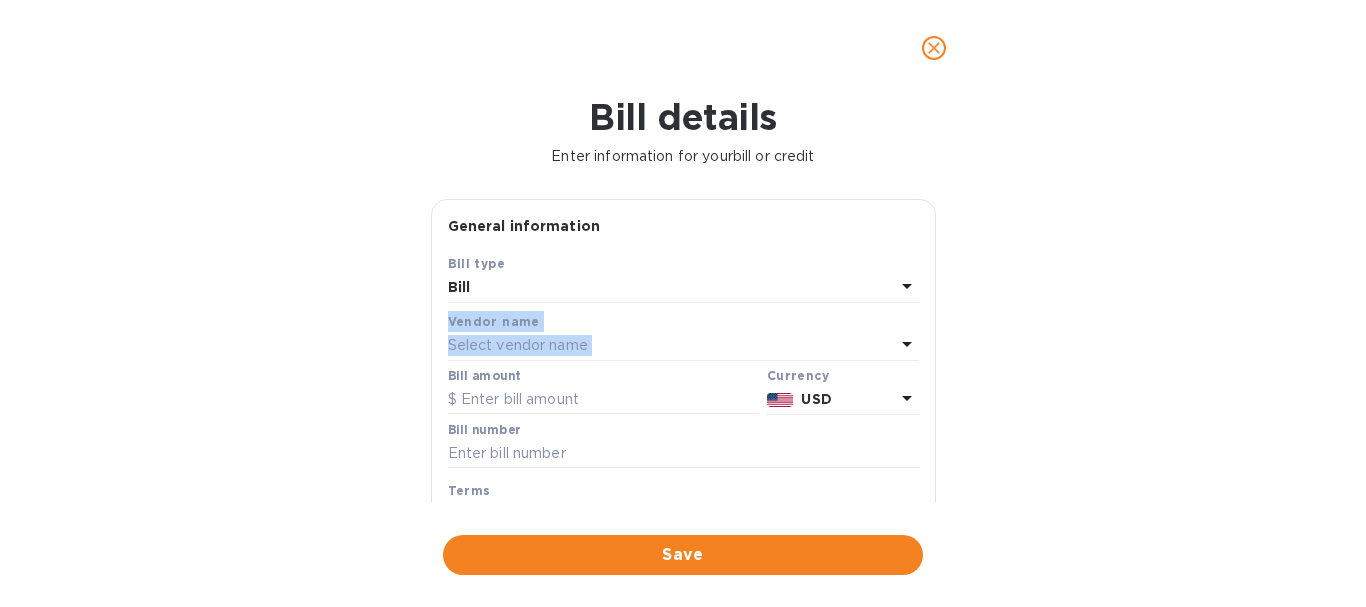drag, startPoint x: 936, startPoint y: 302, endPoint x: 935, endPoint y: 335, distance: 33.01515 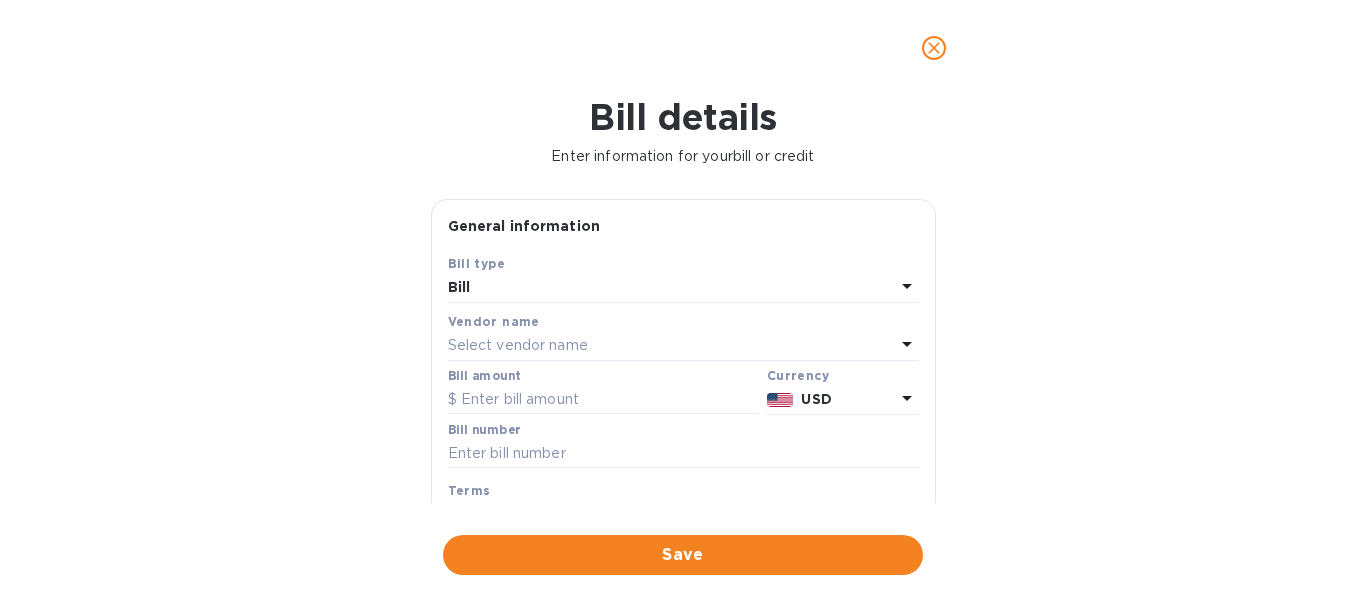 click on "Select vendor name" at bounding box center [518, 345] 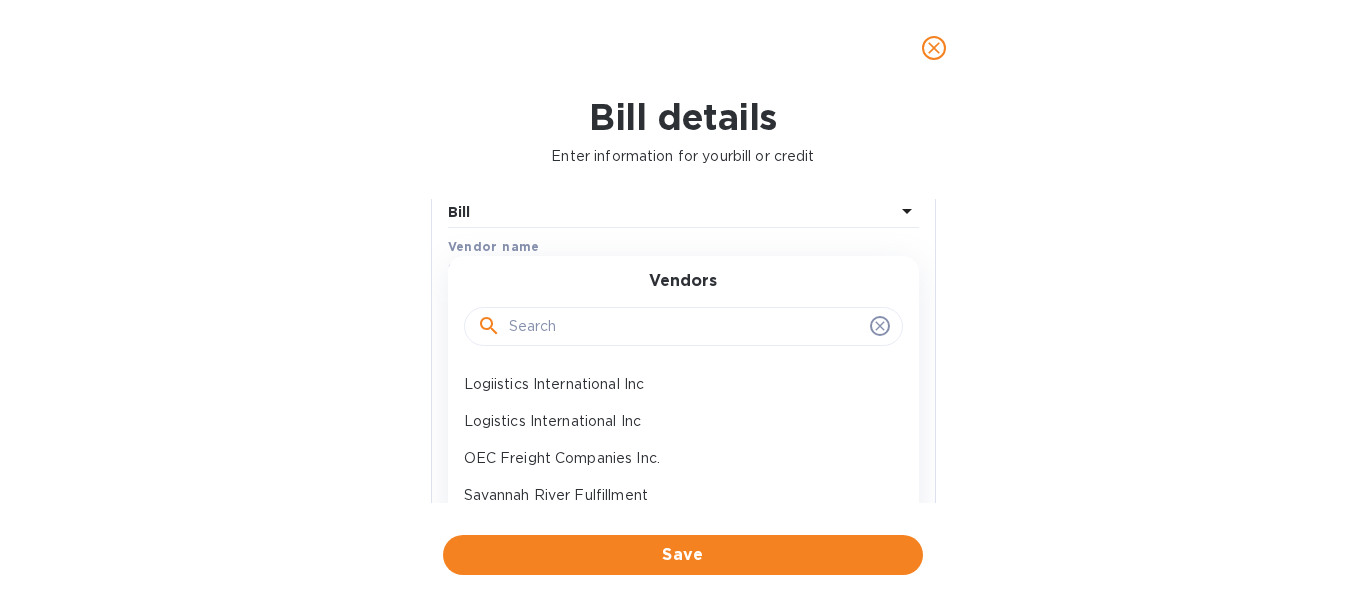 scroll, scrollTop: 45, scrollLeft: 0, axis: vertical 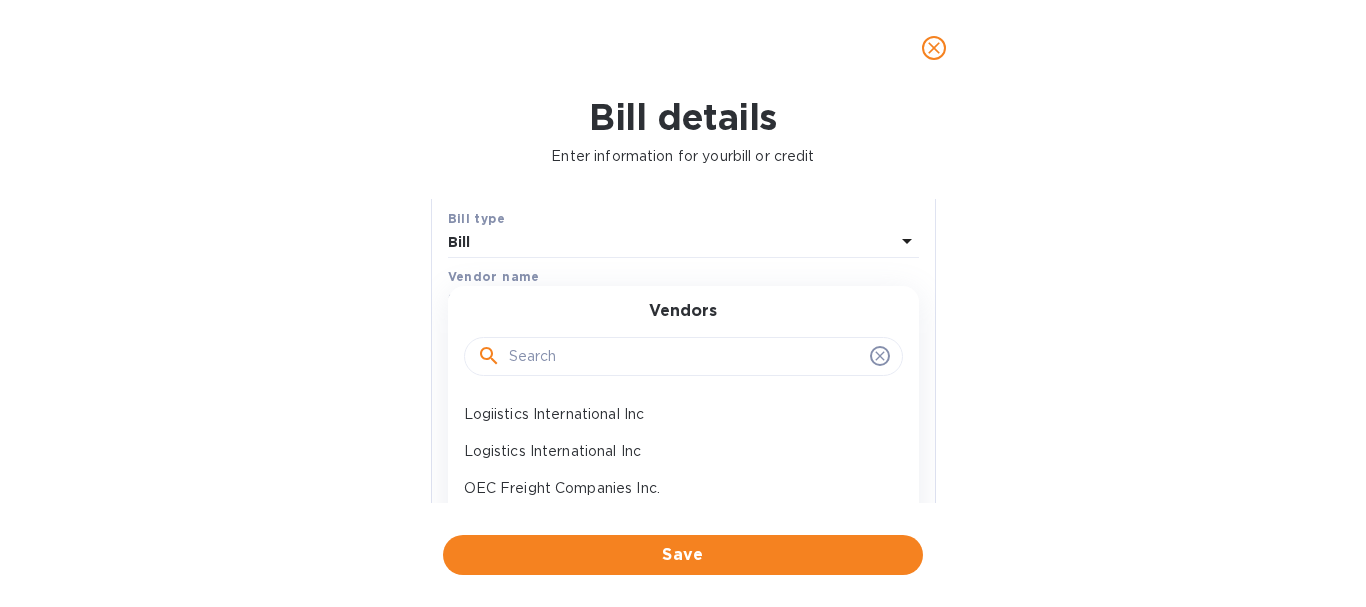 click at bounding box center [685, 357] 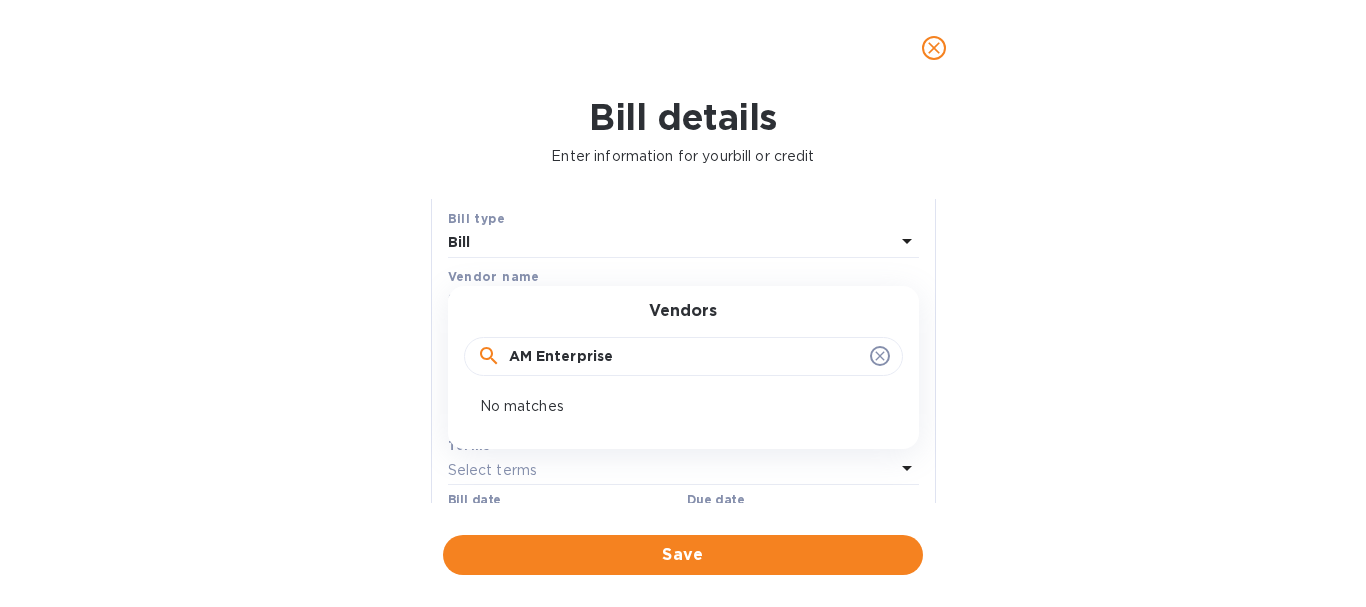 type on "AM Enterprises" 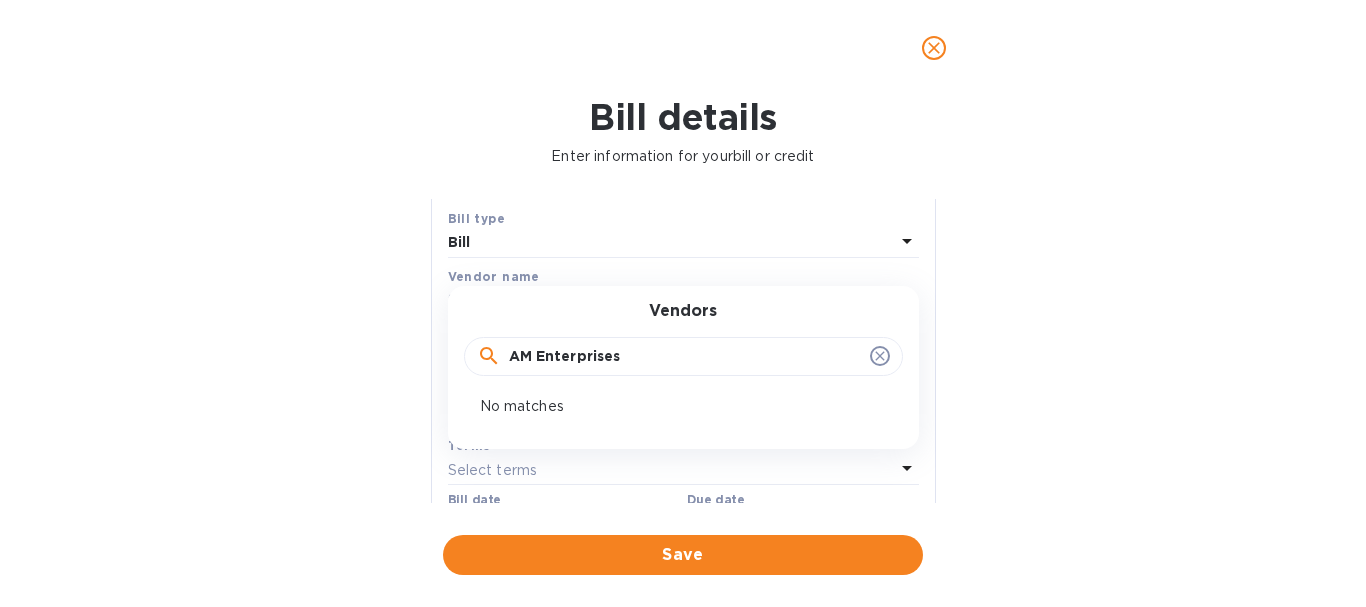 click 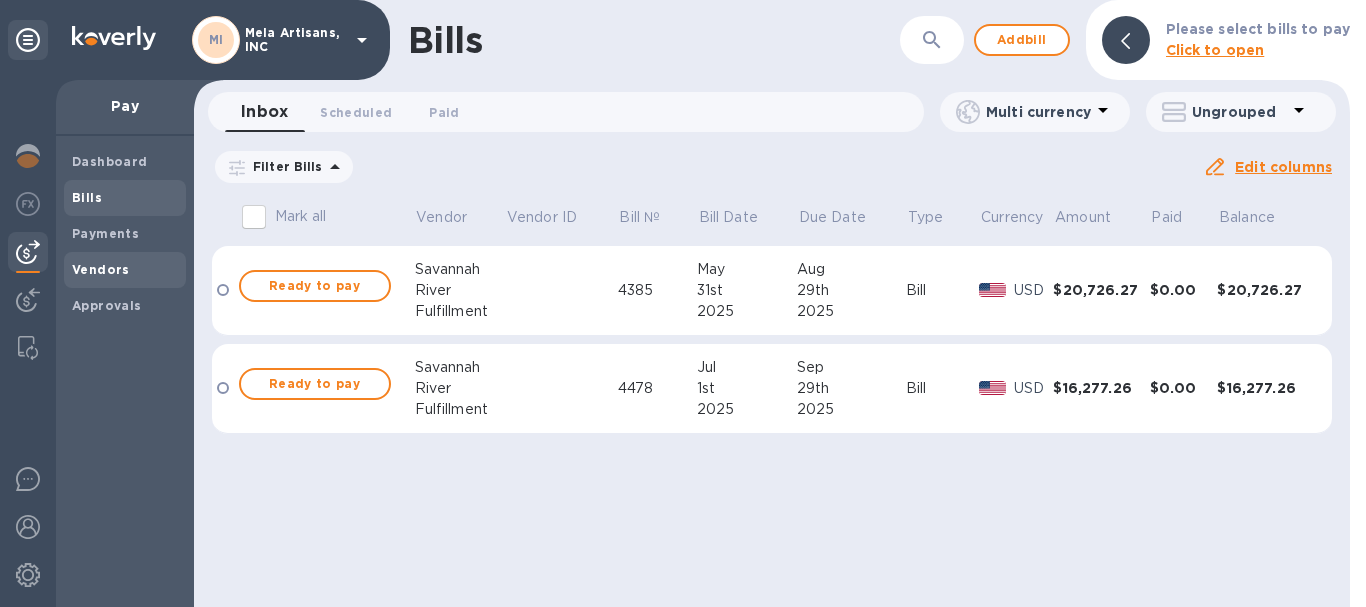 click on "Vendors" at bounding box center (101, 269) 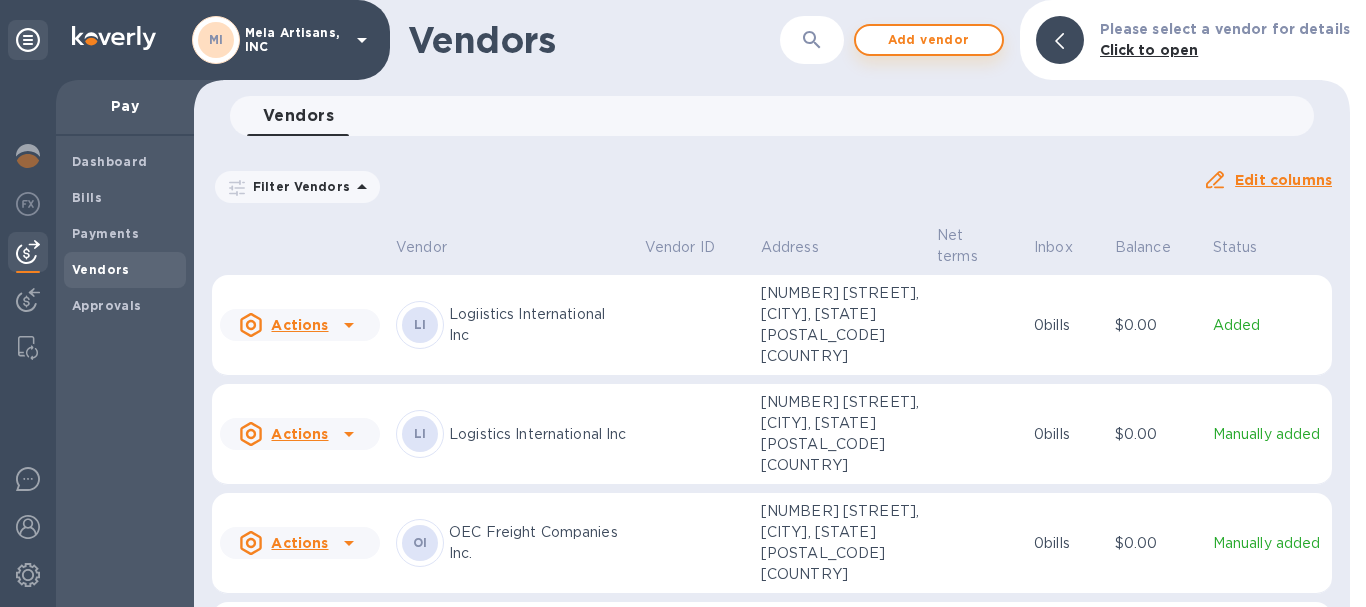 click on "Add vendor" at bounding box center (929, 40) 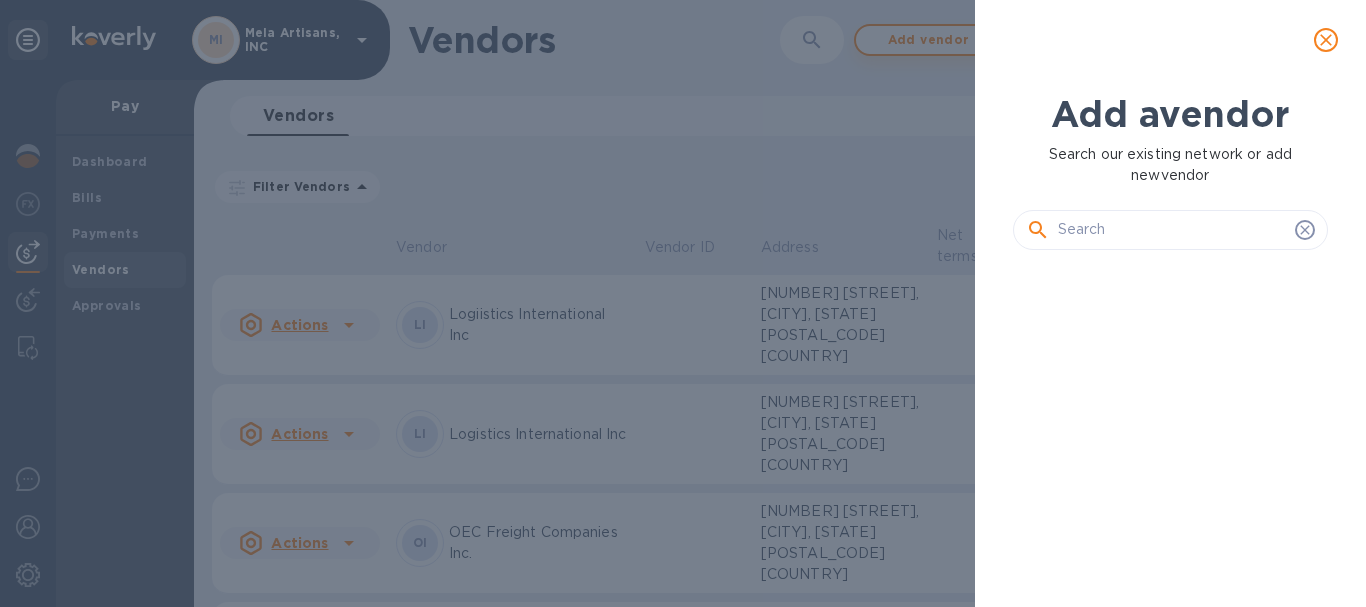 scroll, scrollTop: 16, scrollLeft: 9, axis: both 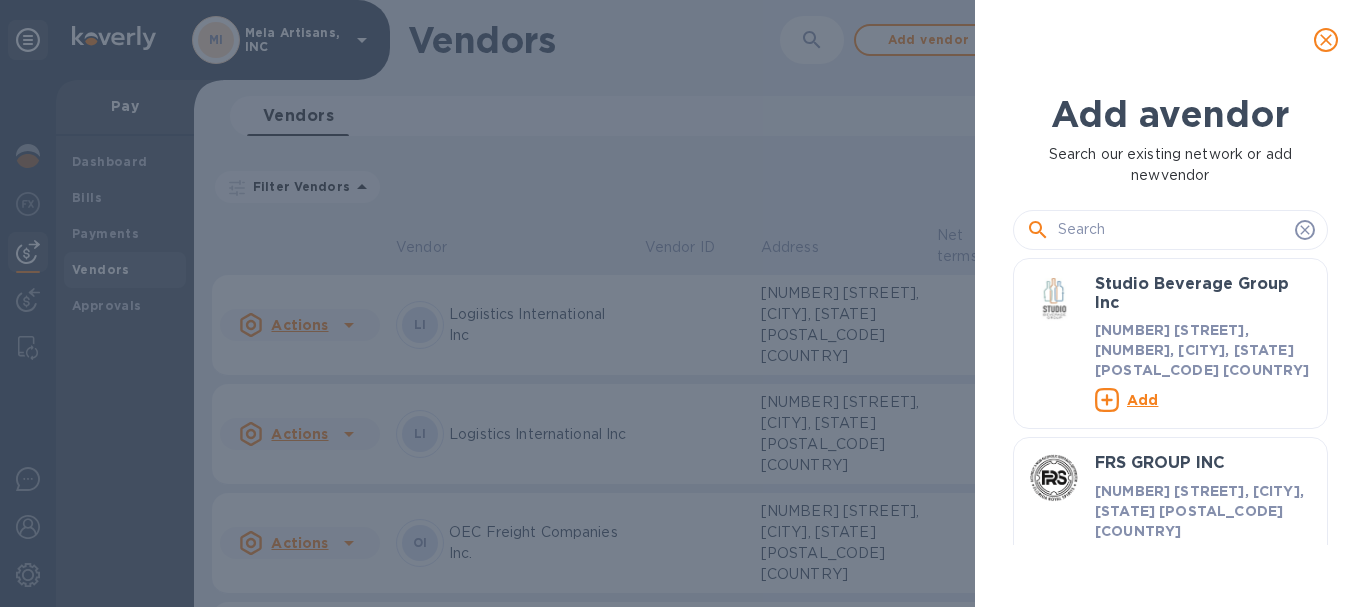 click at bounding box center [1172, 230] 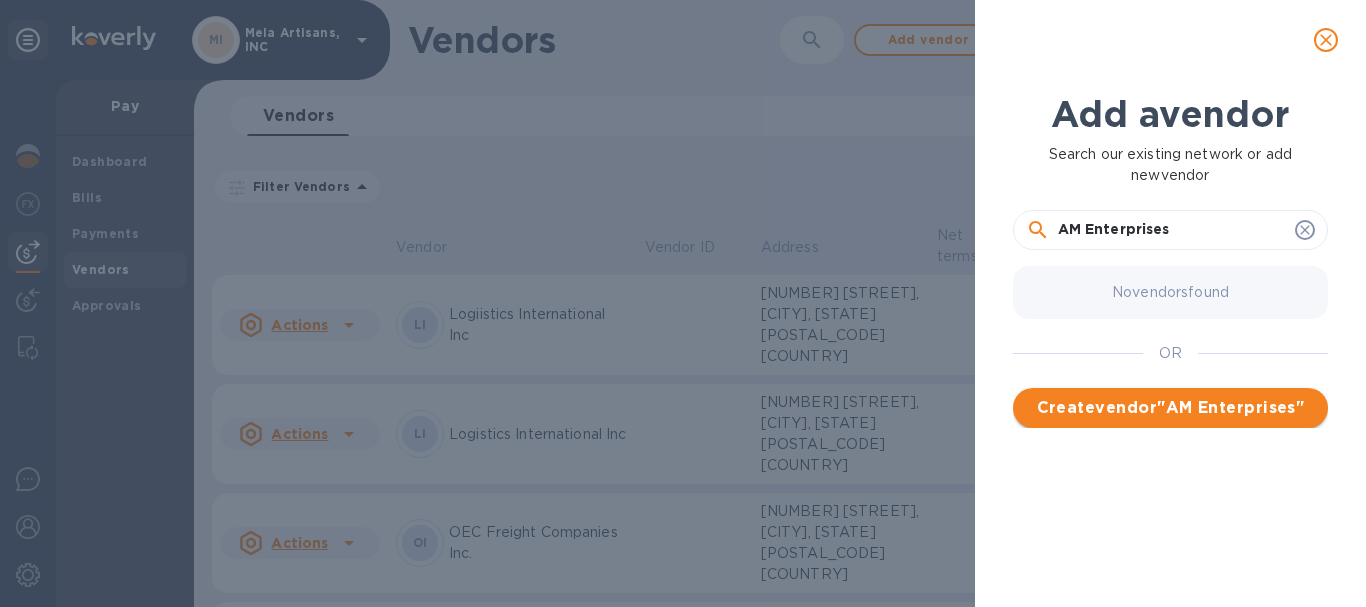 type on "AM Enterprises" 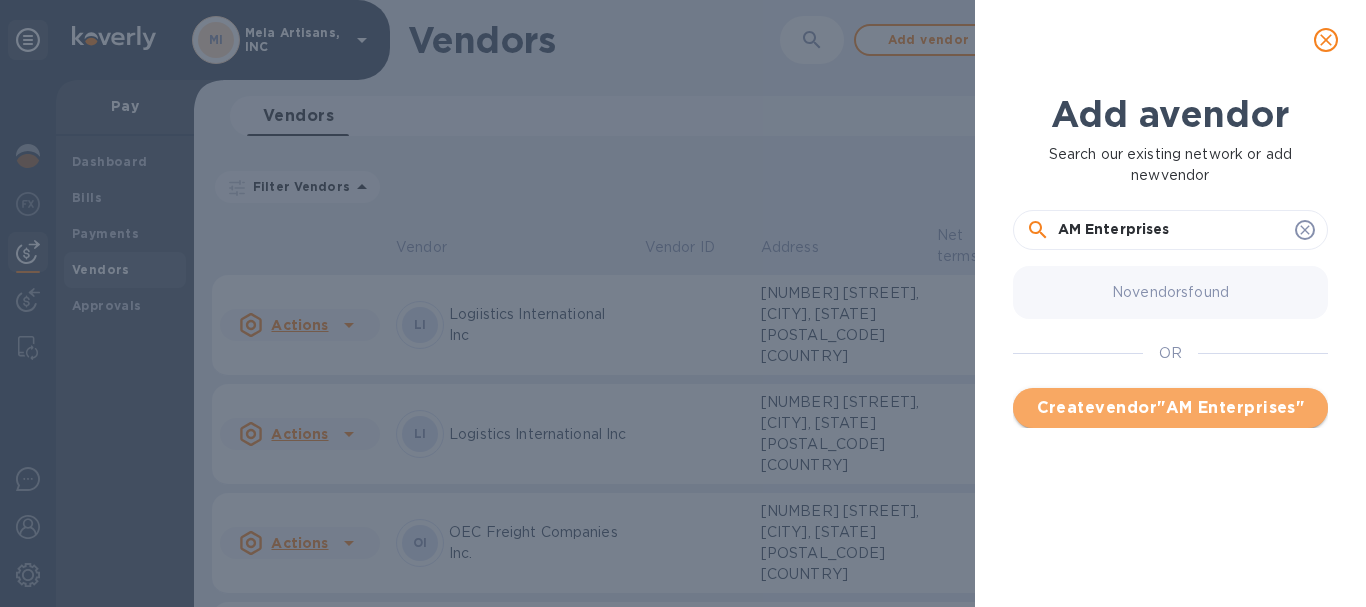 click on "Create vendor " AM Enterprises "" at bounding box center (1170, 408) 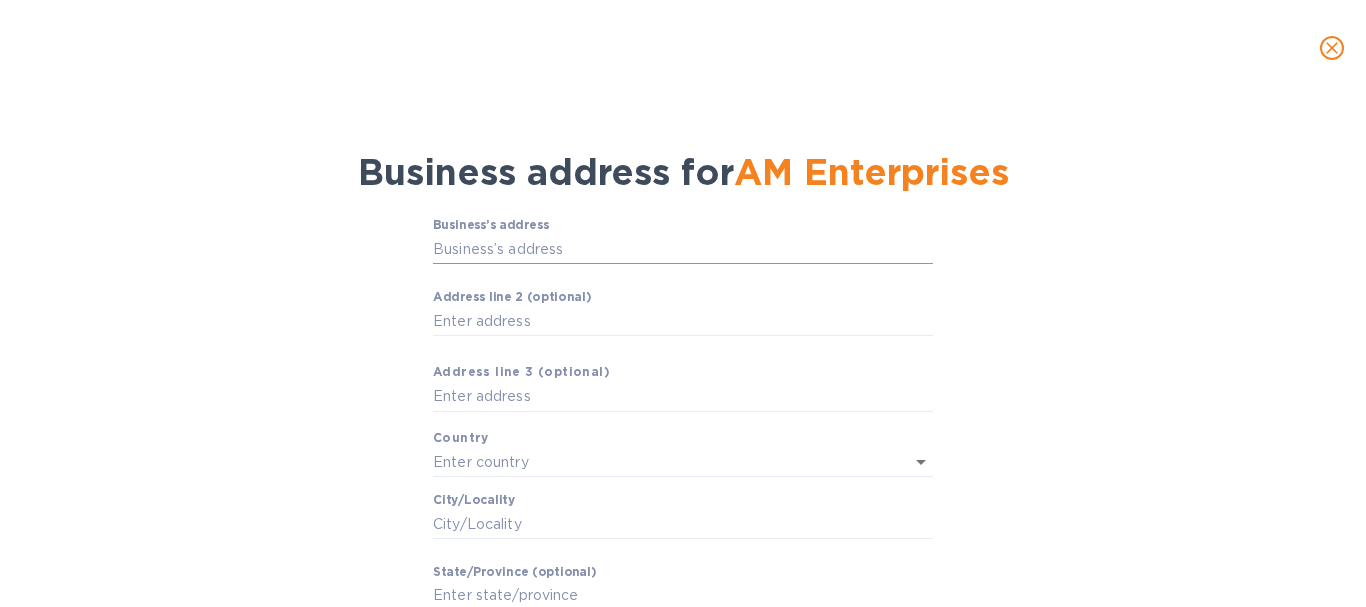click on "Business’s аddress" at bounding box center (683, 249) 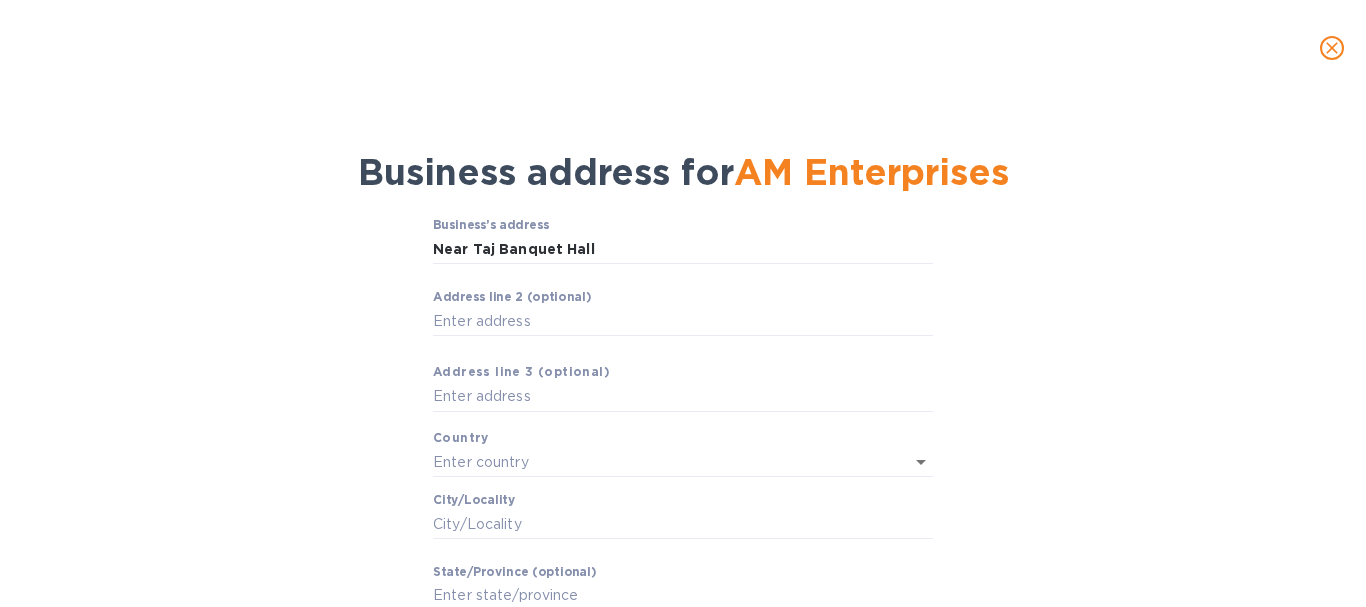 type on "[STATE] [CITY]" 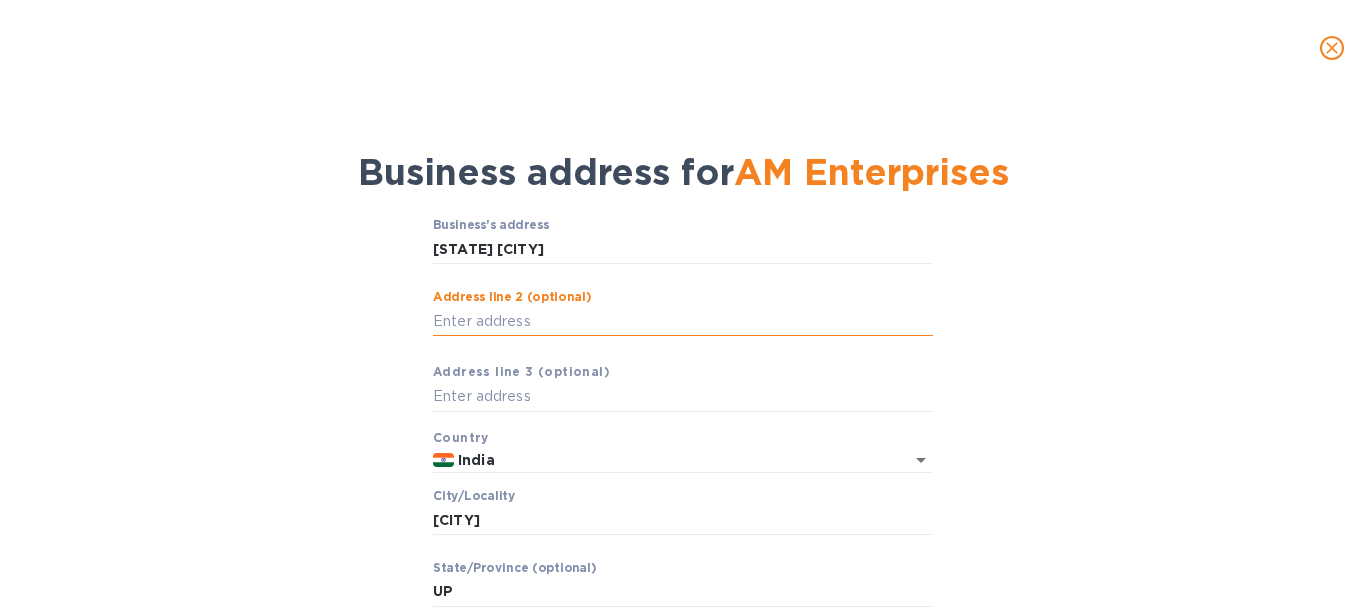 click on "Аddress line 2 (optional)" at bounding box center (683, 321) 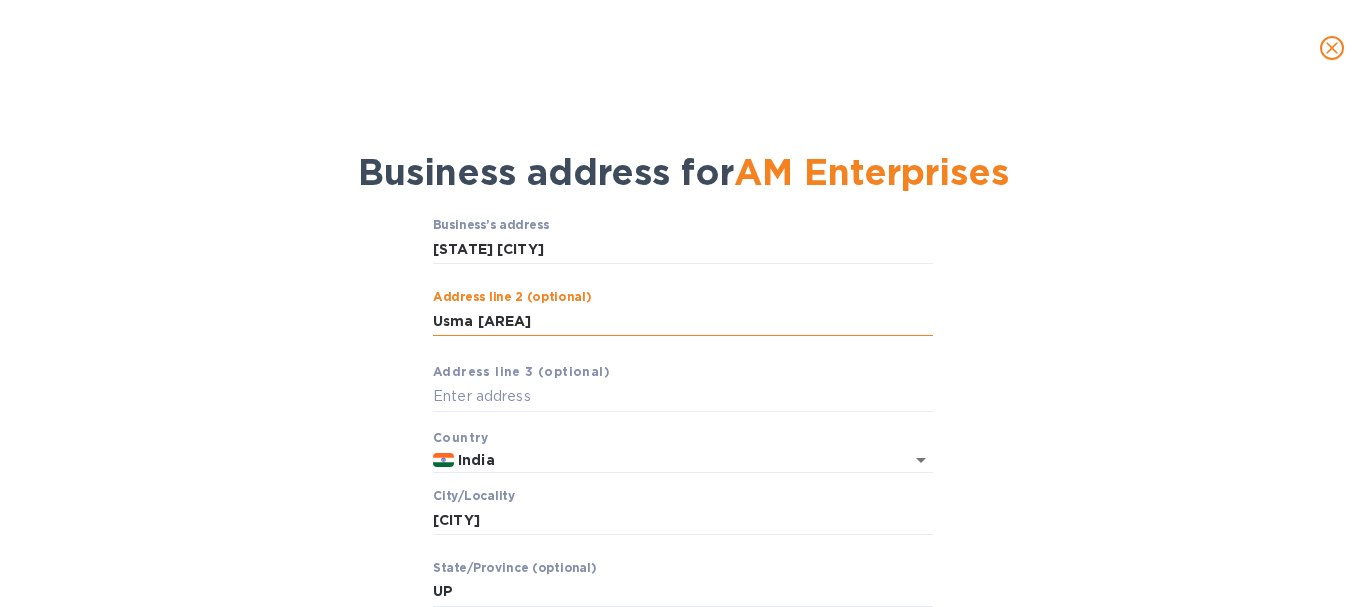 type on "Usma [AREA]" 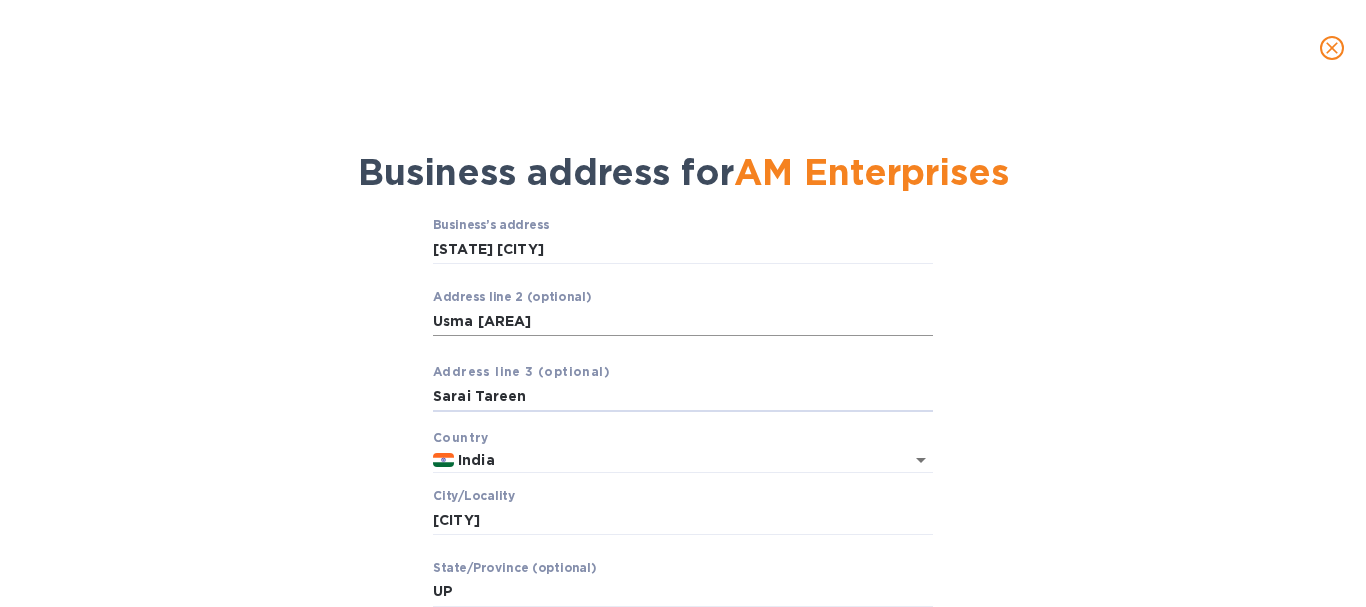 type on "Sarai Tareen" 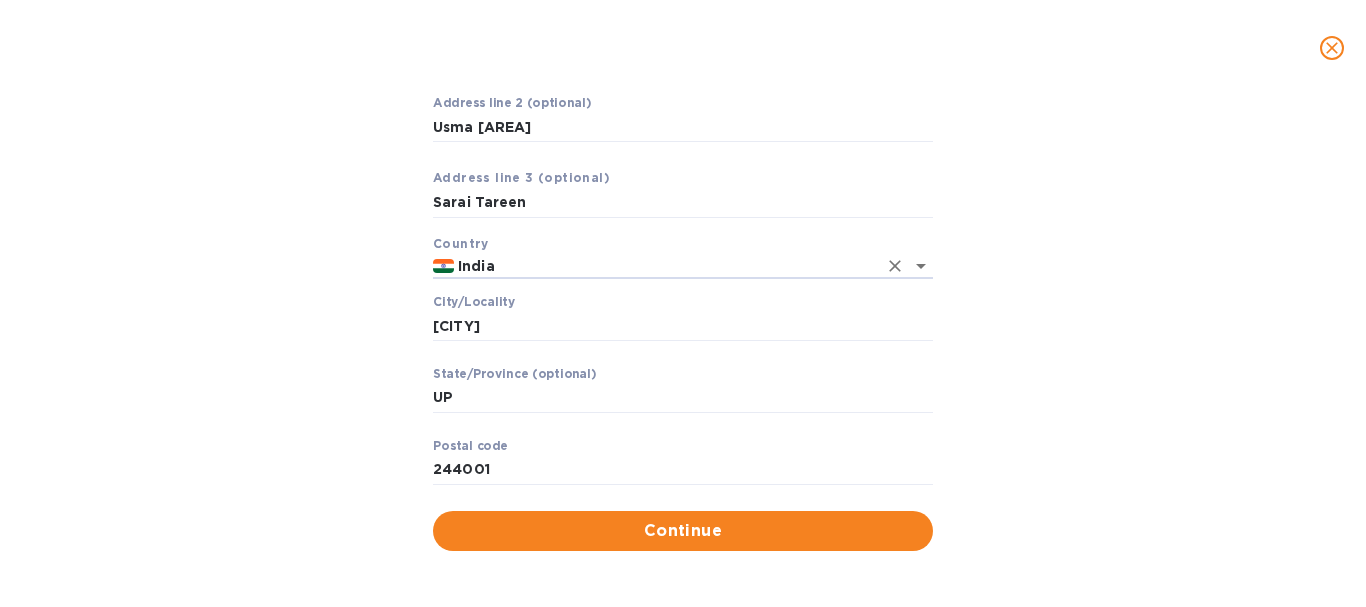 scroll, scrollTop: 200, scrollLeft: 0, axis: vertical 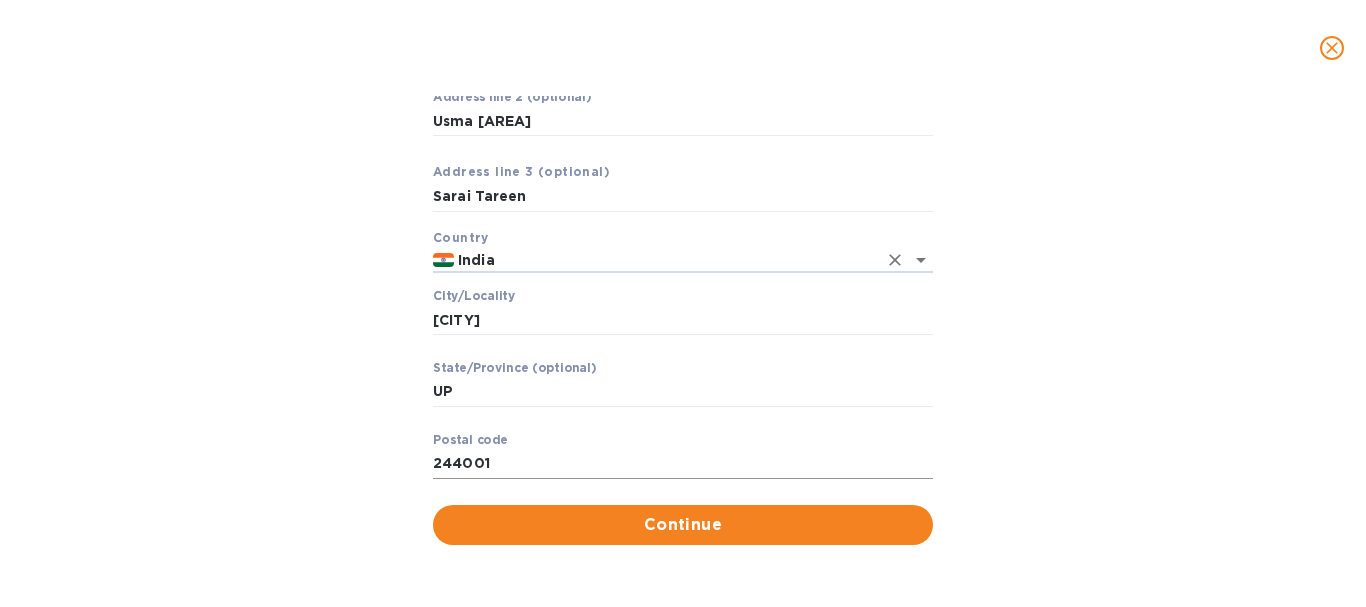 click on "244001" at bounding box center [683, 464] 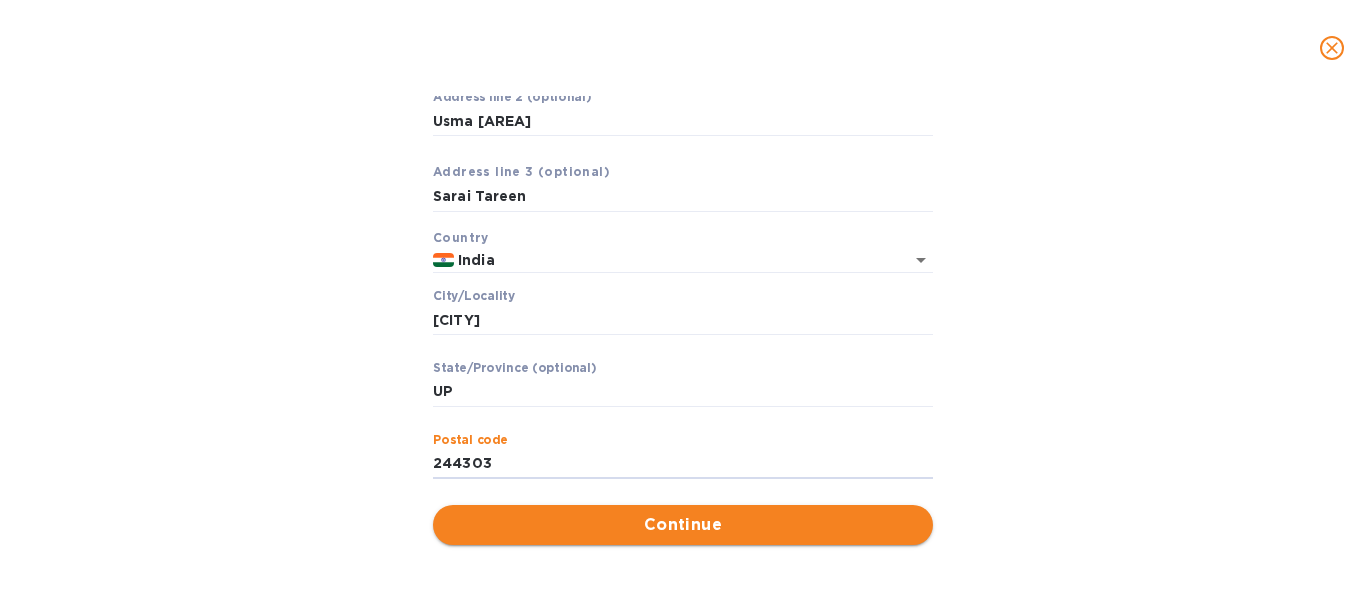 type on "244303" 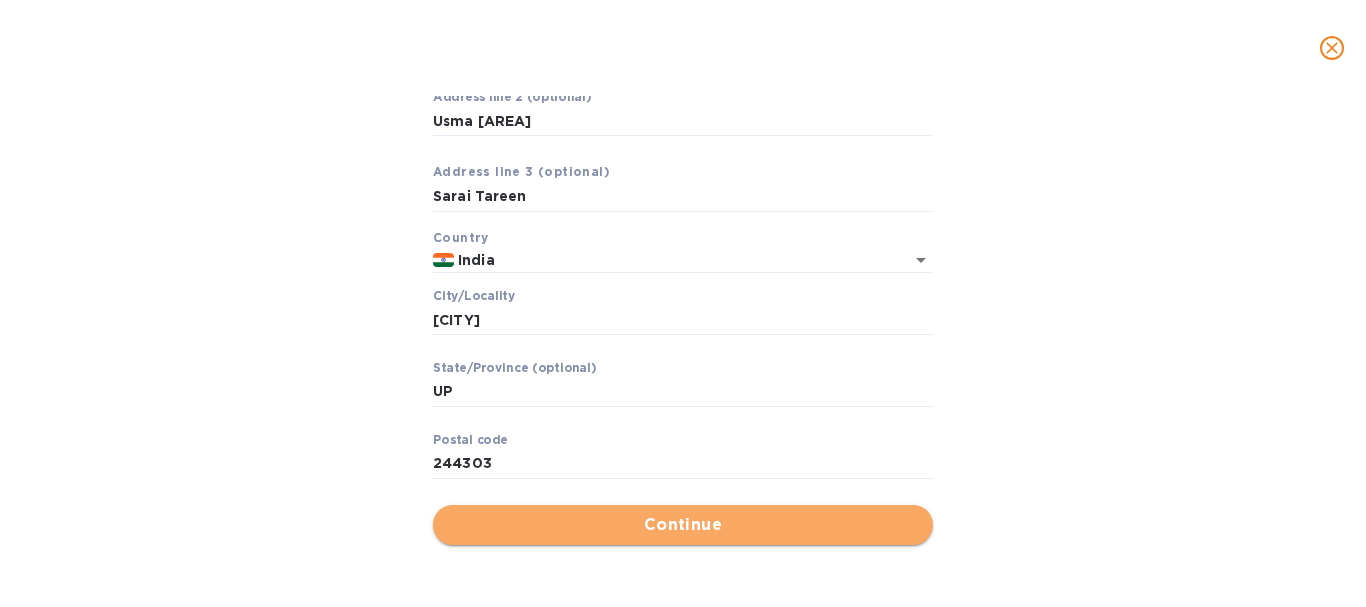 click on "Continue" at bounding box center (683, 525) 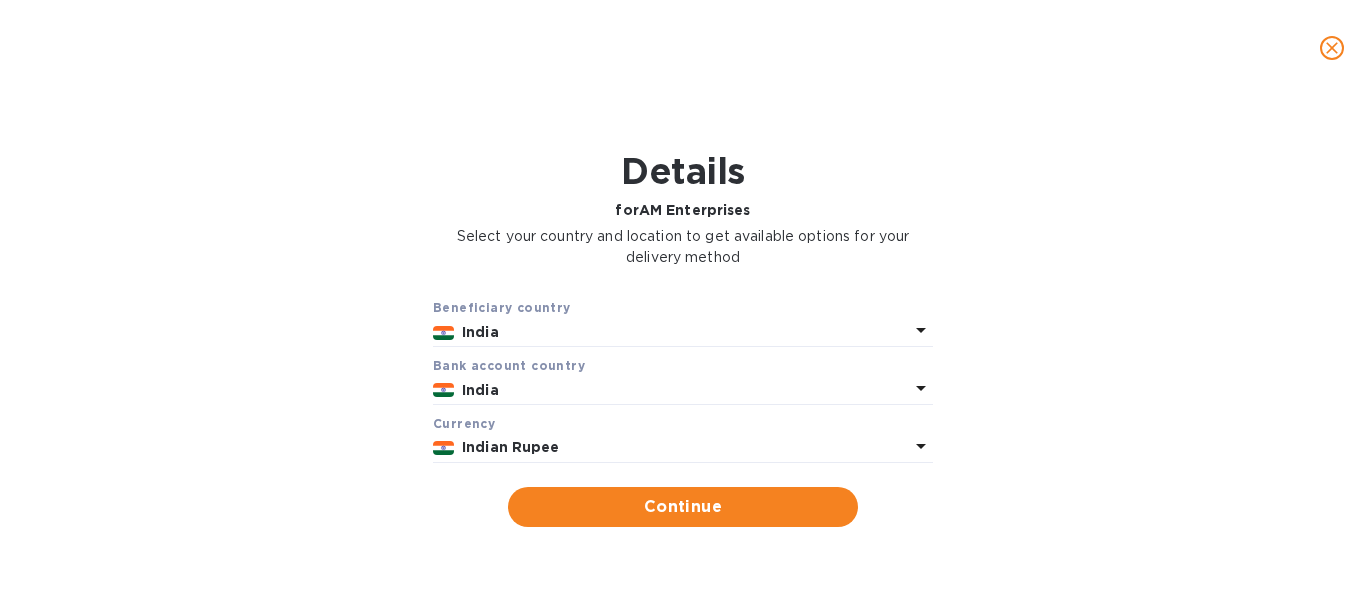 click 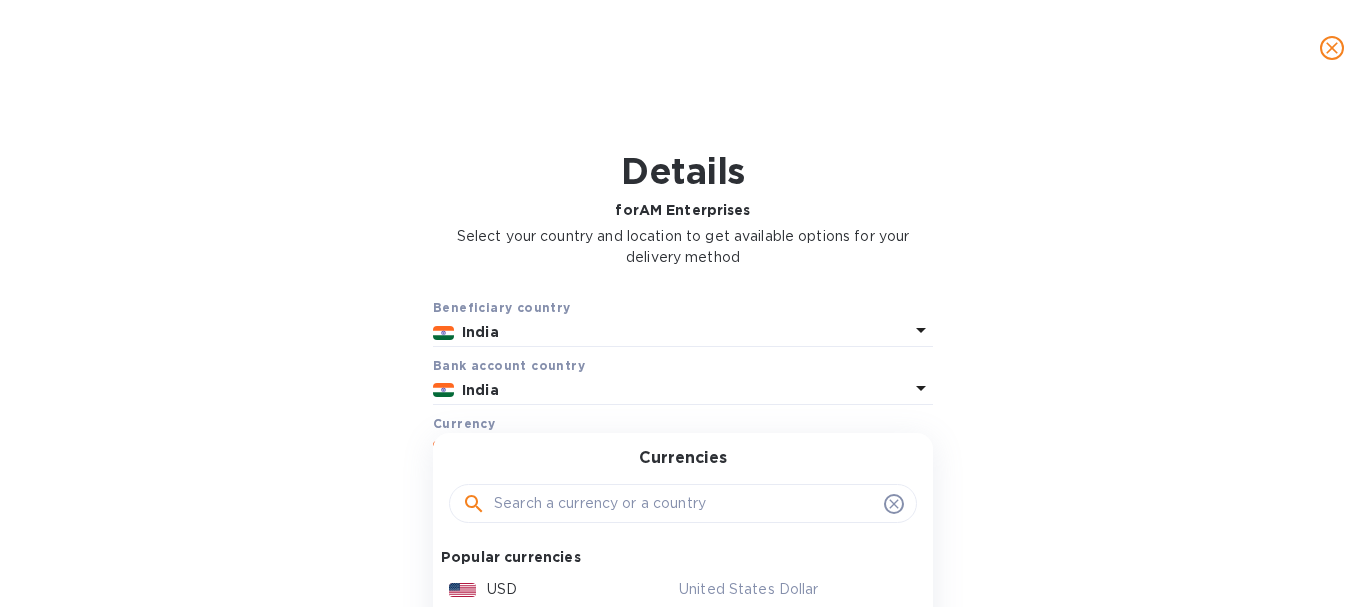 click at bounding box center (685, 504) 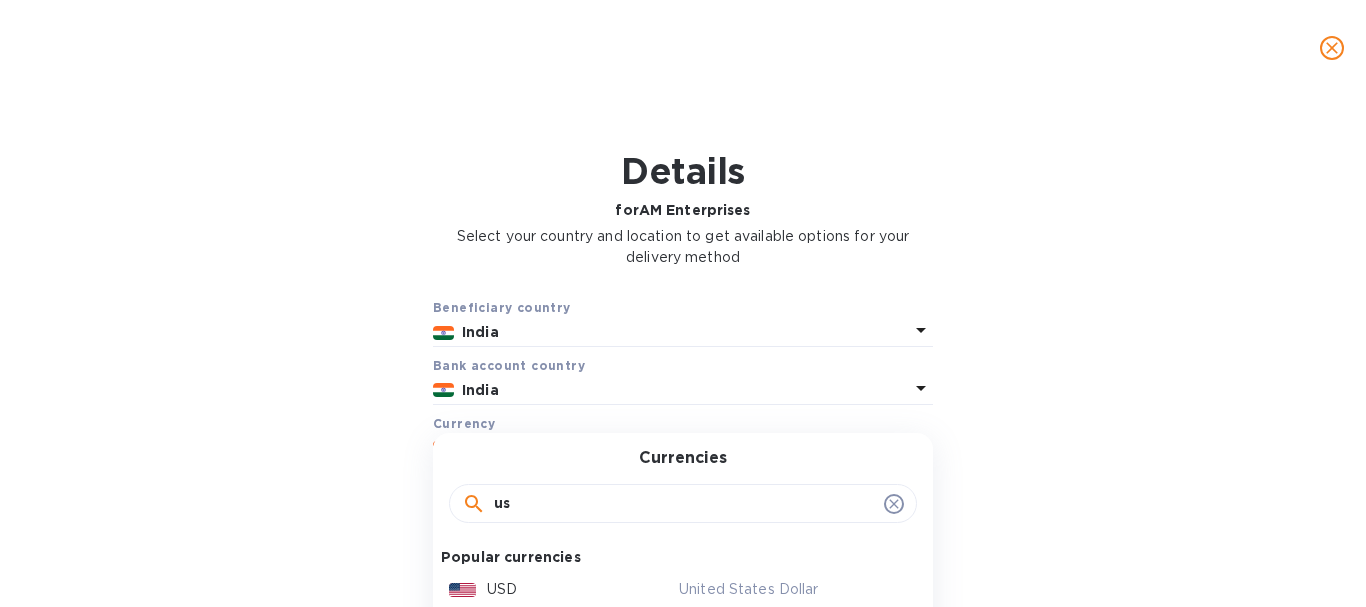 type on "usd" 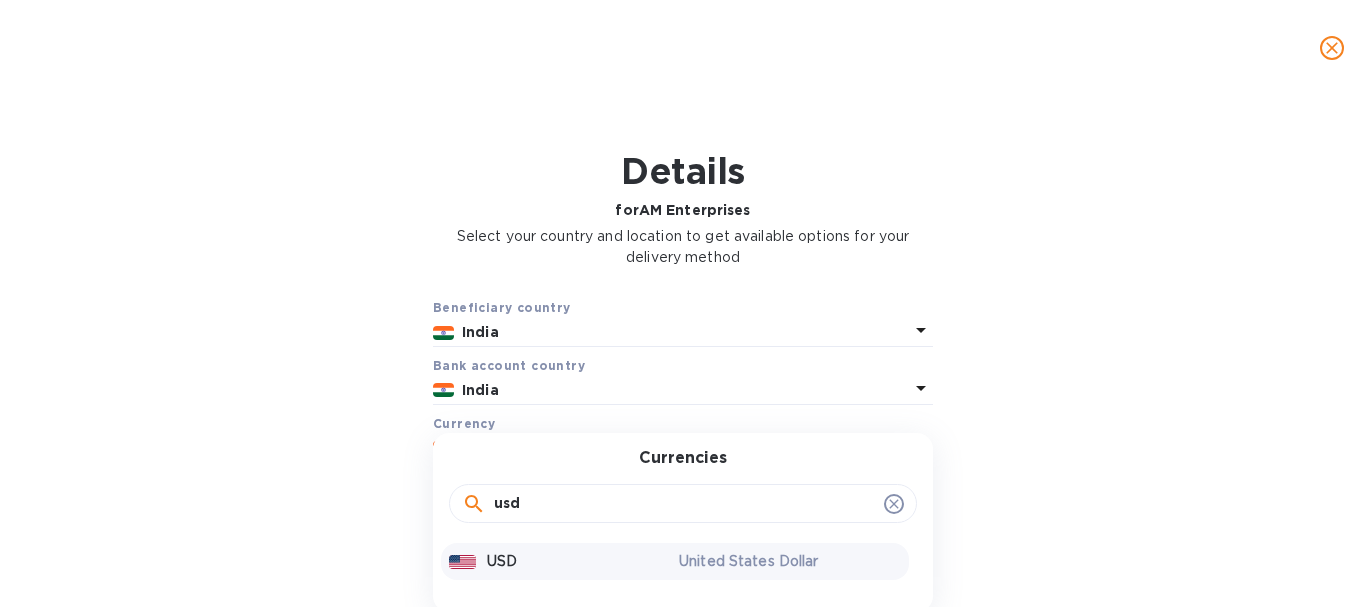 click on "USD" at bounding box center (560, 561) 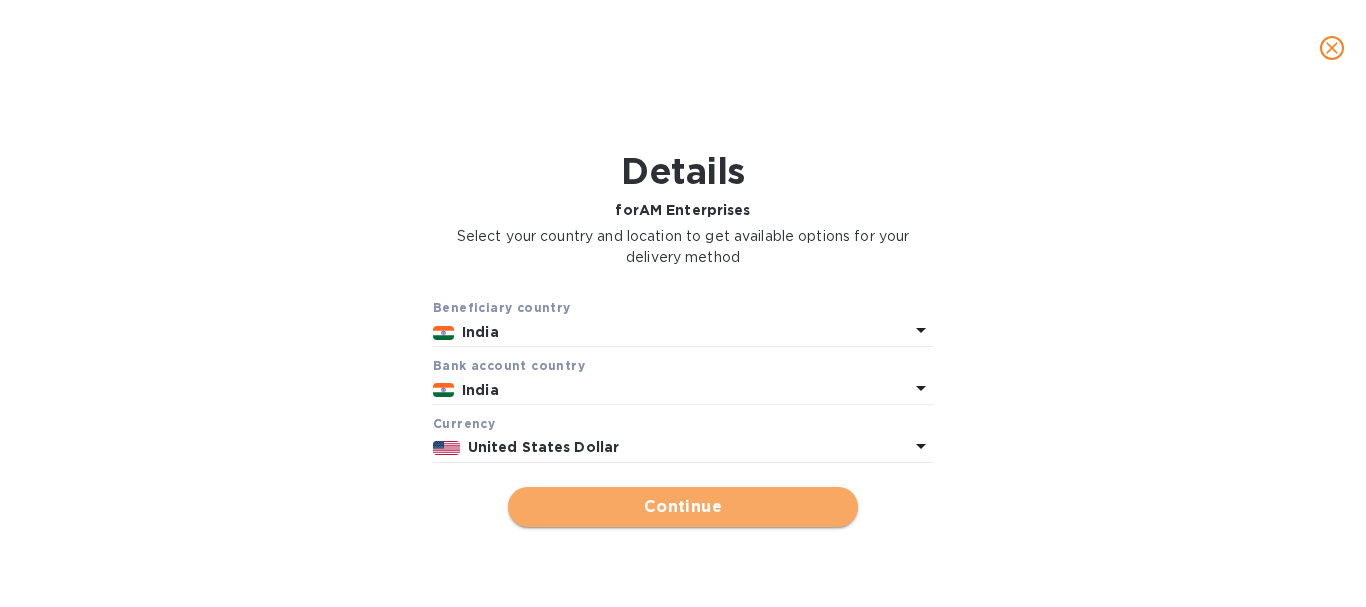 click on "Continue" at bounding box center (683, 507) 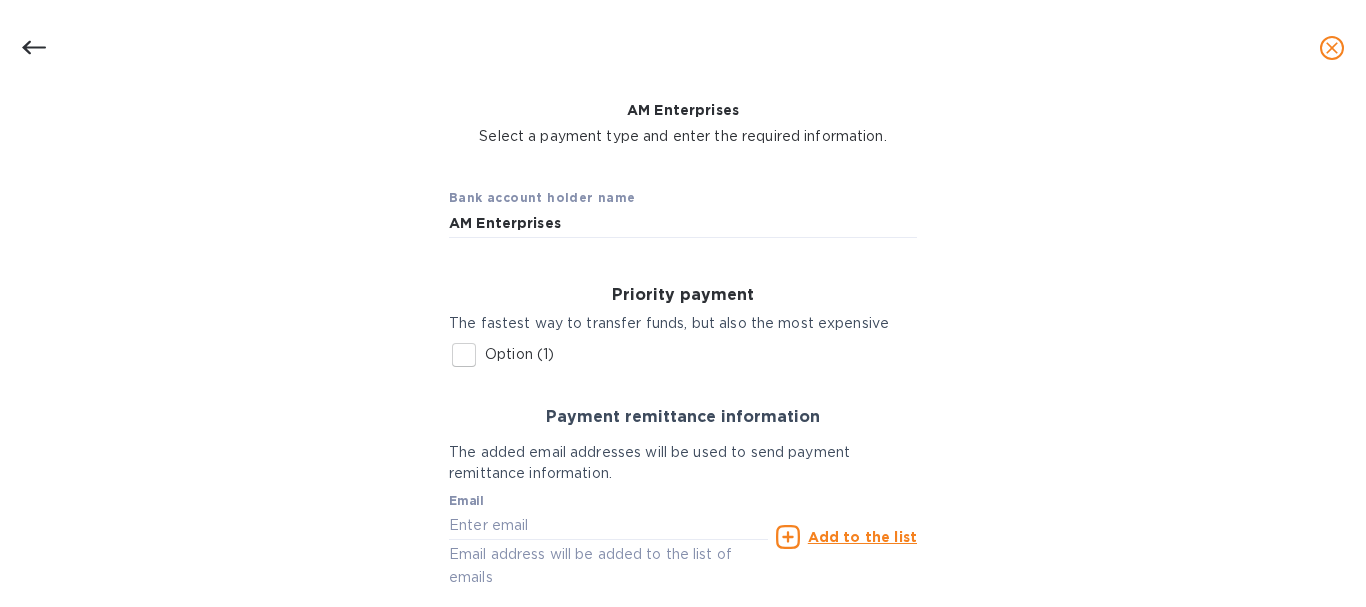scroll, scrollTop: 200, scrollLeft: 0, axis: vertical 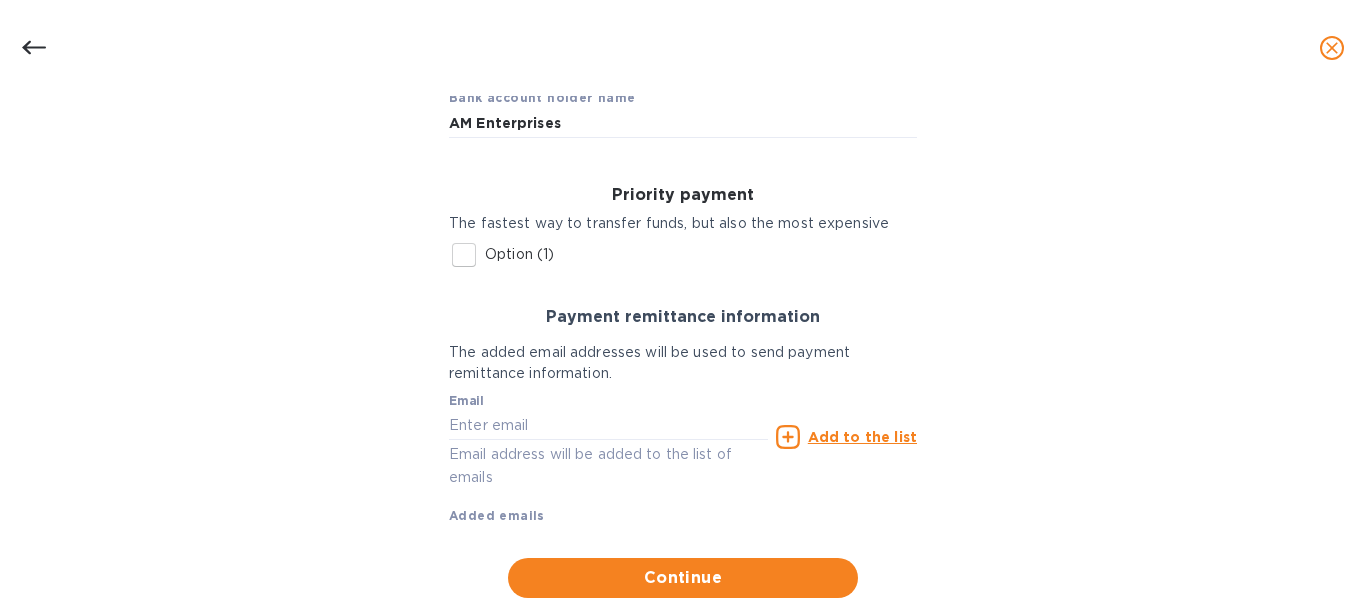 click on "Option (1)" at bounding box center (464, 255) 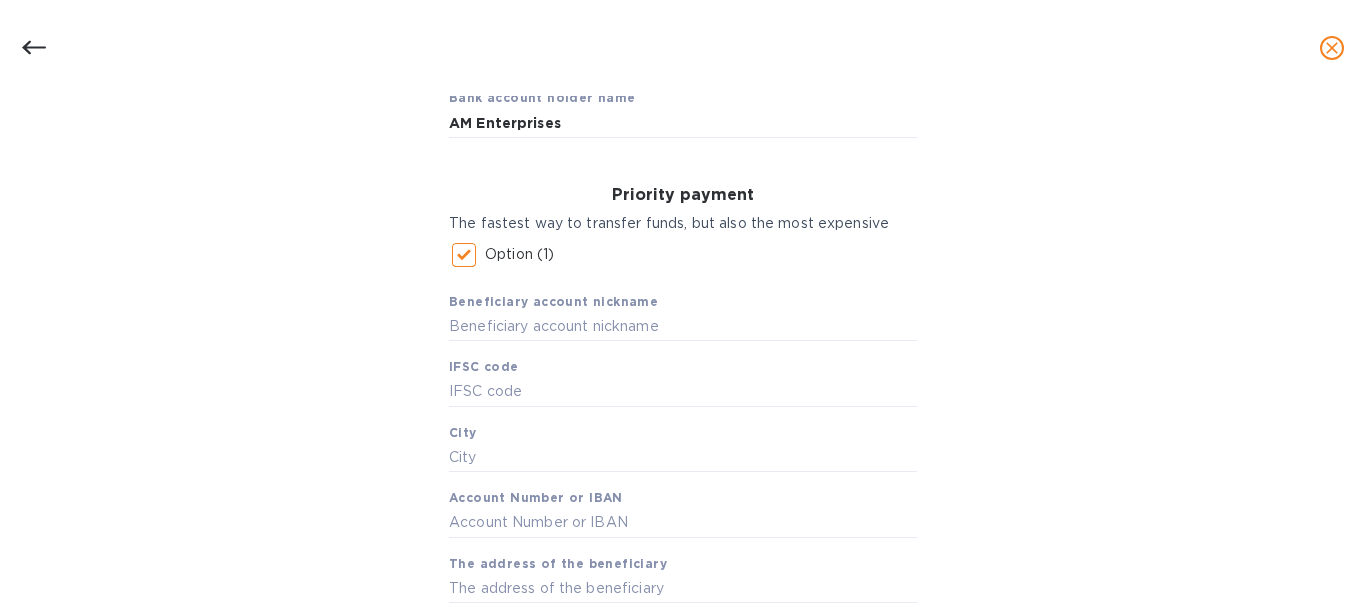 scroll, scrollTop: 300, scrollLeft: 0, axis: vertical 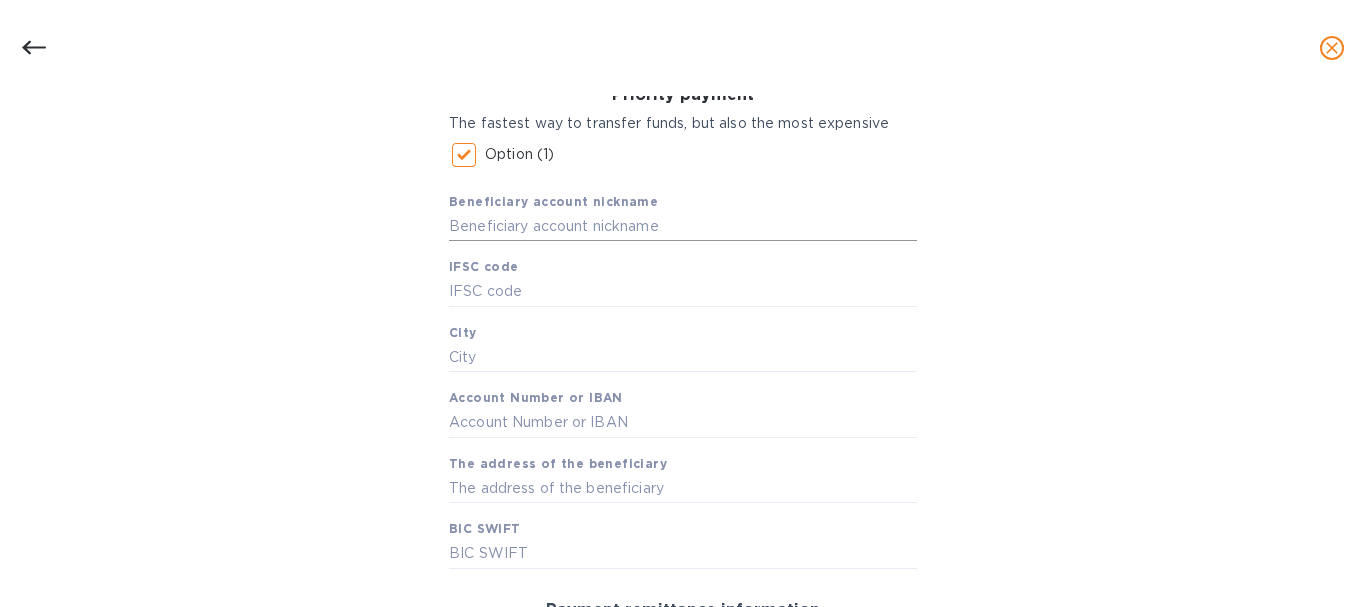 click at bounding box center (683, 226) 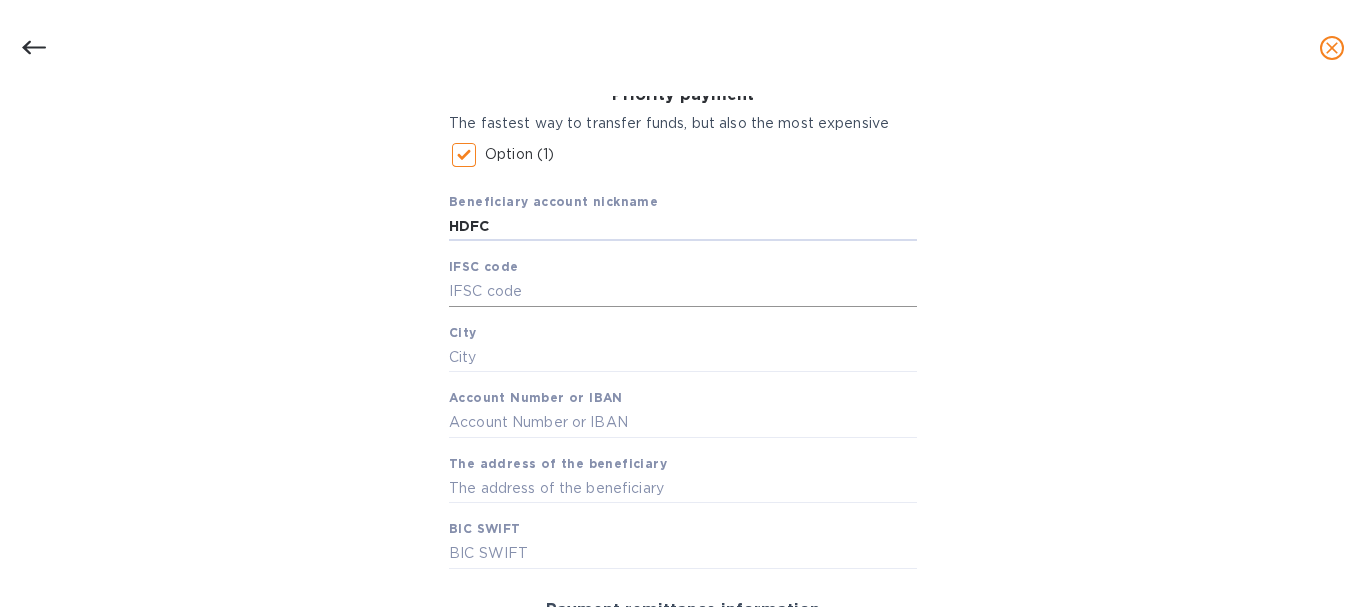 type on "HDFC" 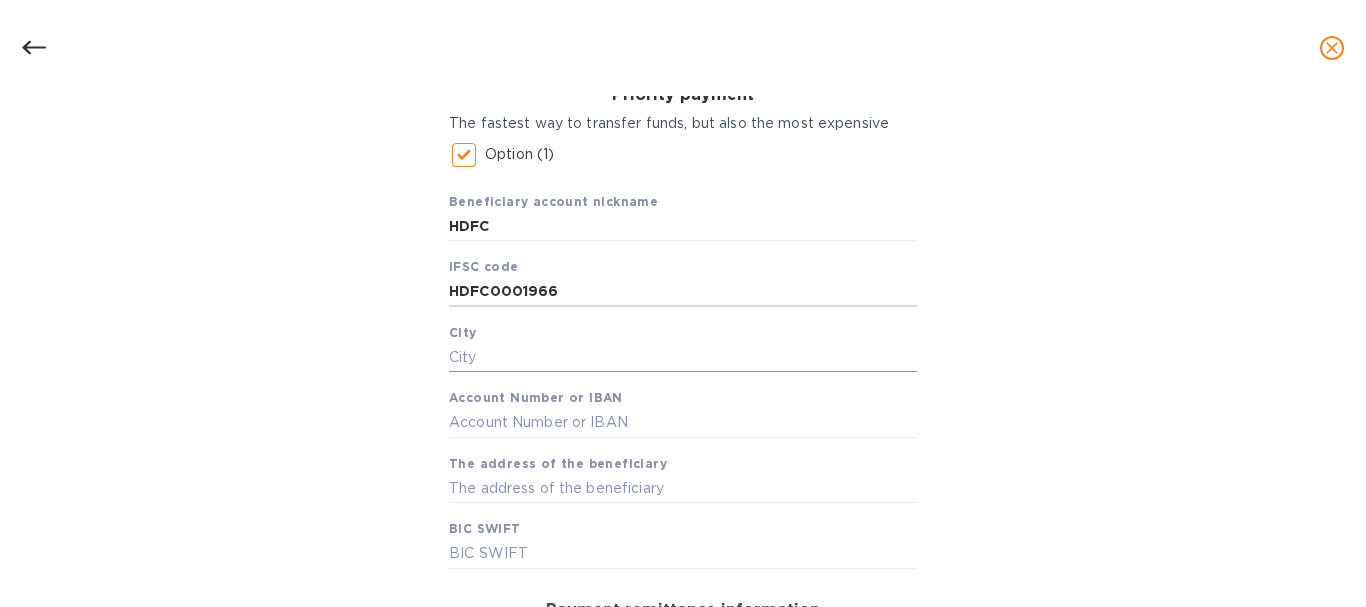 type on "HDFC0001966" 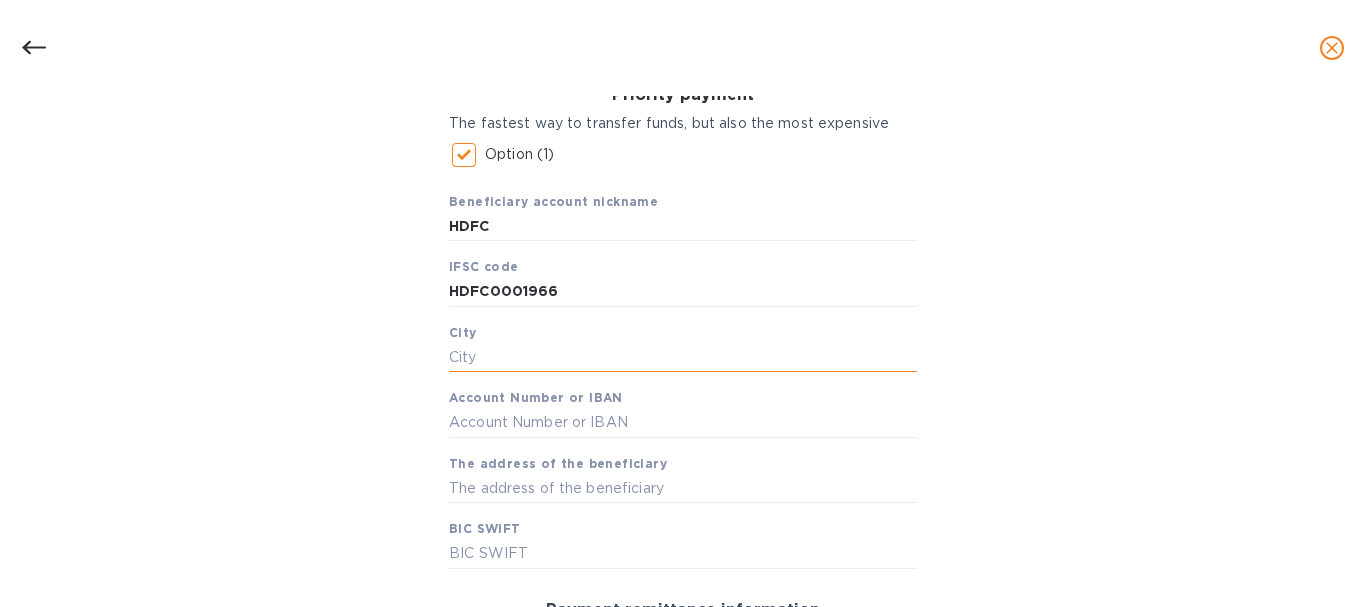 click at bounding box center (683, 358) 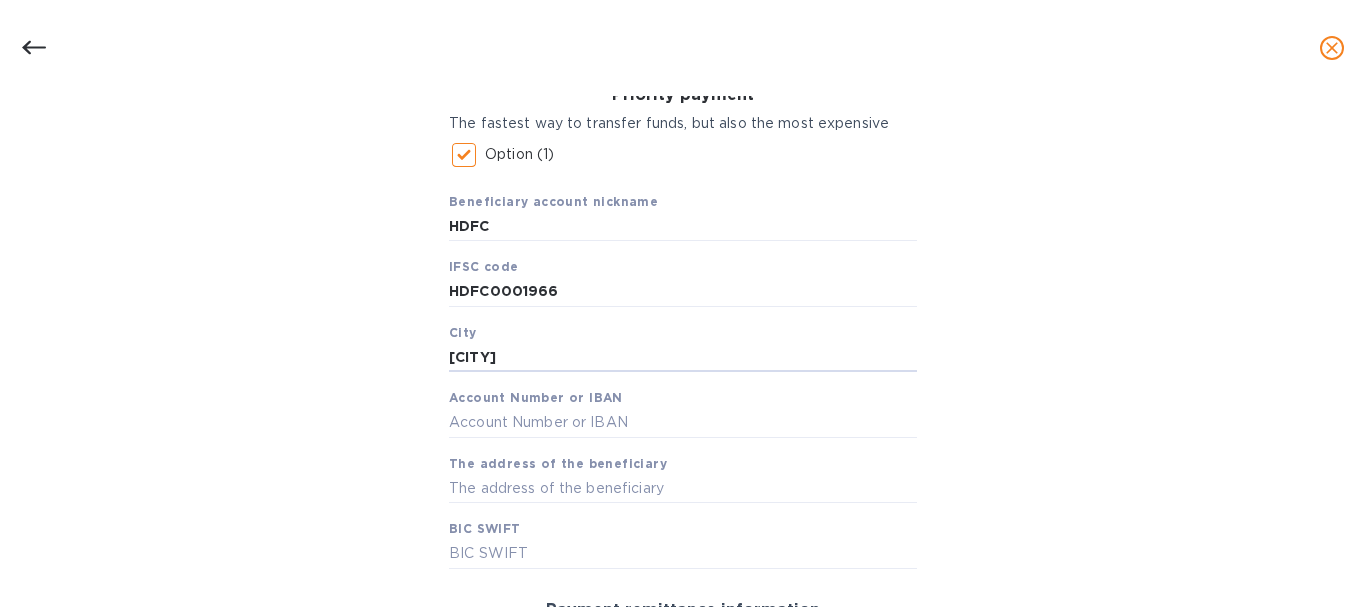 scroll, scrollTop: 400, scrollLeft: 0, axis: vertical 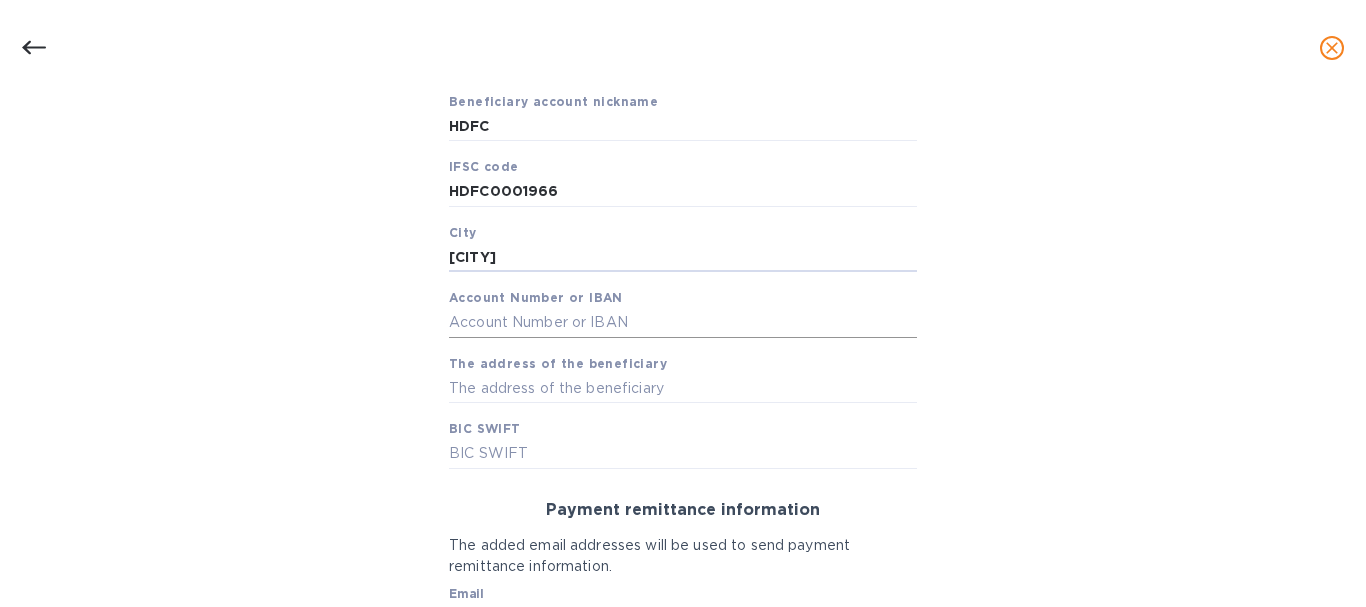 type on "[CITY]" 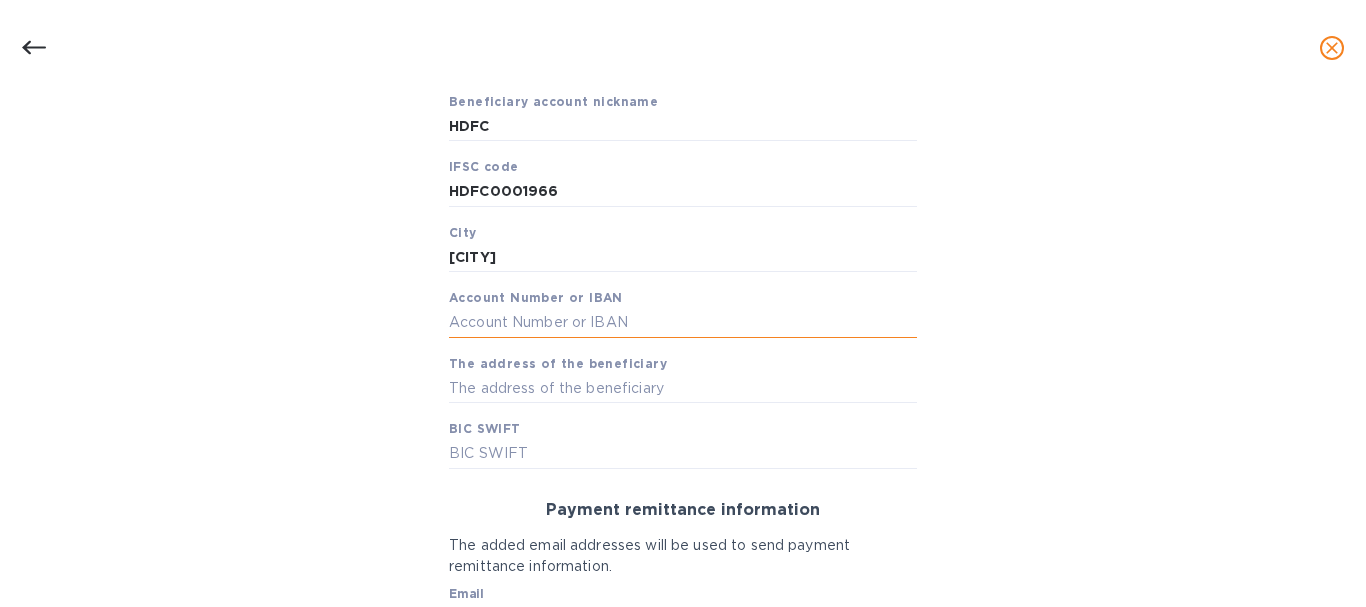 click at bounding box center [683, 323] 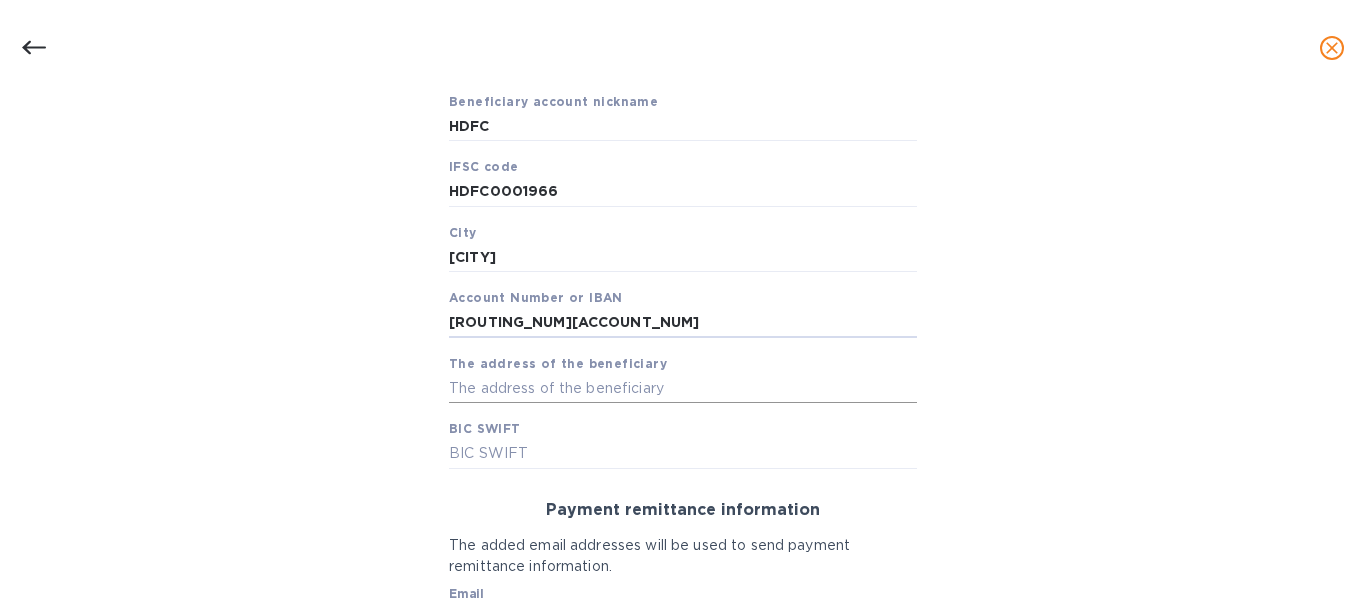 type on "[ROUTING_NUM][ACCOUNT_NUM]" 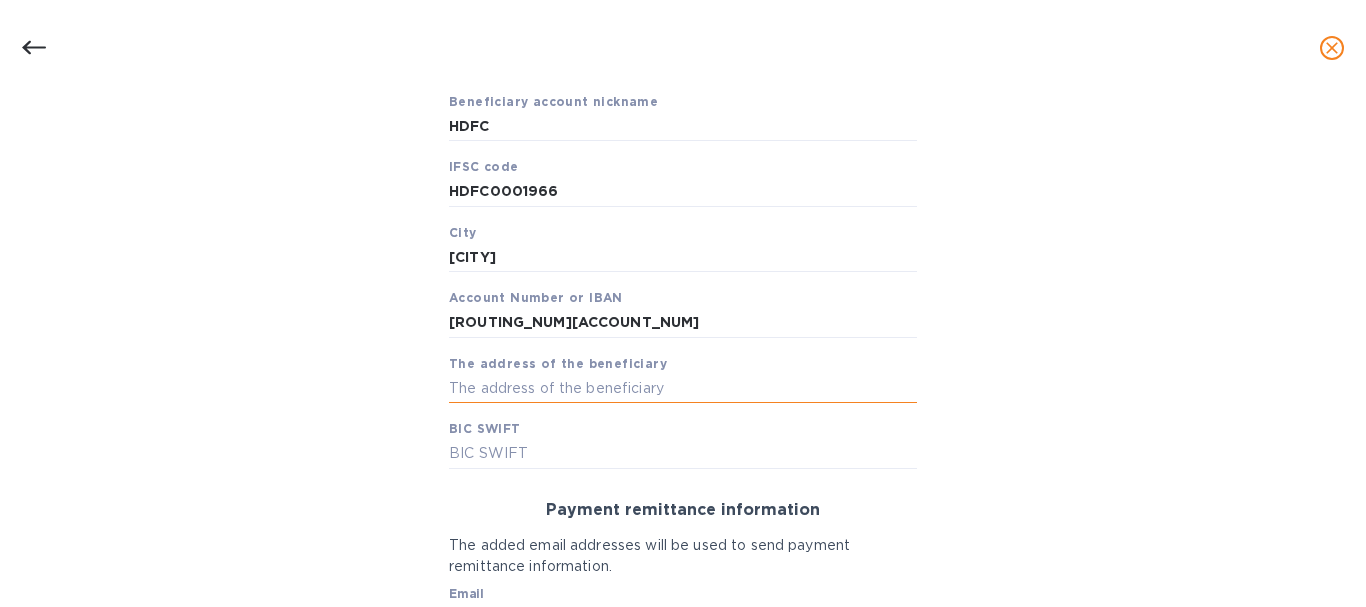 click at bounding box center [683, 389] 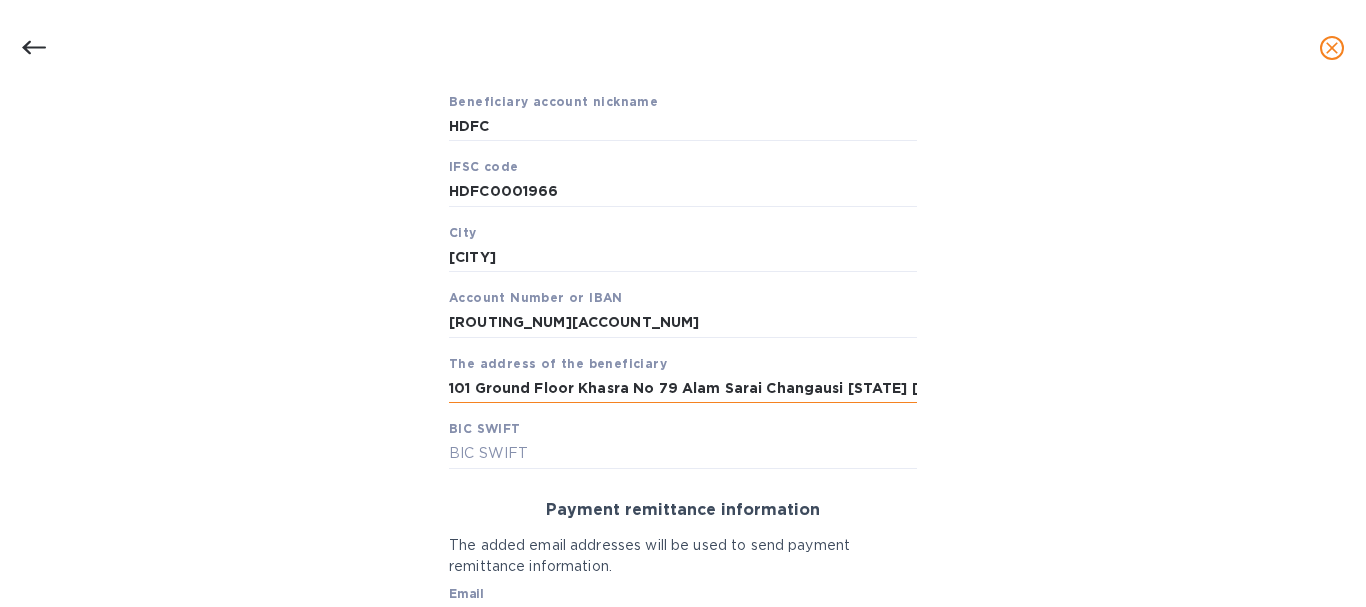 scroll, scrollTop: 0, scrollLeft: 1, axis: horizontal 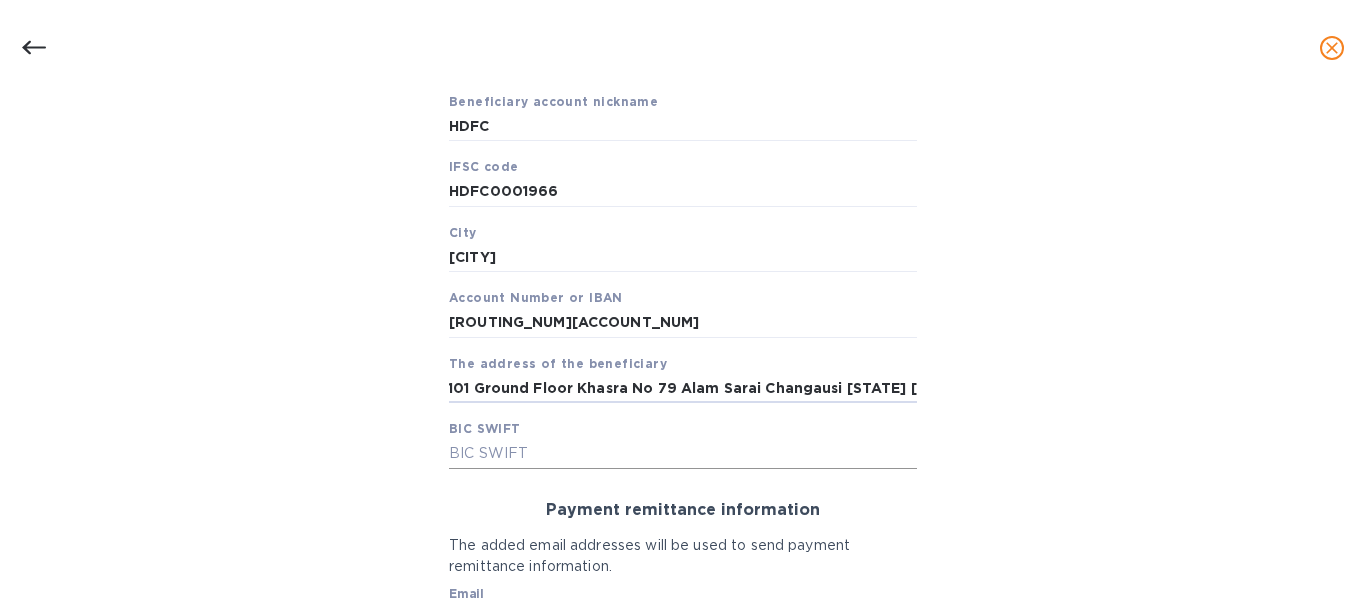 type on "101 Ground Floor Khasra No 79 Alam Sarai Changausi [STATE] [ZIP]" 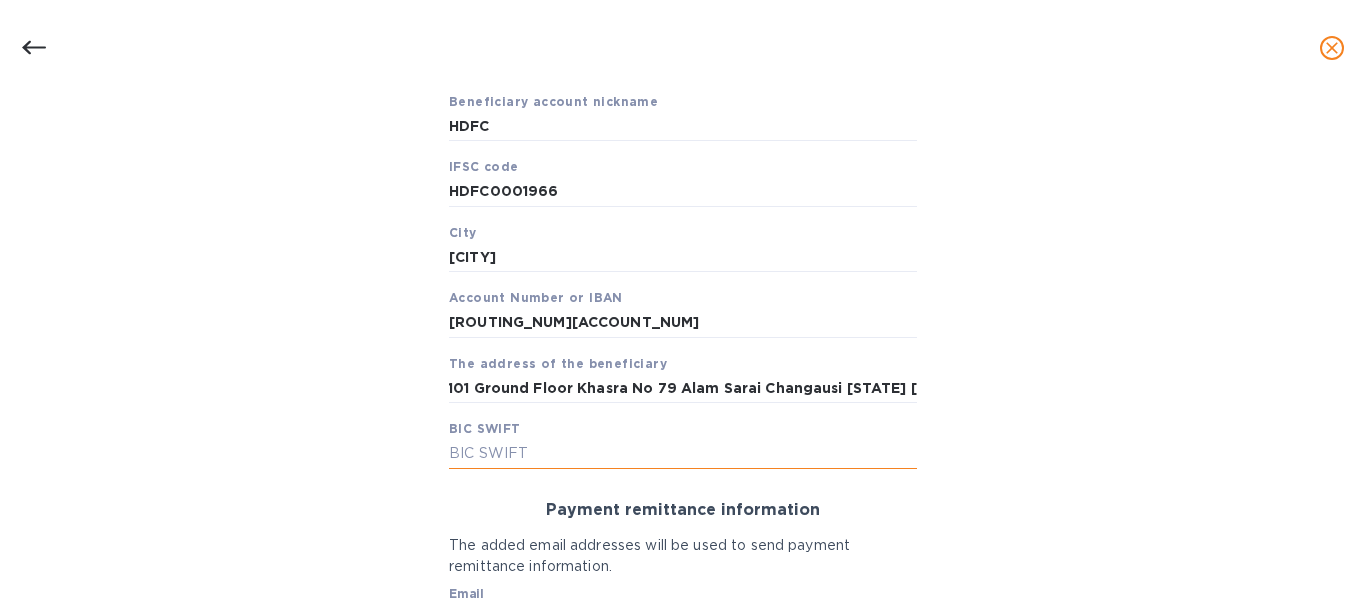 click at bounding box center [683, 454] 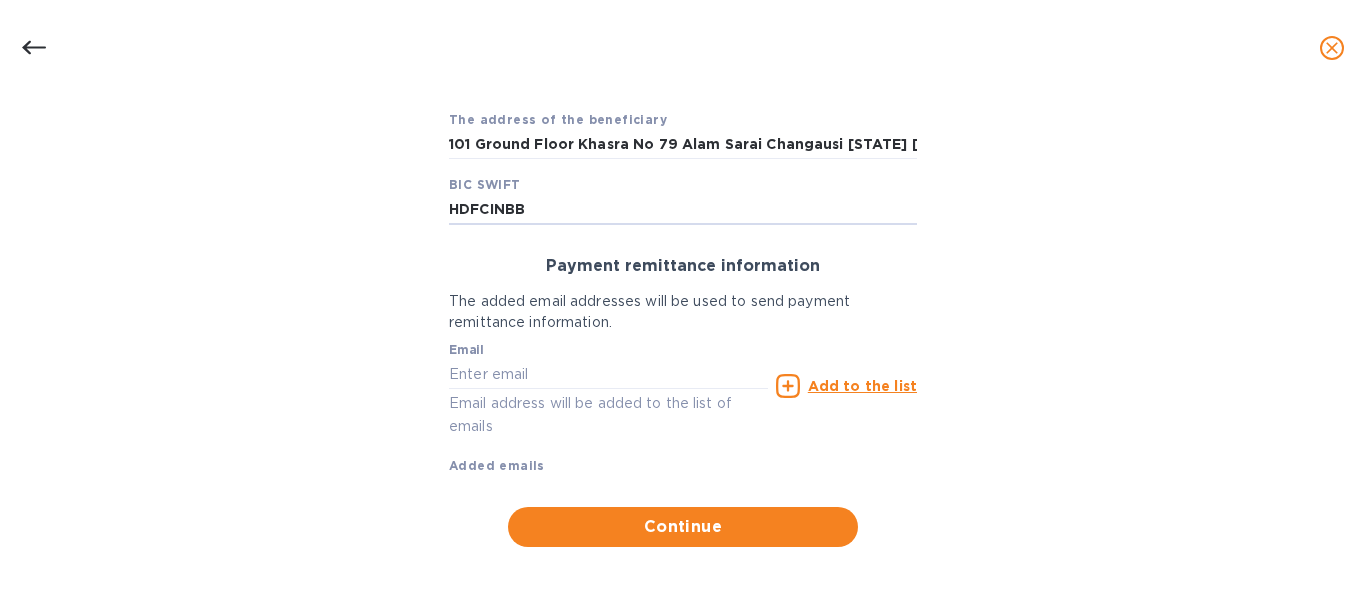 scroll, scrollTop: 646, scrollLeft: 0, axis: vertical 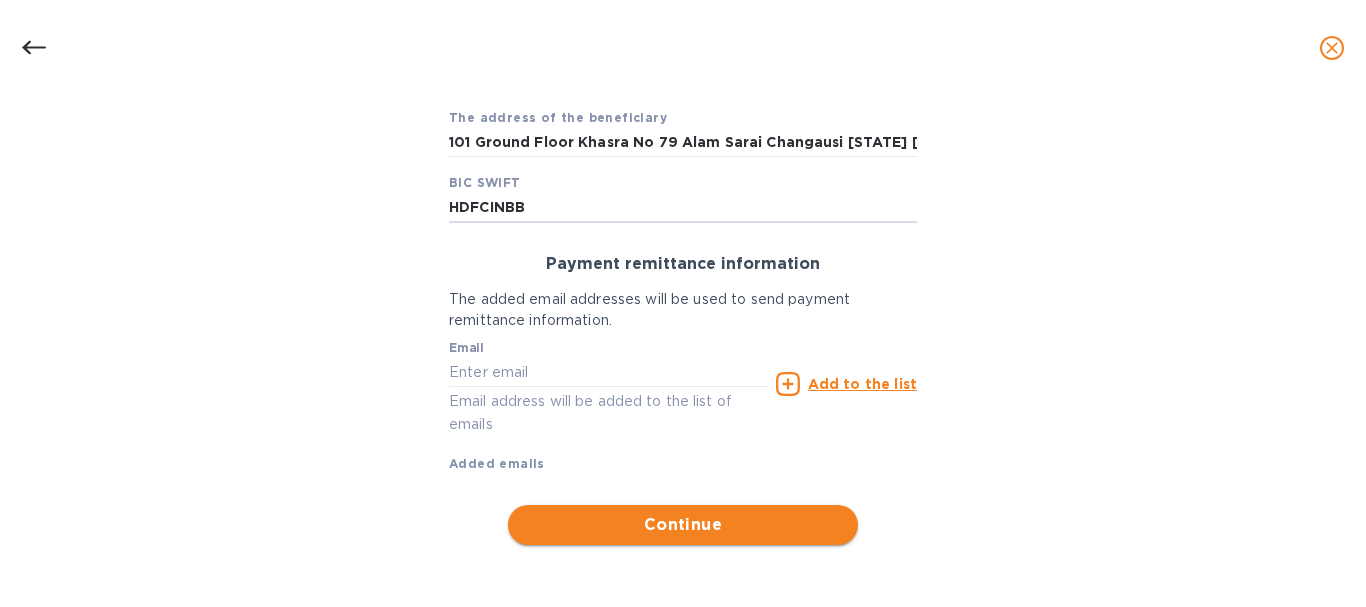 type on "HDFCINBB" 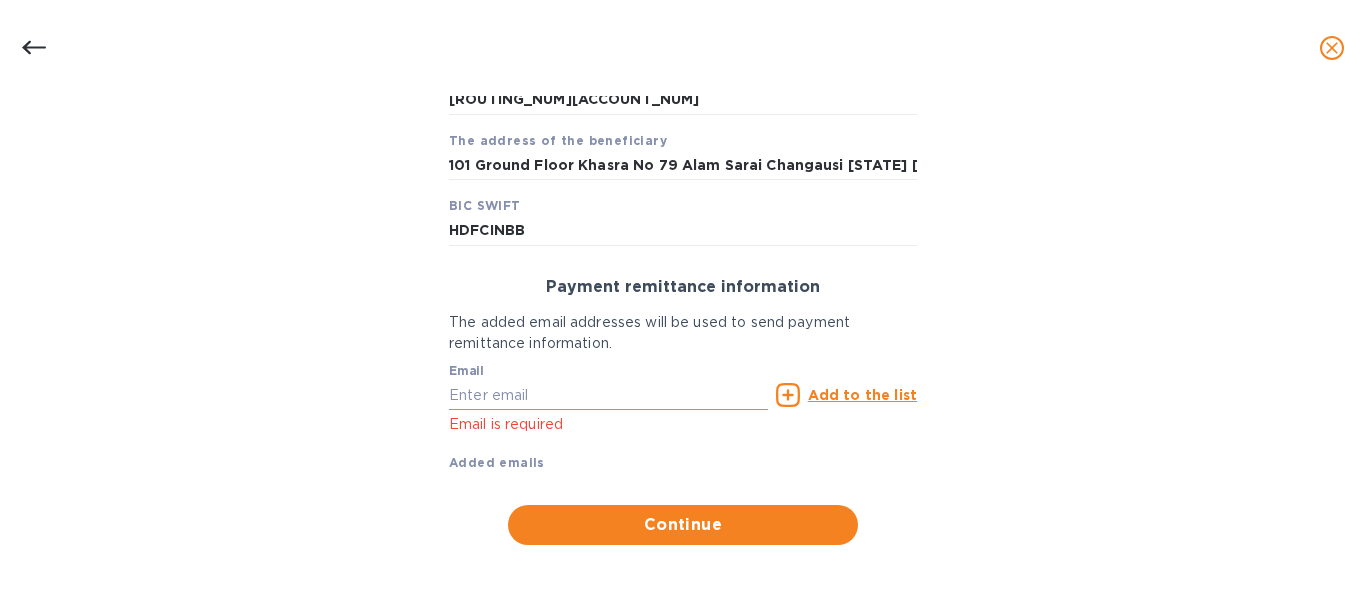 click at bounding box center [608, 395] 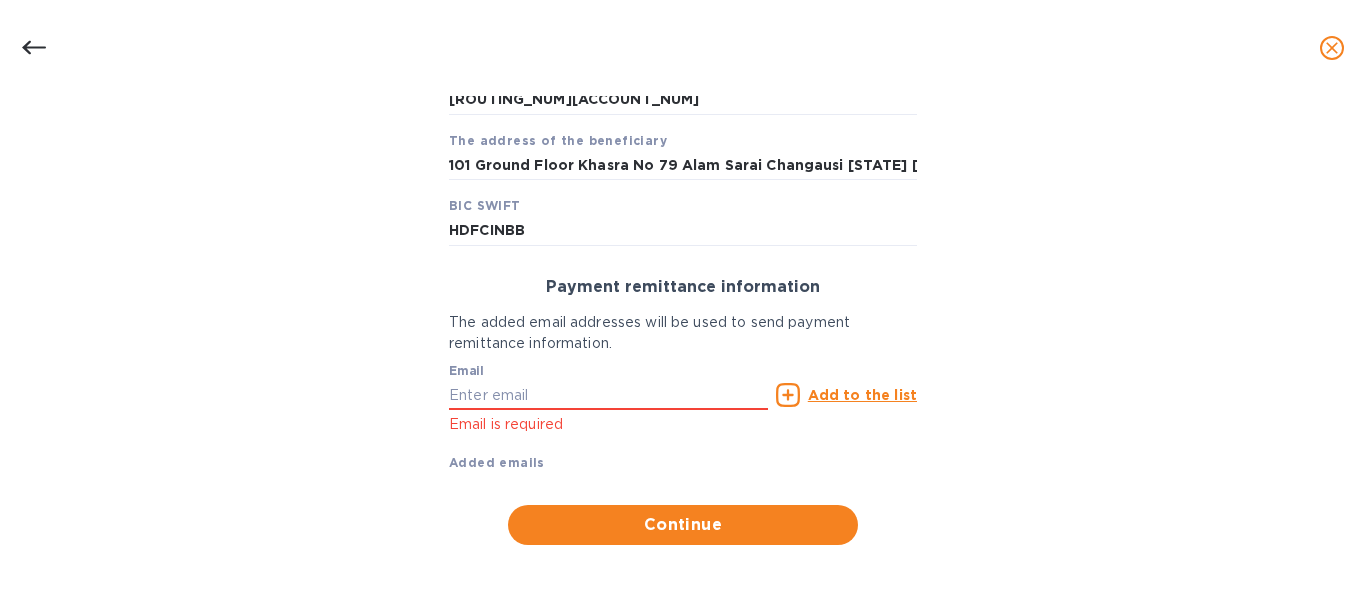 click on "Bank account holder name AM Enterprises Priority payment The fastest way to transfer funds, but also the most expensive Option (1) Beneficiary account nickname HDFC IFSC code HDFC0001966 City [CITY] Account Number or IBAN 19662020000313 The address of the beneficiary 101 Ground Floor Khasra No 79 Alam Sarai Changausi [STATE] [ZIP] BIC SWIFT HDFCINBB Payment remittance information The added email addresses will be used to send payment remittance information. Email Email is required Add to the list Added emails Continue" at bounding box center [683, 96] 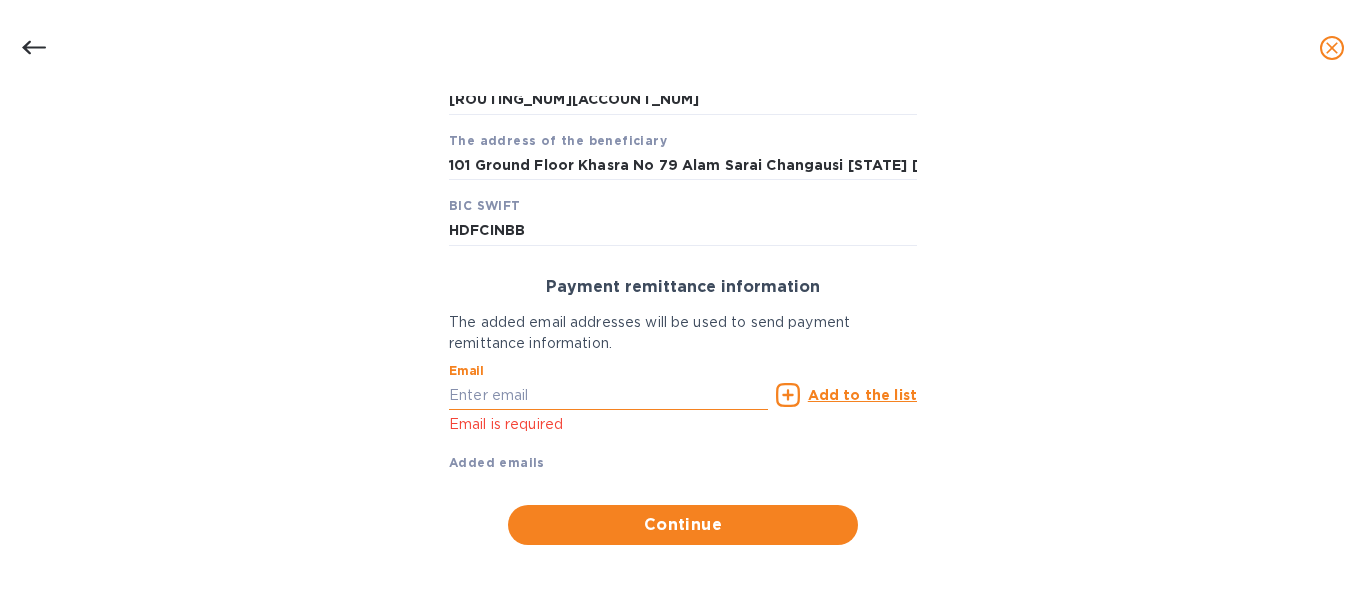 click at bounding box center [608, 395] 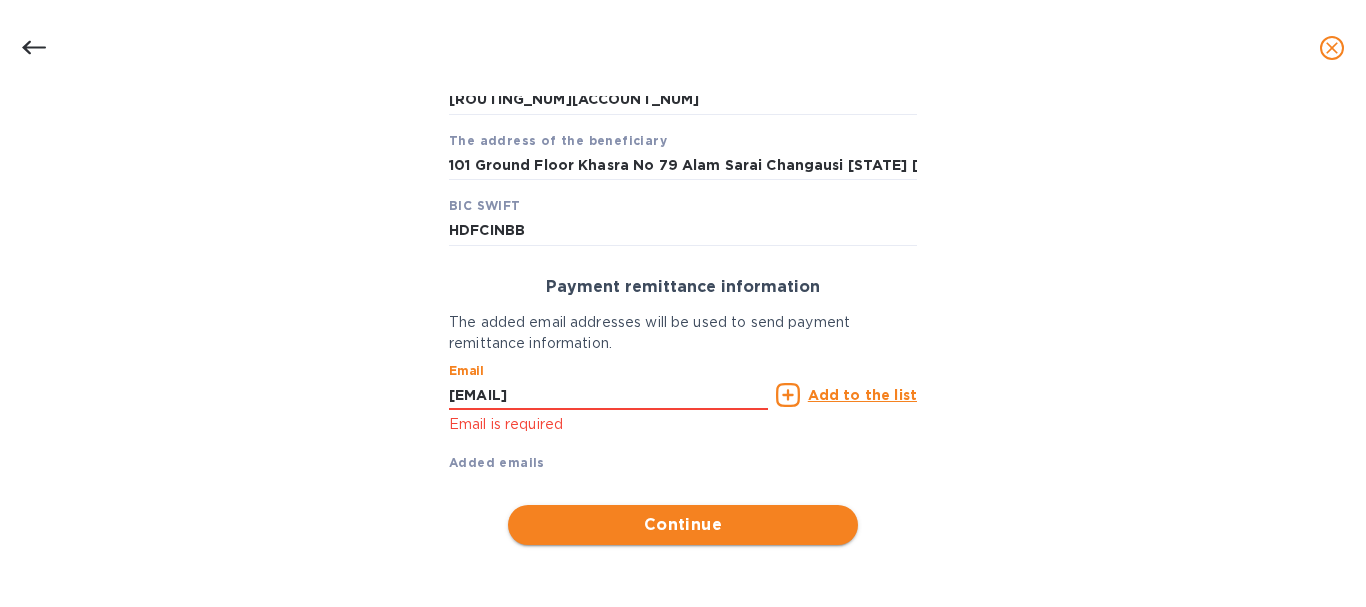 type on "[EMAIL]" 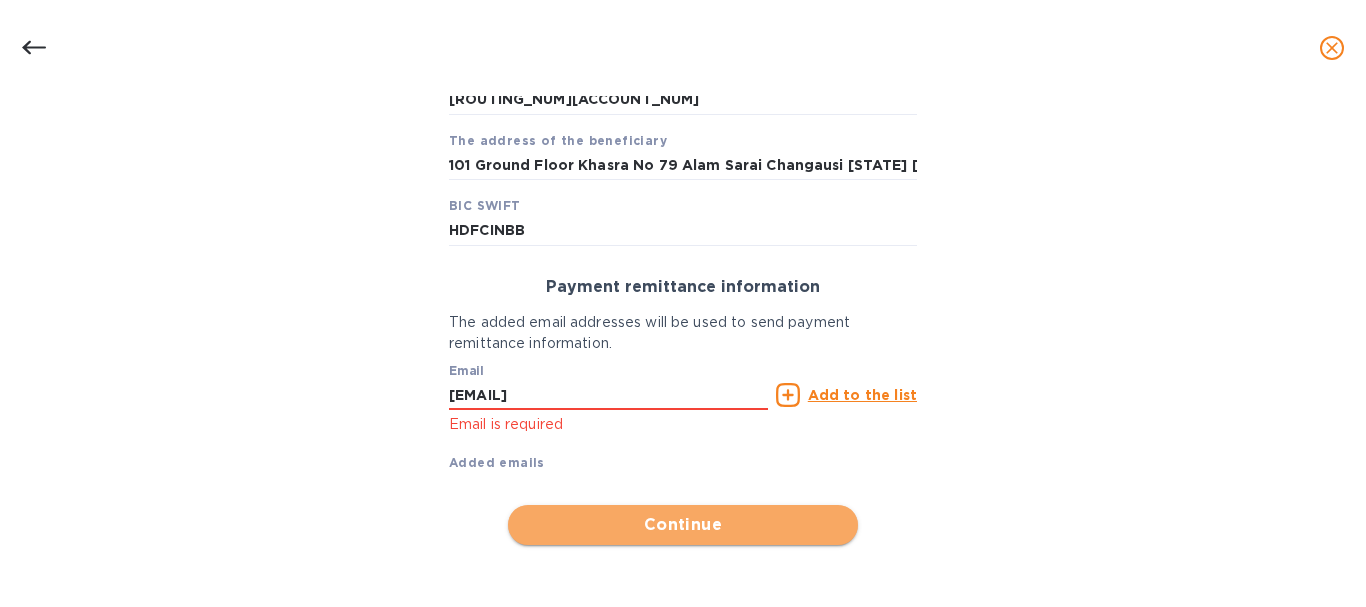 click on "Continue" at bounding box center [683, 525] 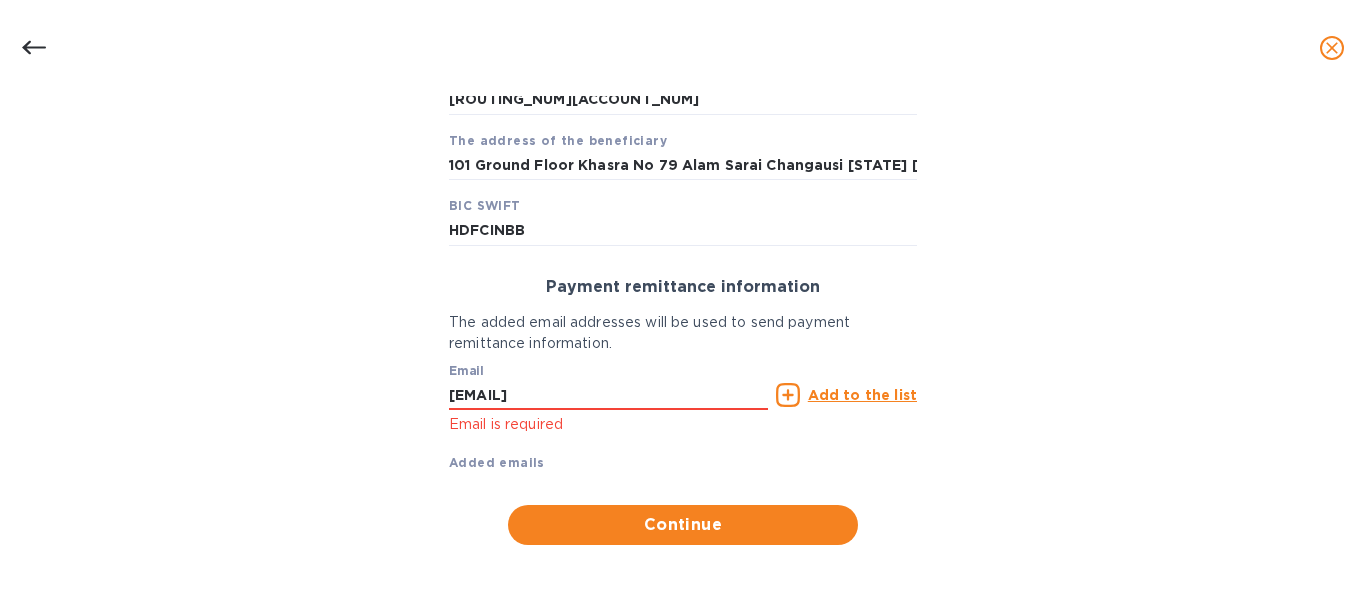 click 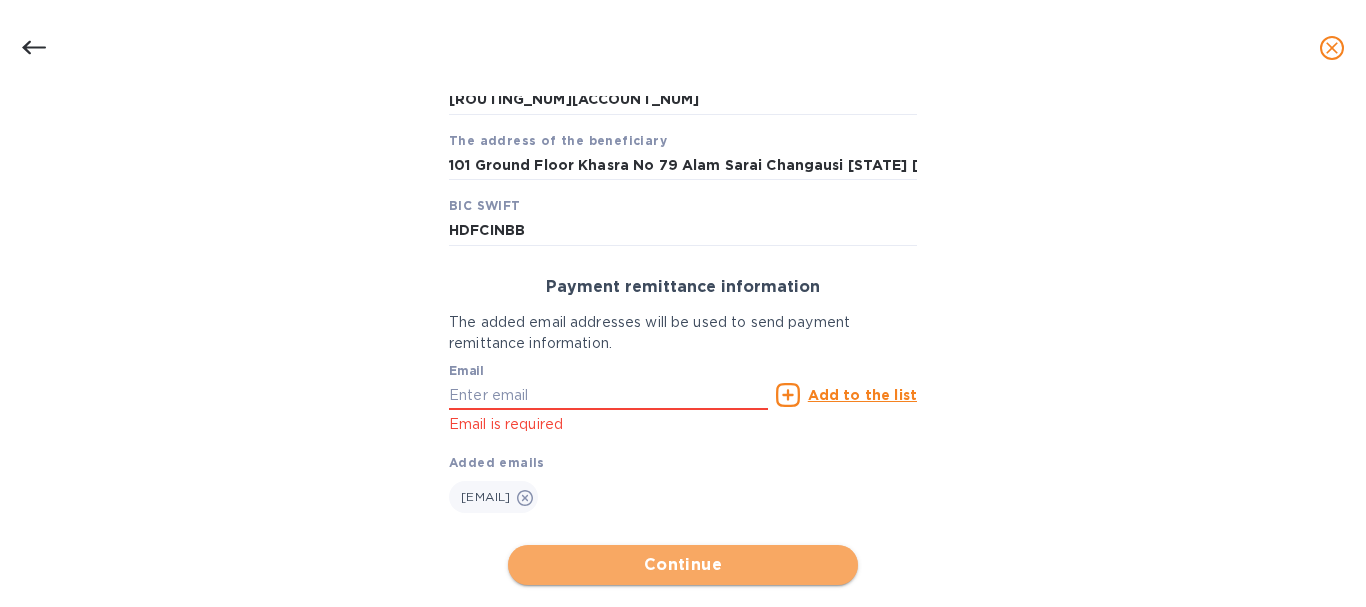 click on "Continue" at bounding box center [683, 565] 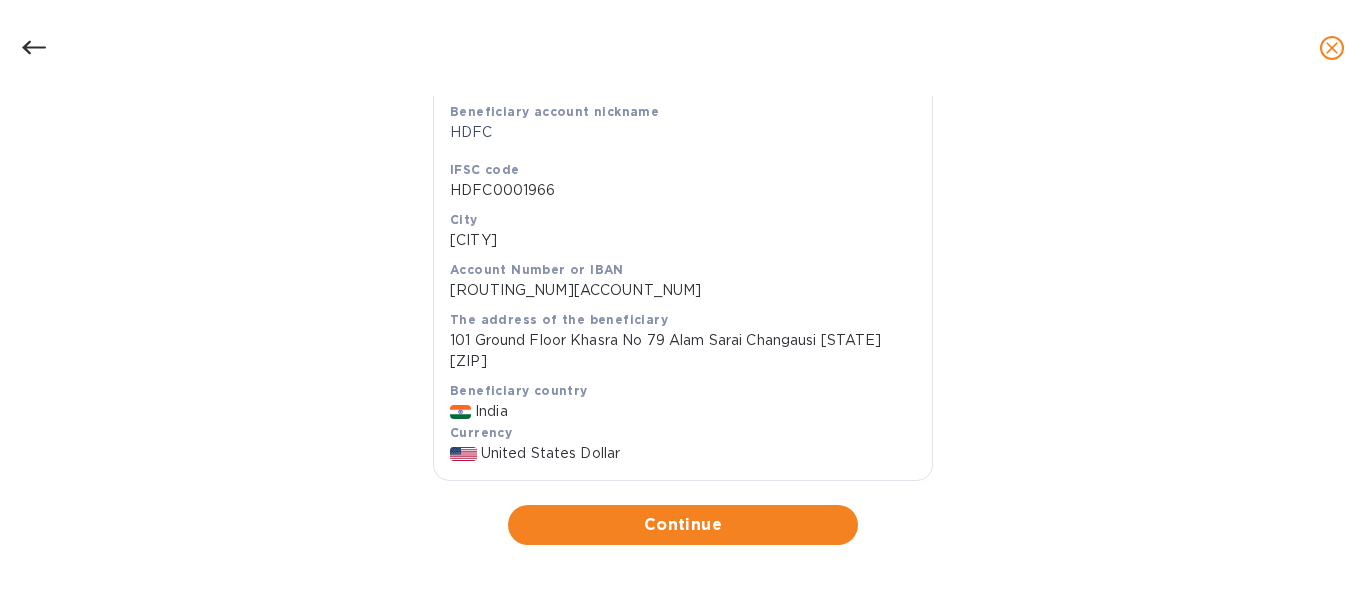 scroll, scrollTop: 426, scrollLeft: 0, axis: vertical 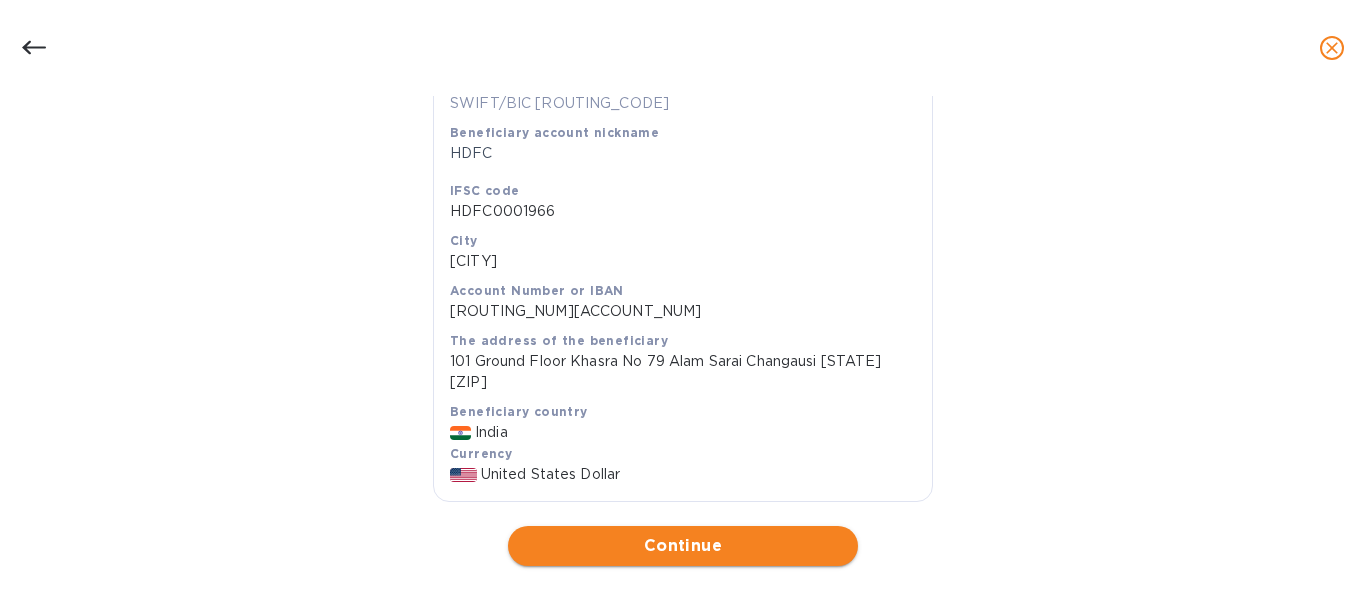 click on "Continue" at bounding box center (683, 546) 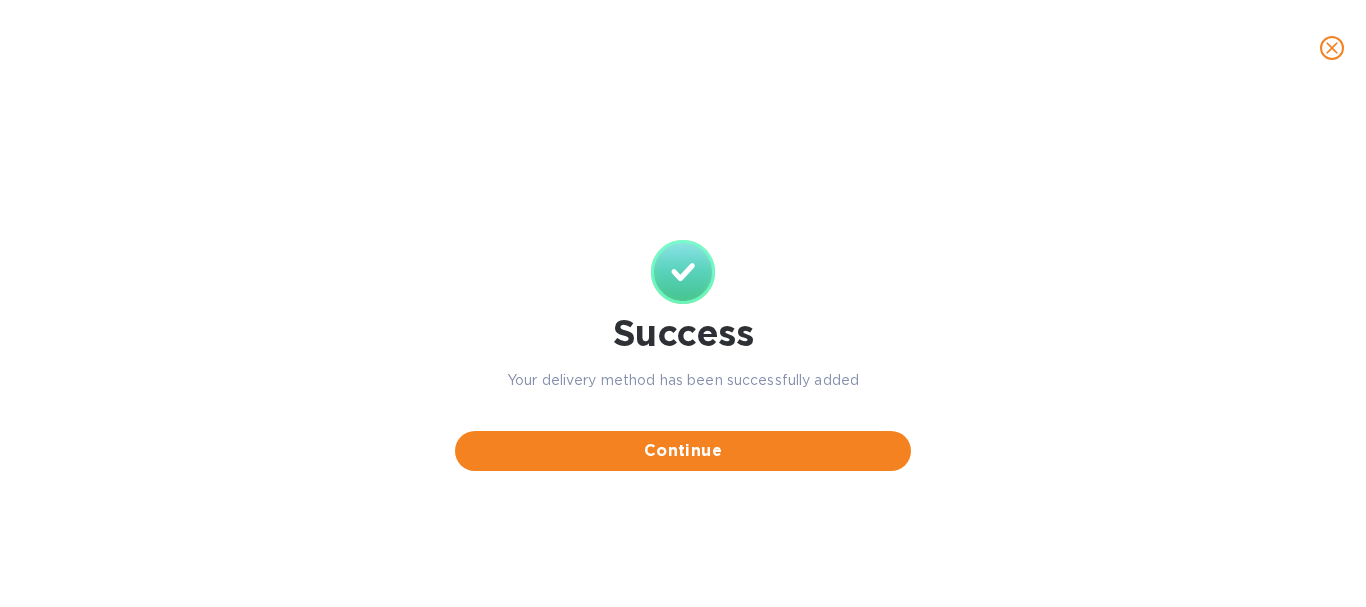 scroll, scrollTop: 0, scrollLeft: 0, axis: both 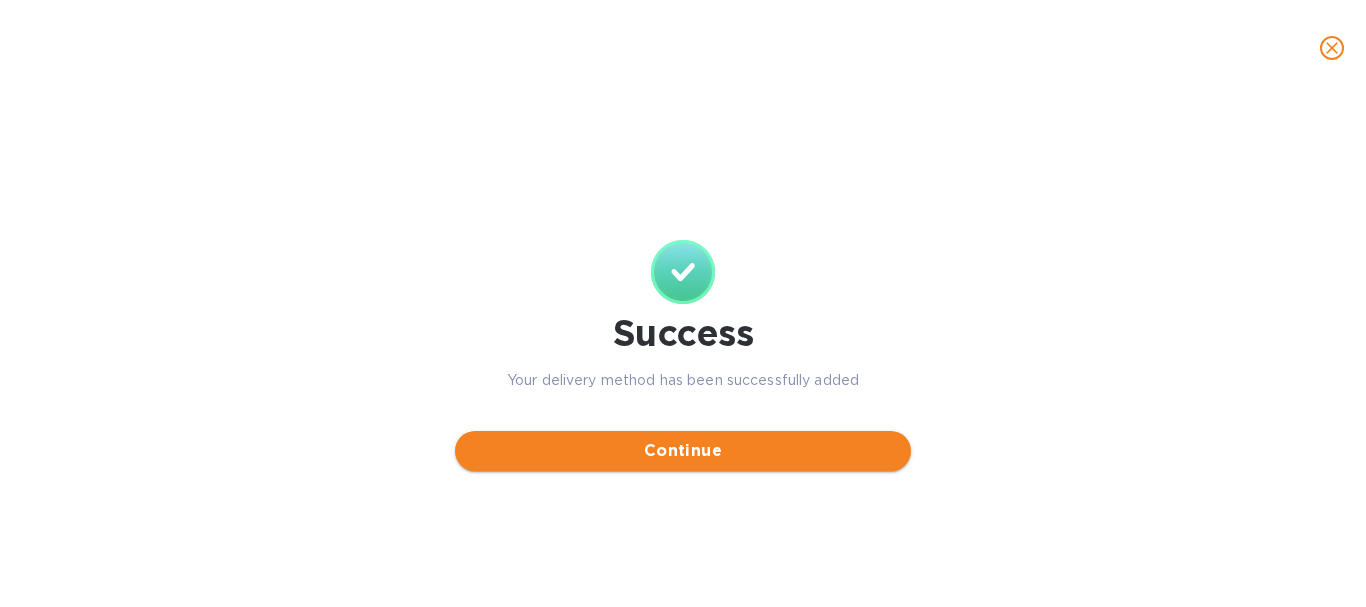 click on "Continue" at bounding box center [683, 451] 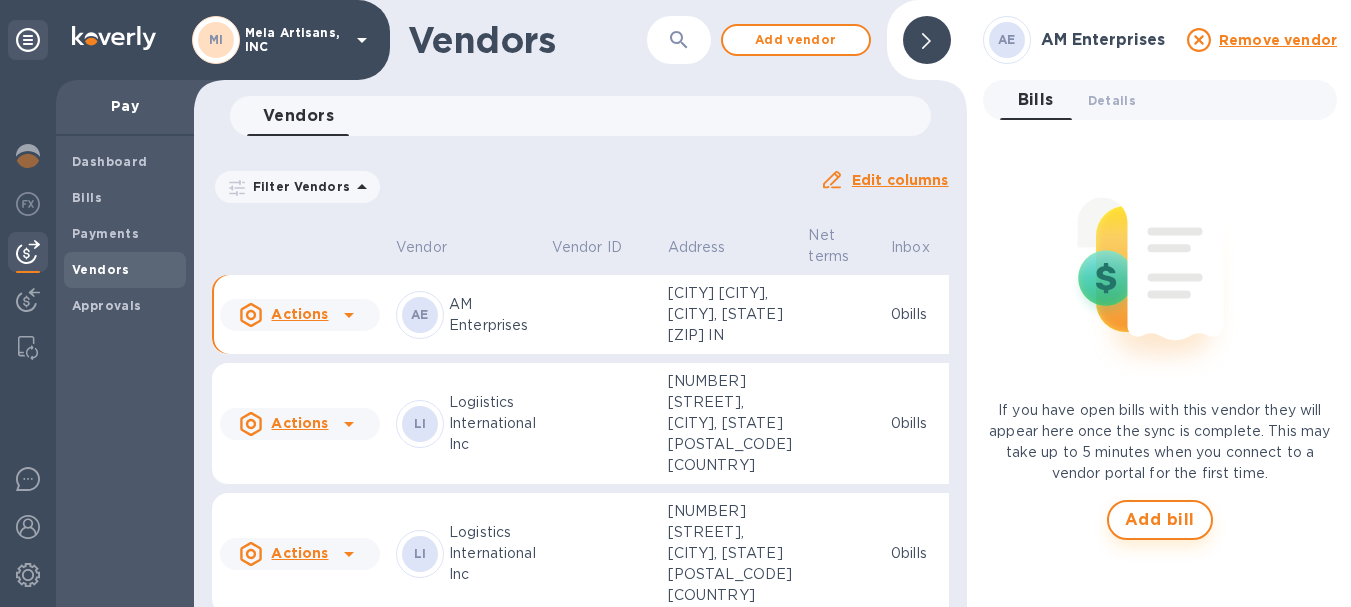 click on "Add bill" at bounding box center (1160, 520) 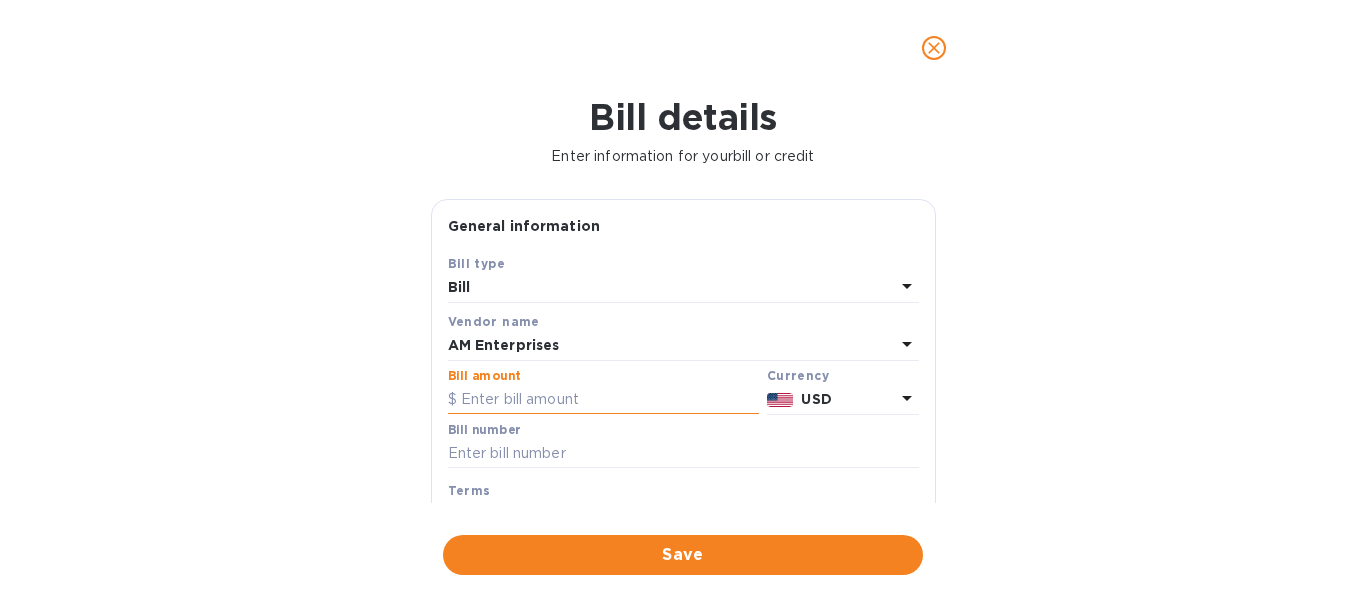 click at bounding box center [603, 400] 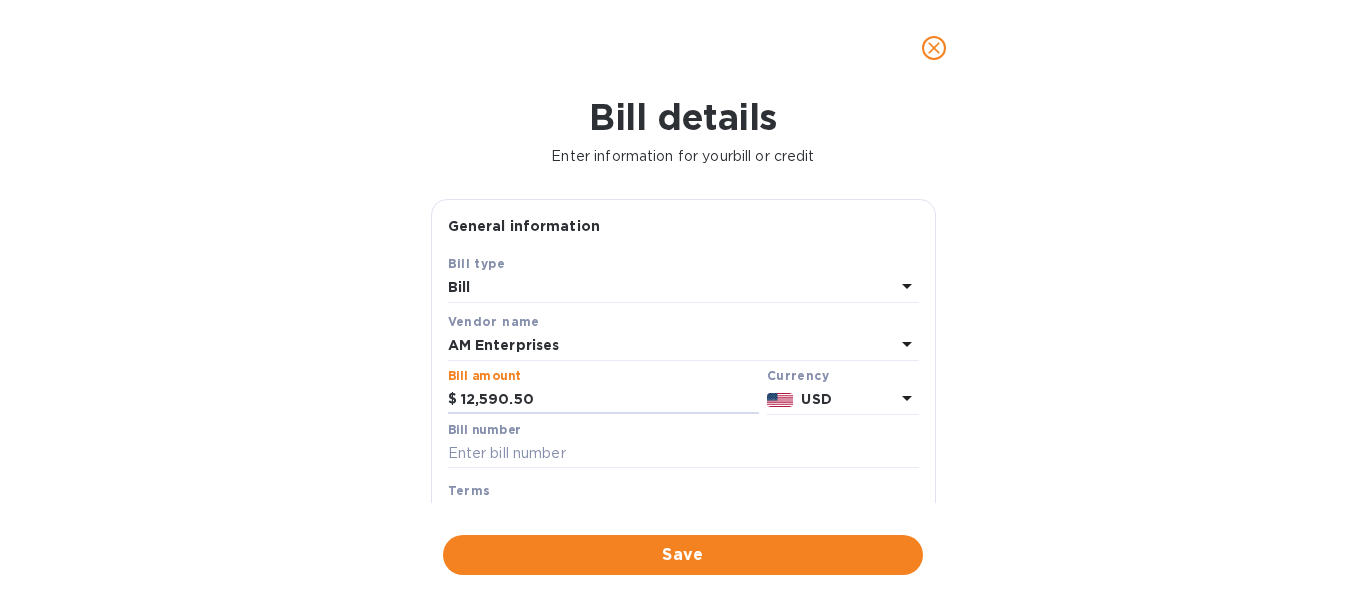 scroll, scrollTop: 100, scrollLeft: 0, axis: vertical 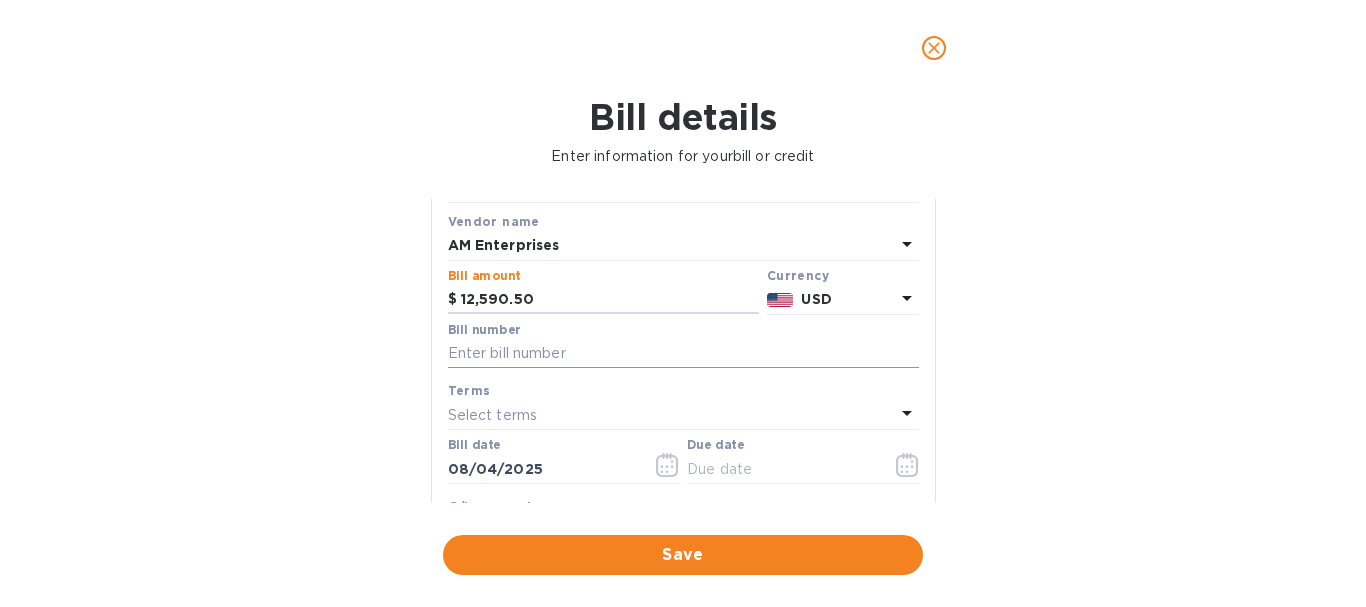 type on "12,590.50" 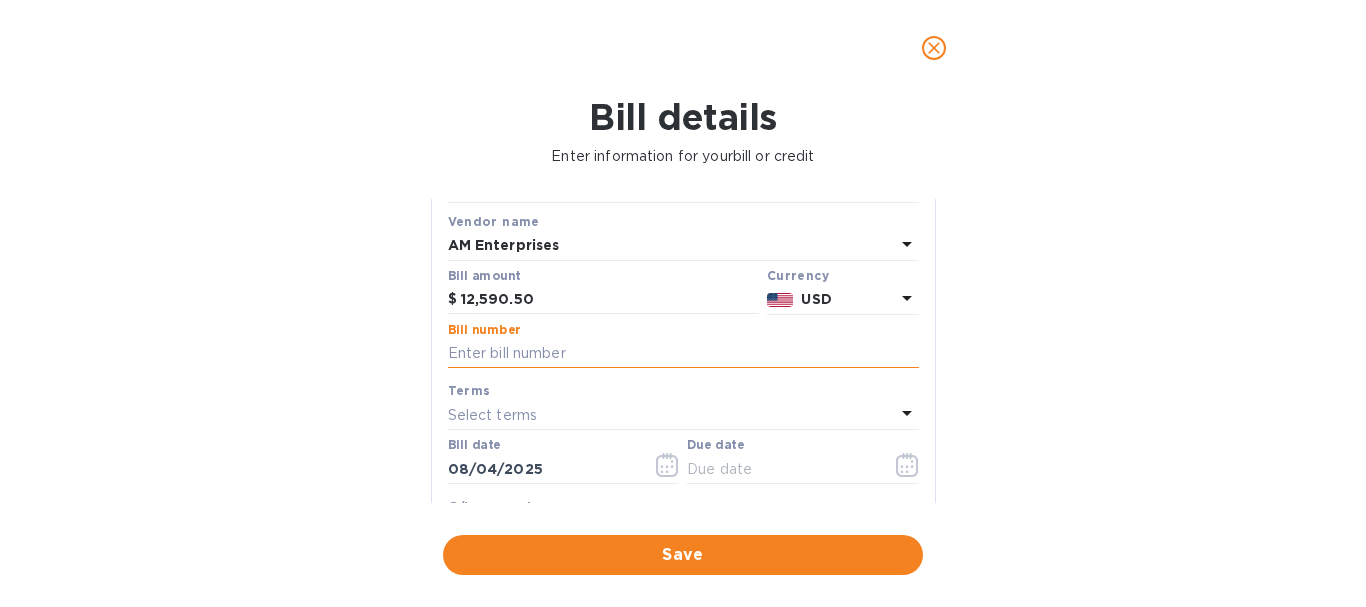 click at bounding box center [683, 354] 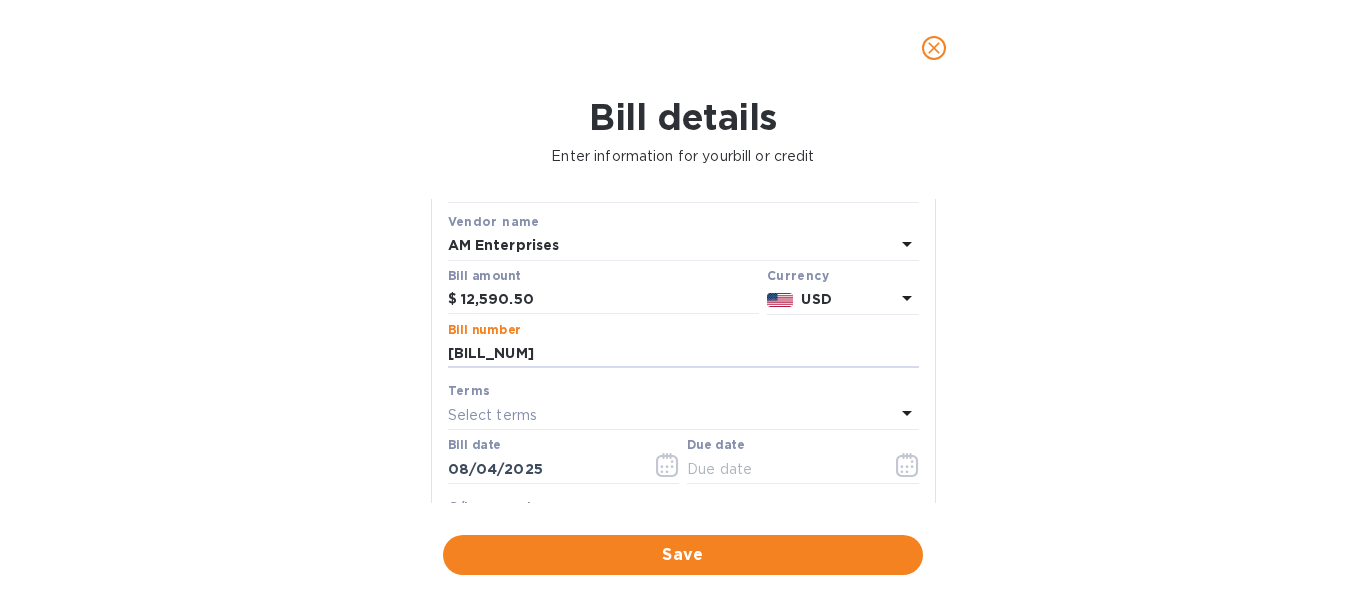 type on "[BILL_NUM]" 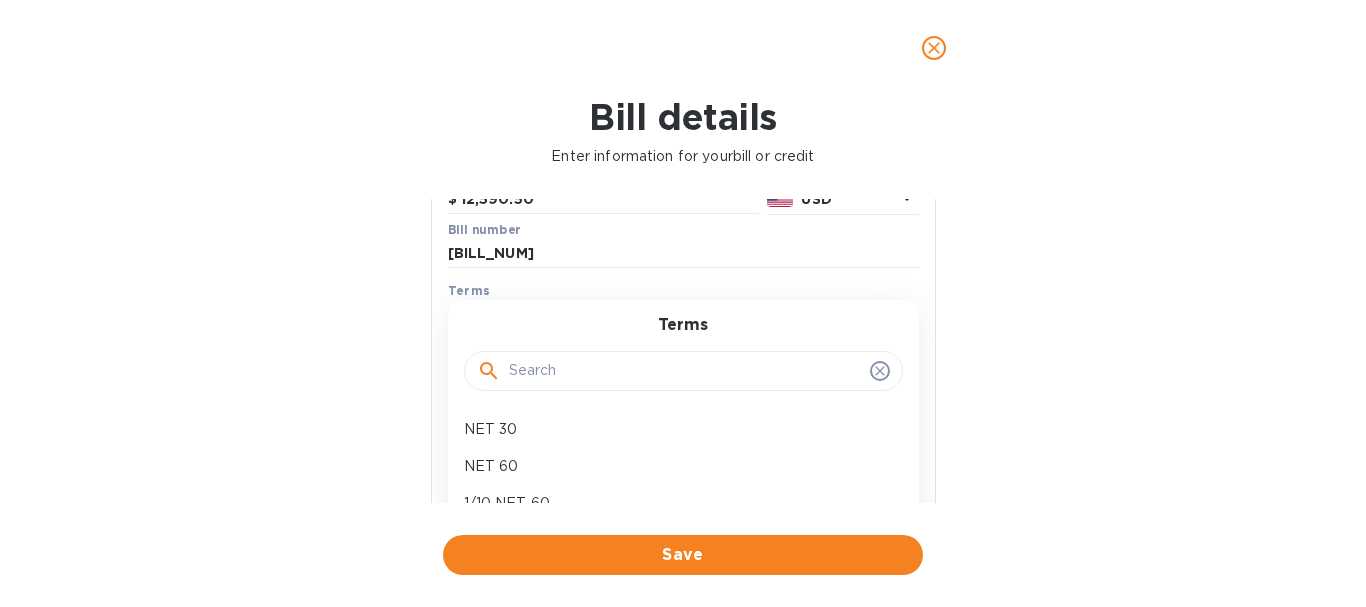 scroll, scrollTop: 300, scrollLeft: 0, axis: vertical 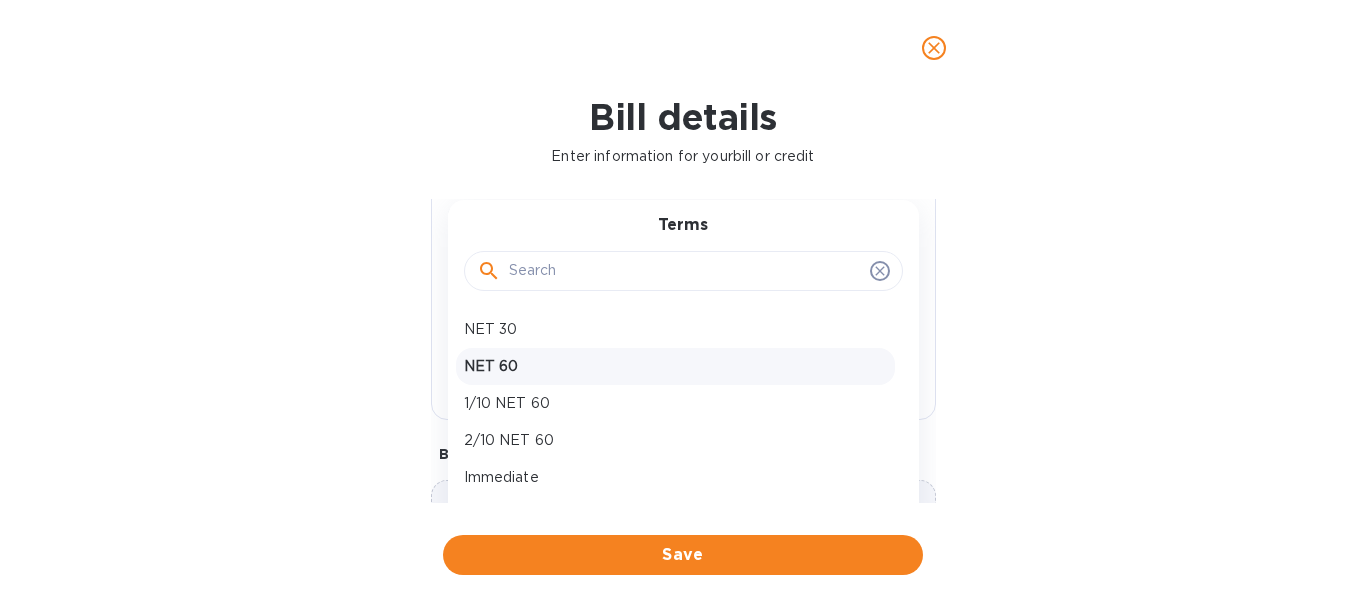 click on "NET 60" at bounding box center (675, 366) 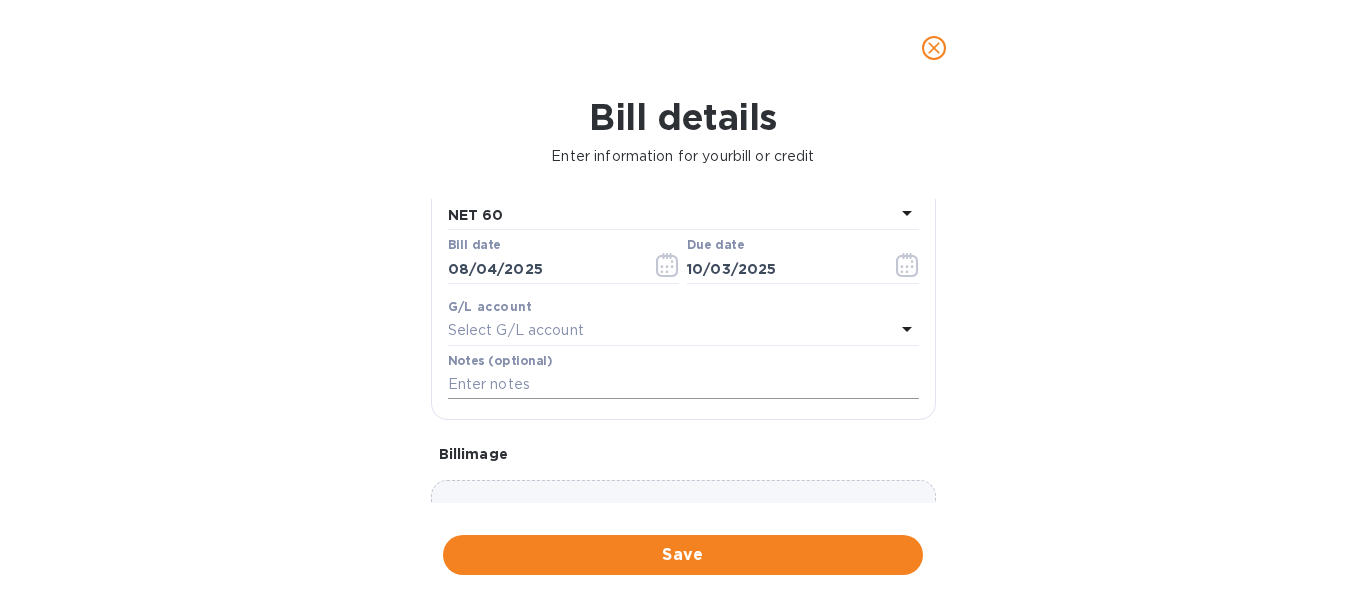 click at bounding box center (683, 385) 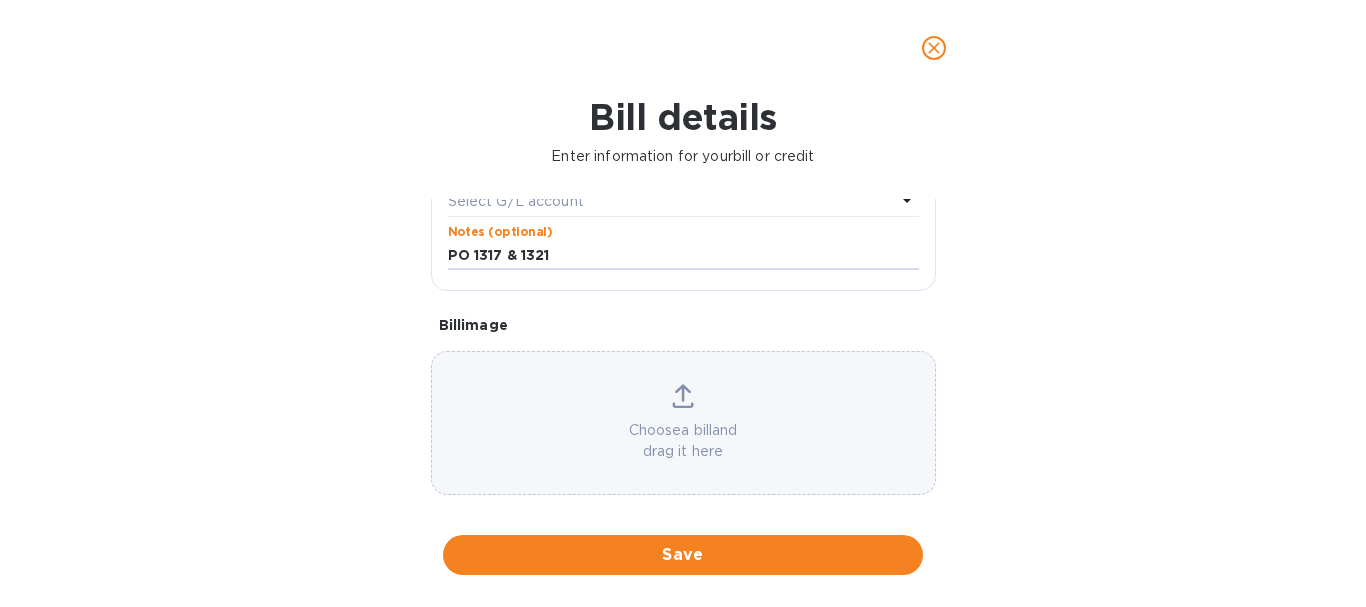 scroll, scrollTop: 445, scrollLeft: 0, axis: vertical 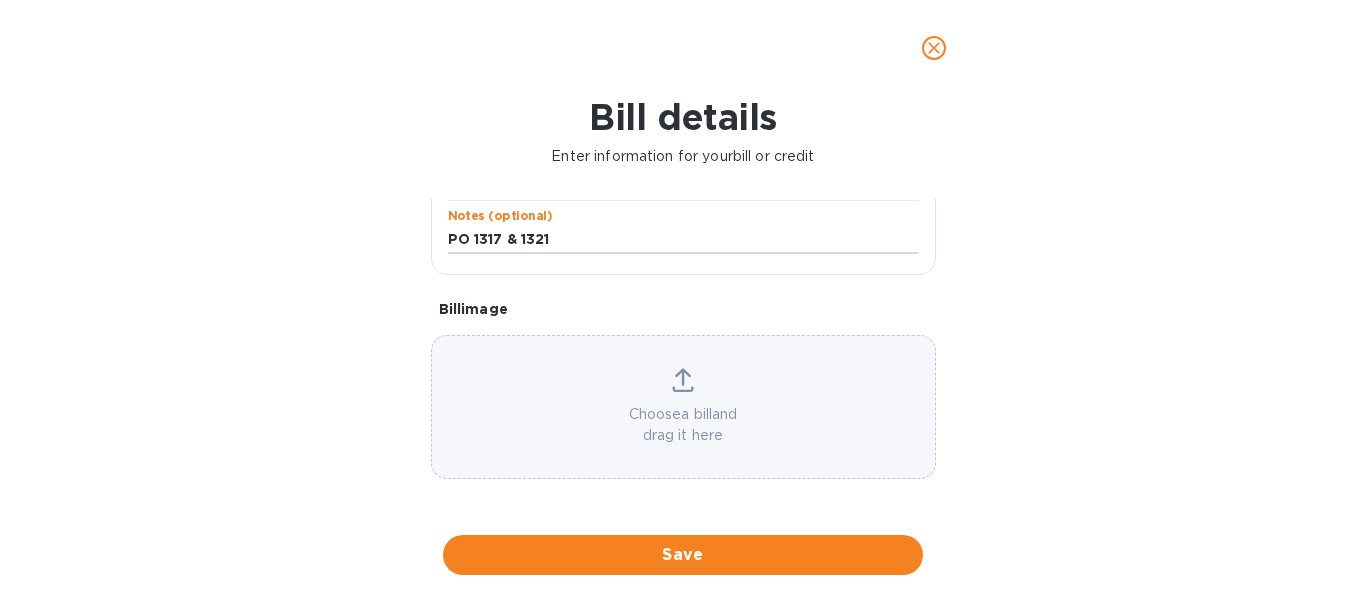 type on "PO 1317 & 1321" 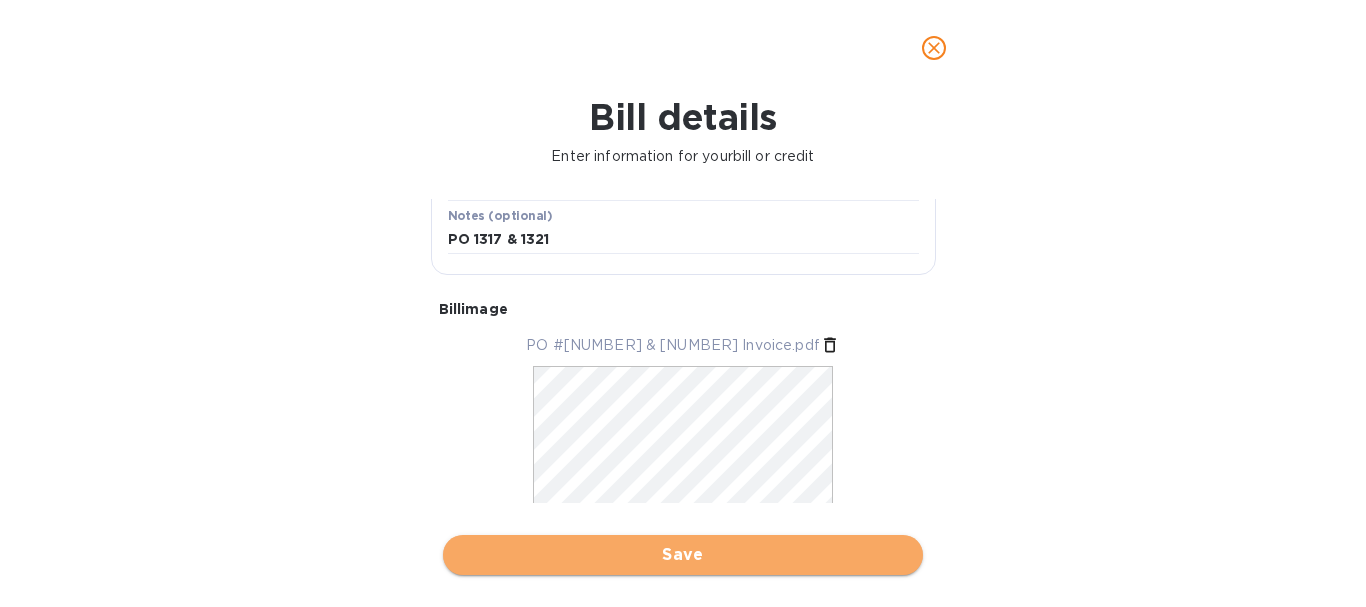 click on "Save" at bounding box center (683, 555) 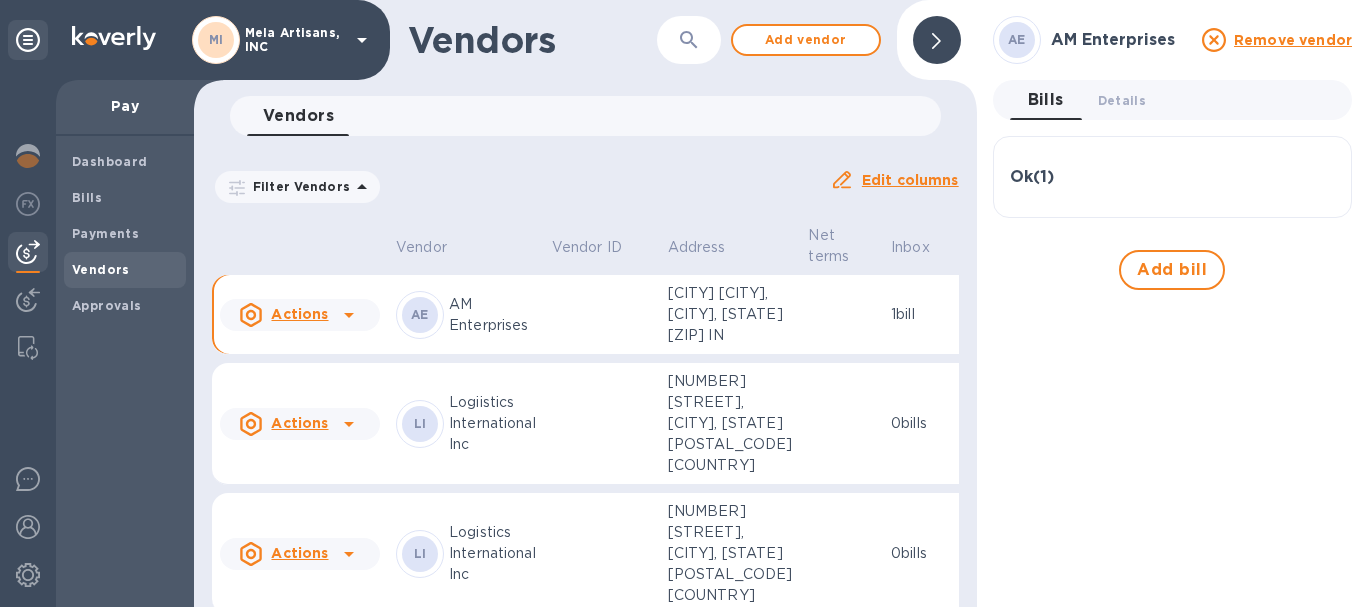 click at bounding box center [937, 40] 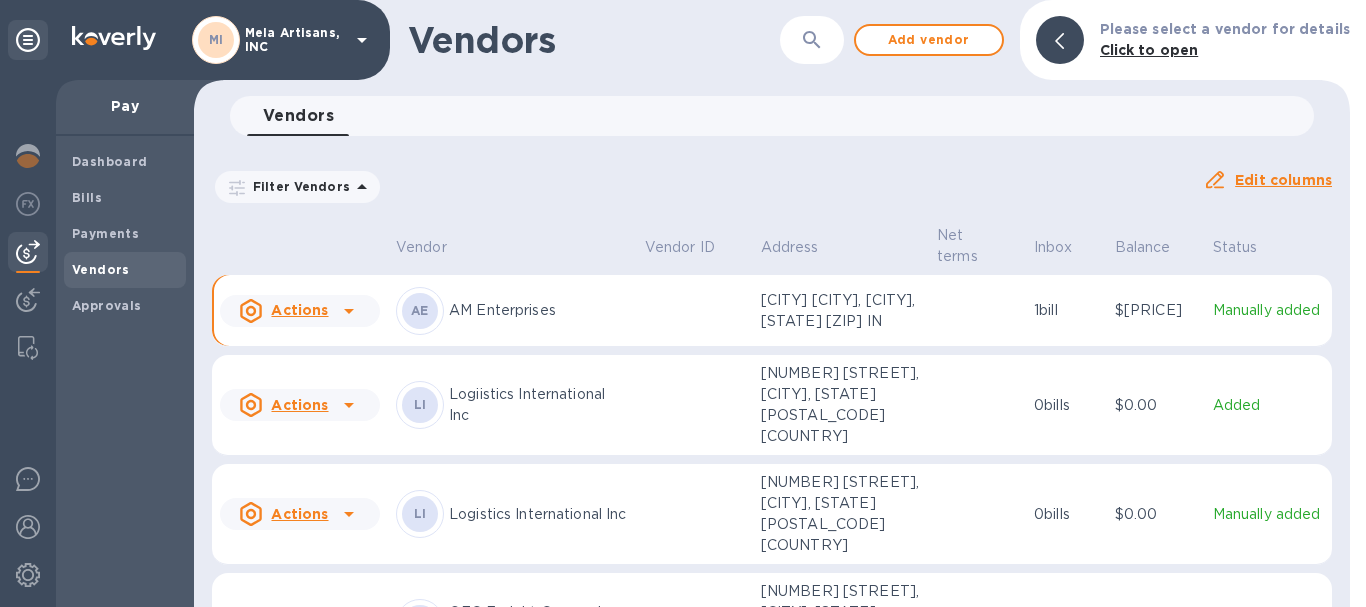 click 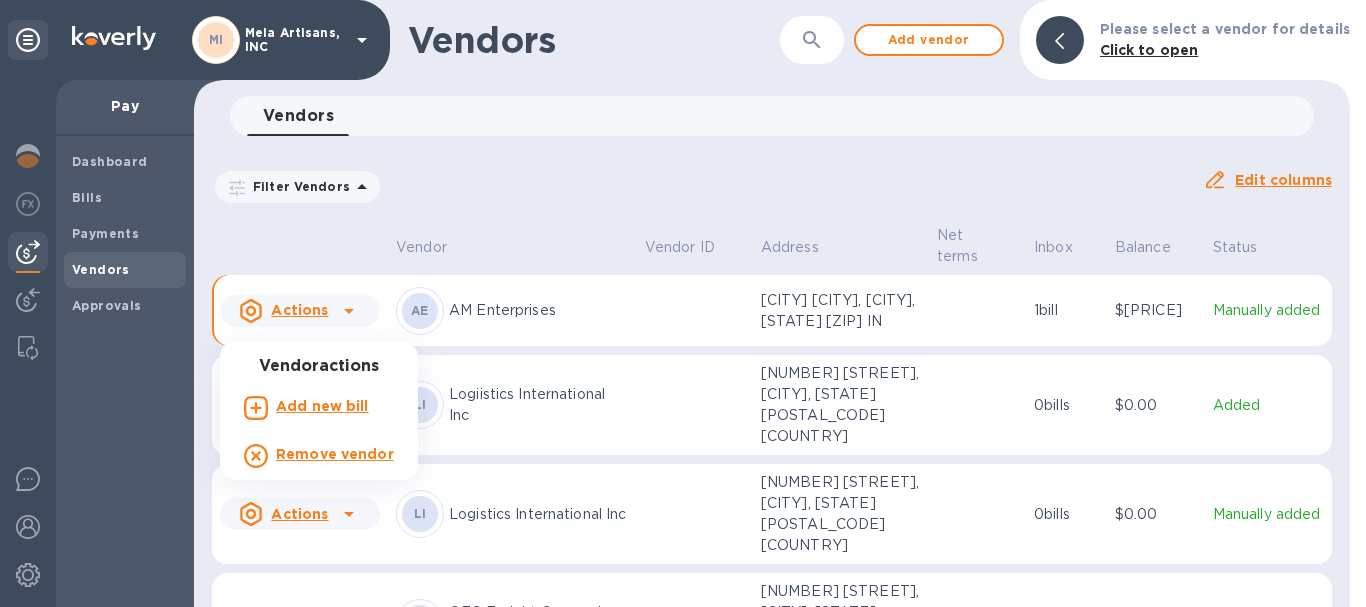 click at bounding box center [683, 303] 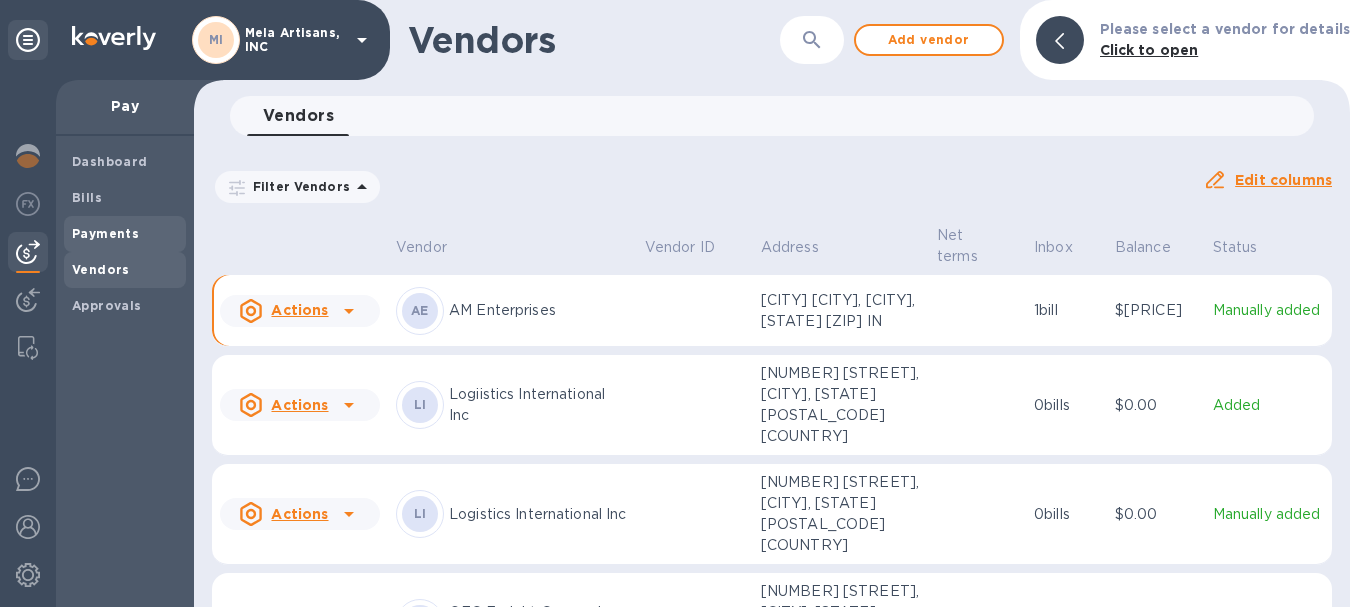 click on "Payments" at bounding box center (105, 233) 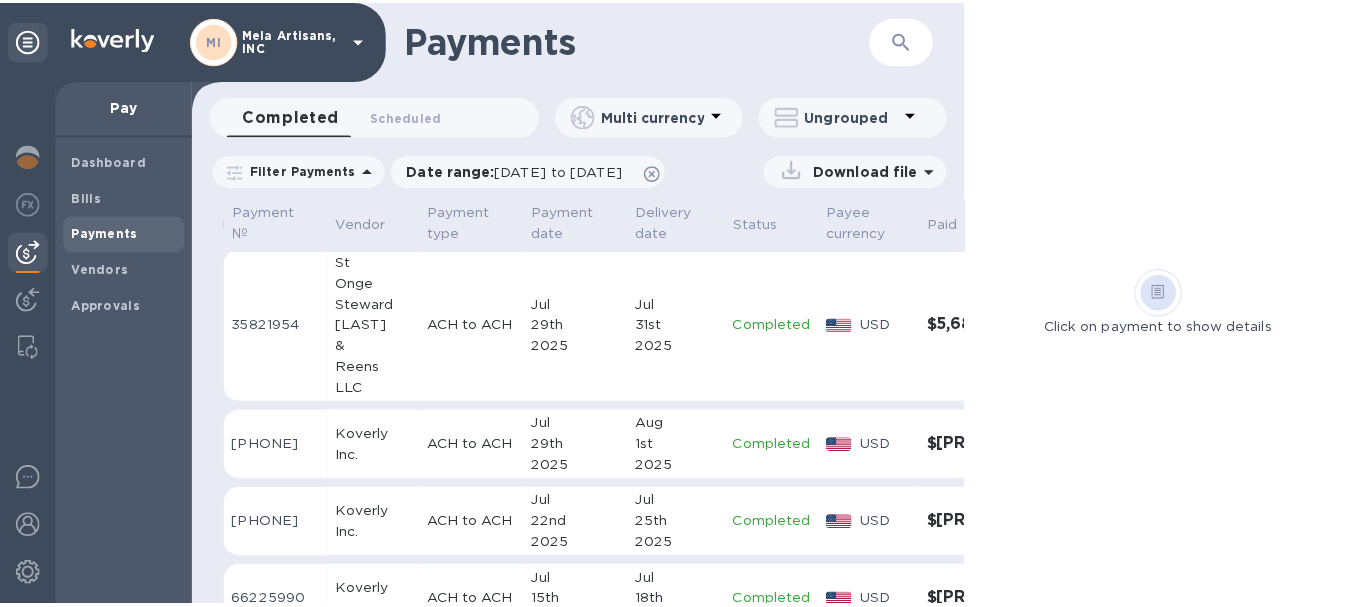 scroll, scrollTop: 0, scrollLeft: 0, axis: both 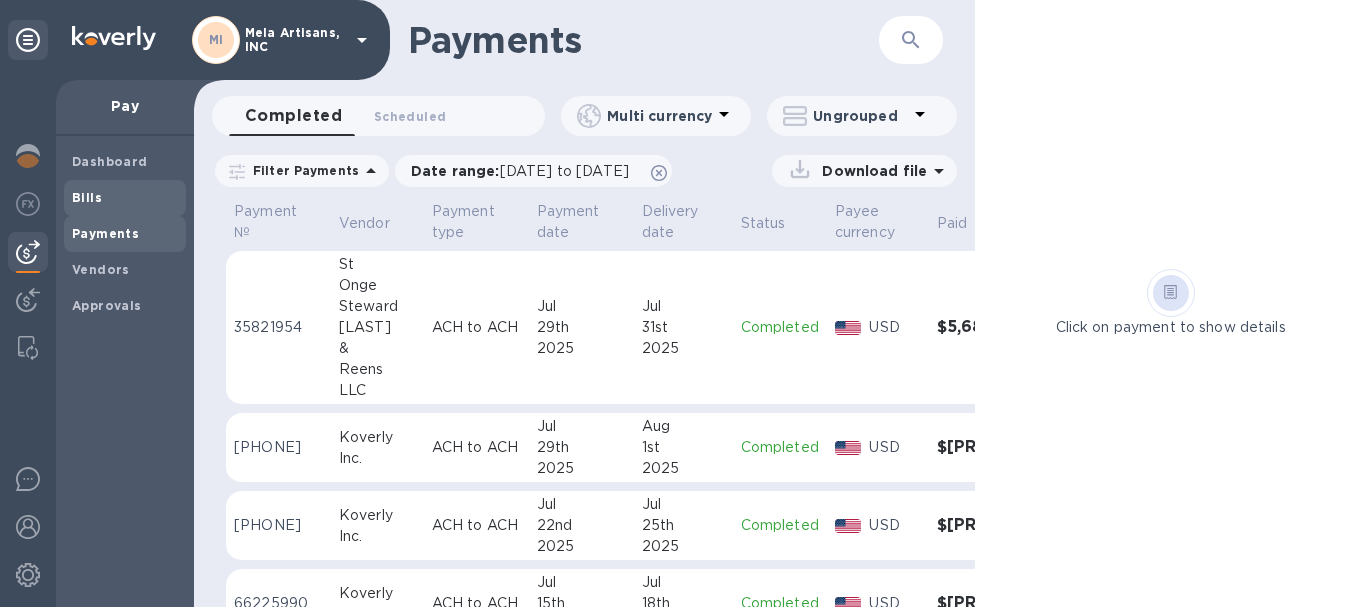 click on "Bills" at bounding box center [87, 197] 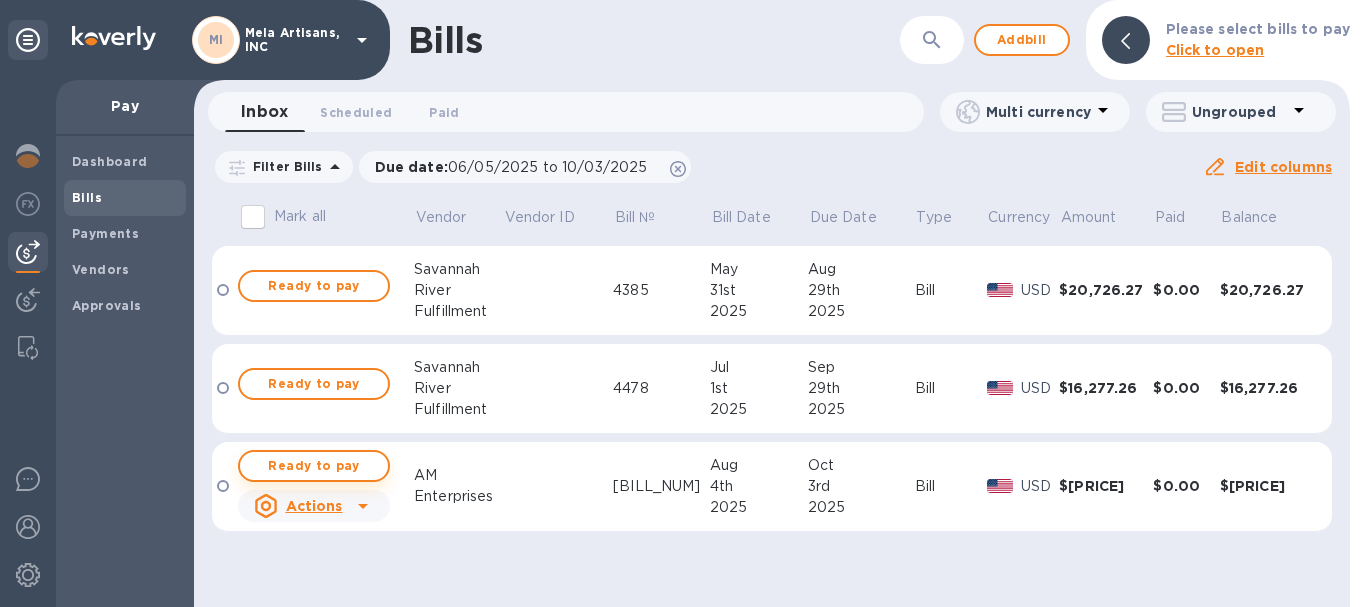 click on "Ready to pay" at bounding box center [314, 466] 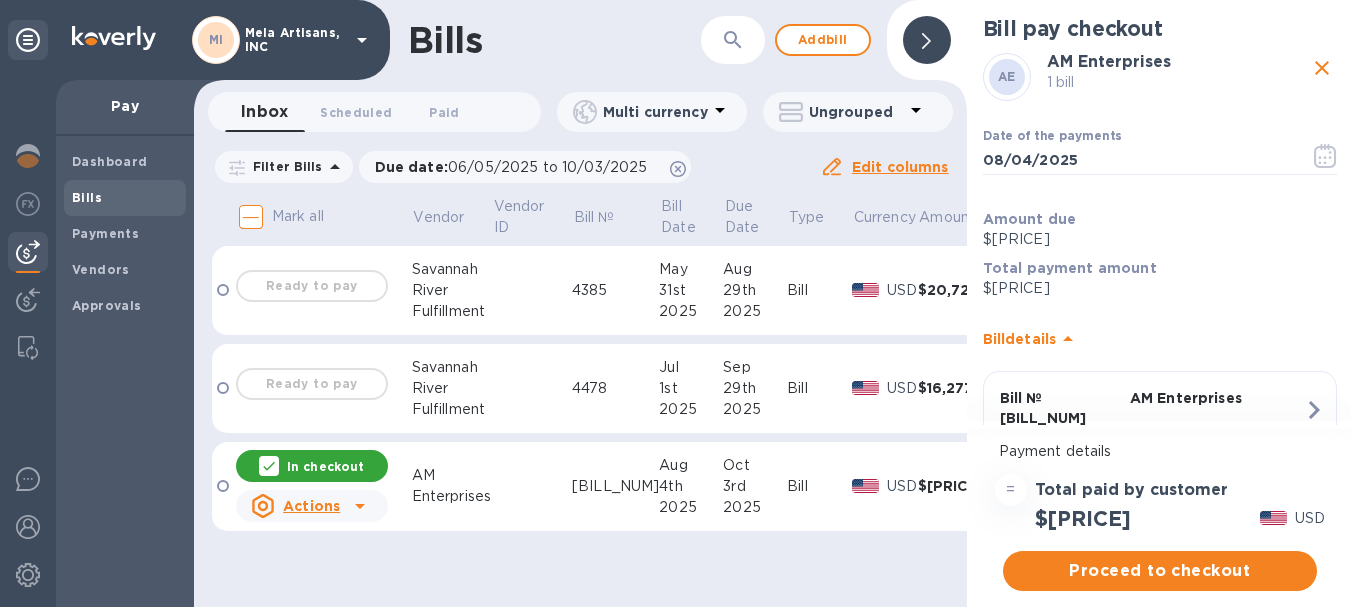 click on "$[PRICE]" at bounding box center (1160, 288) 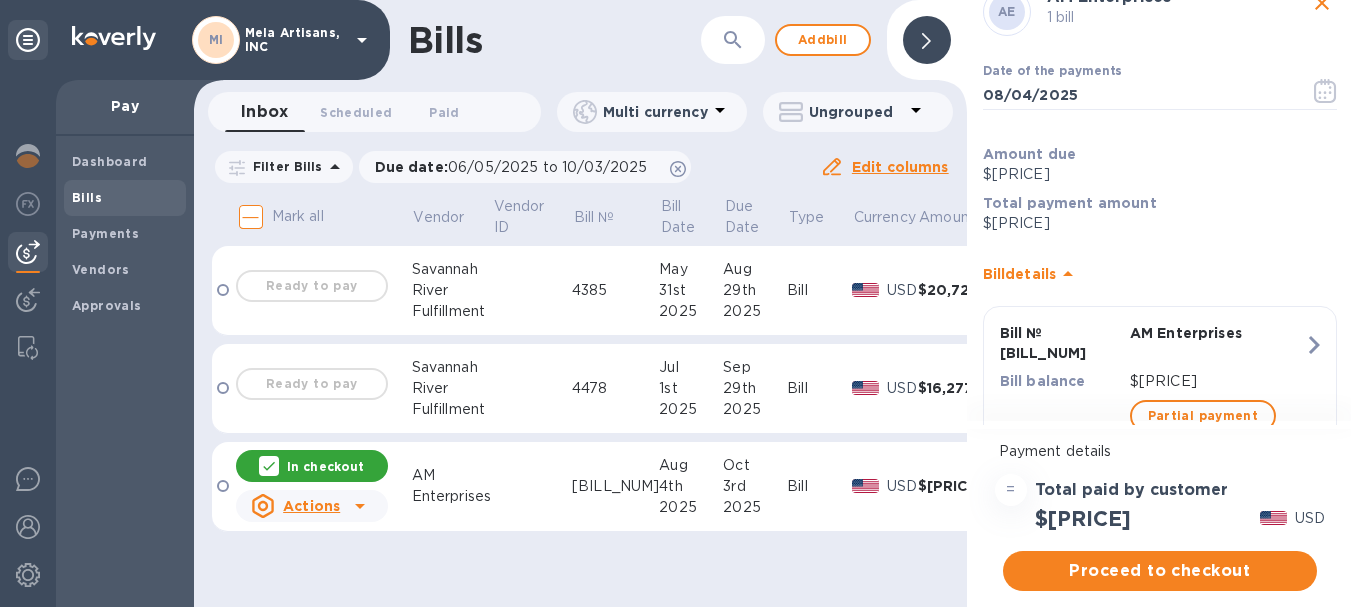 scroll, scrollTop: 100, scrollLeft: 0, axis: vertical 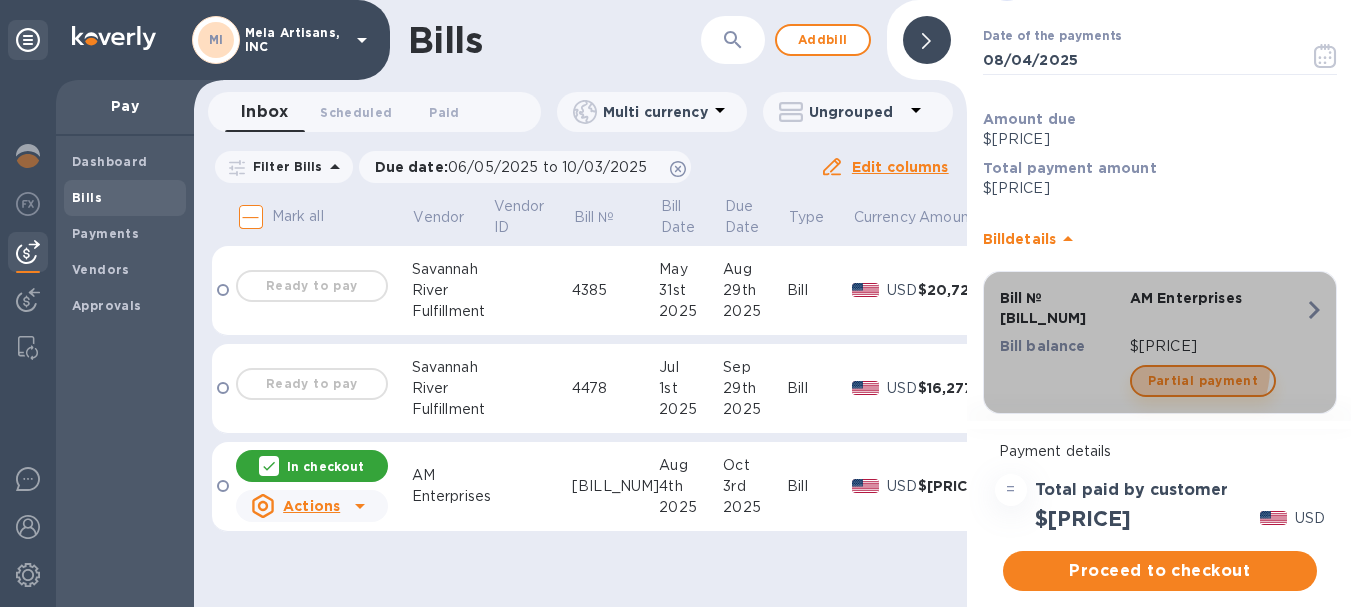 click on "Partial payment" at bounding box center (1203, 381) 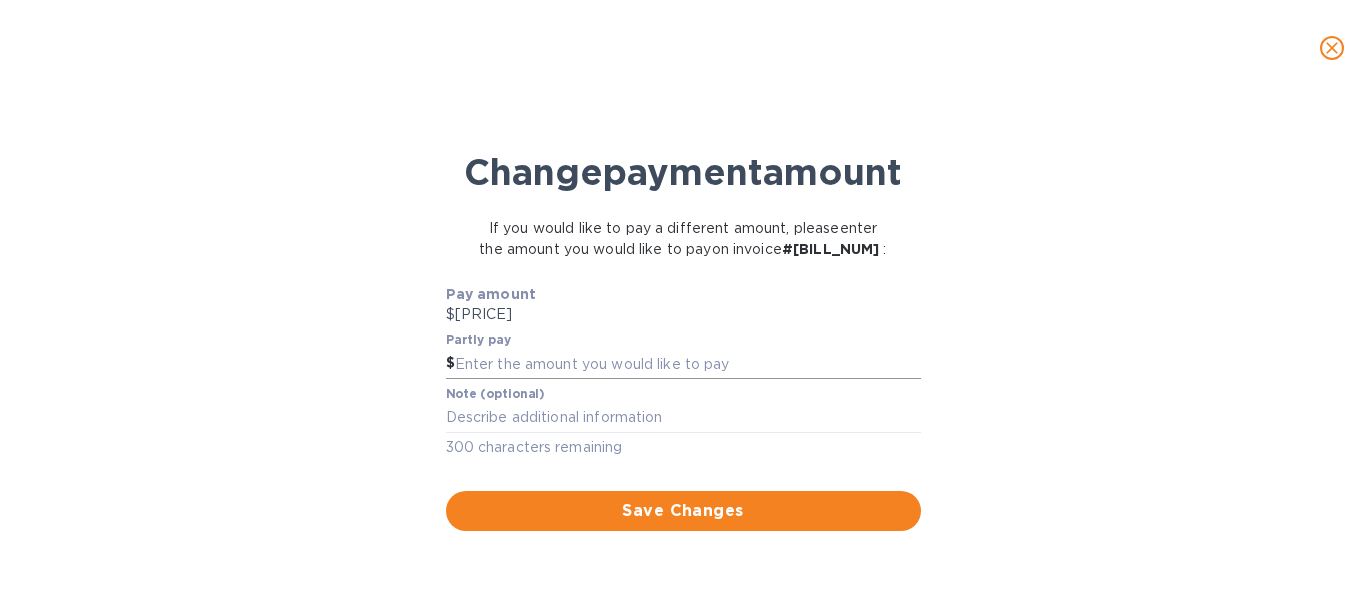 click at bounding box center (688, 364) 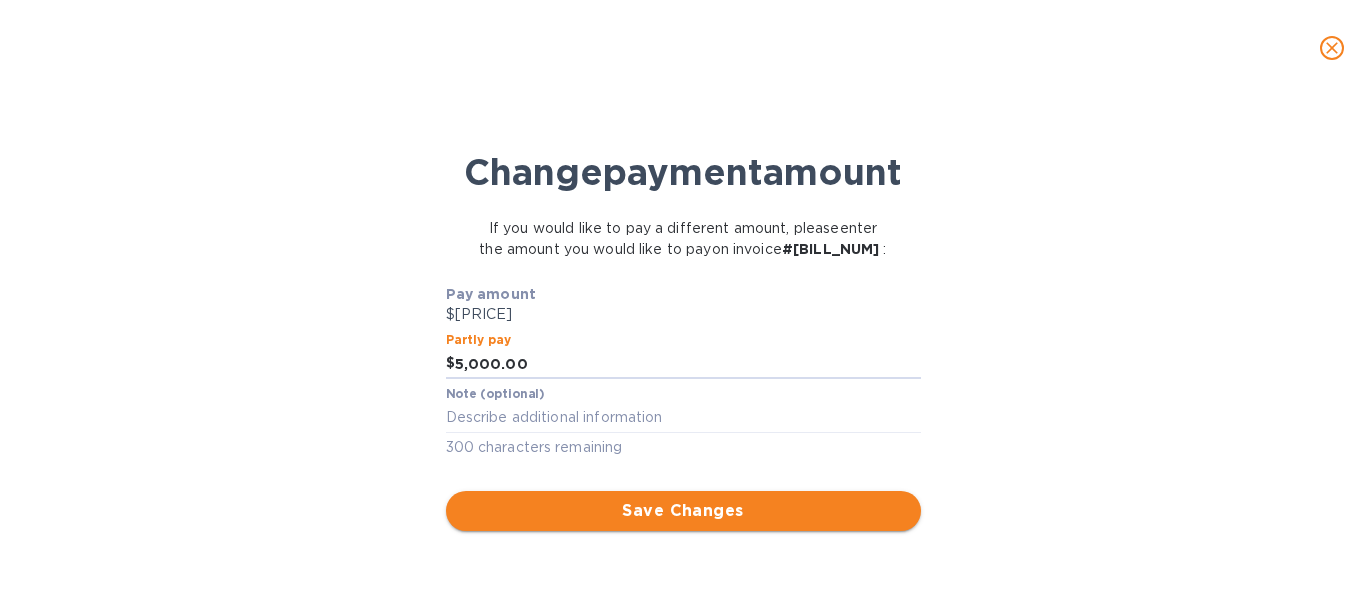 type on "5,000.00" 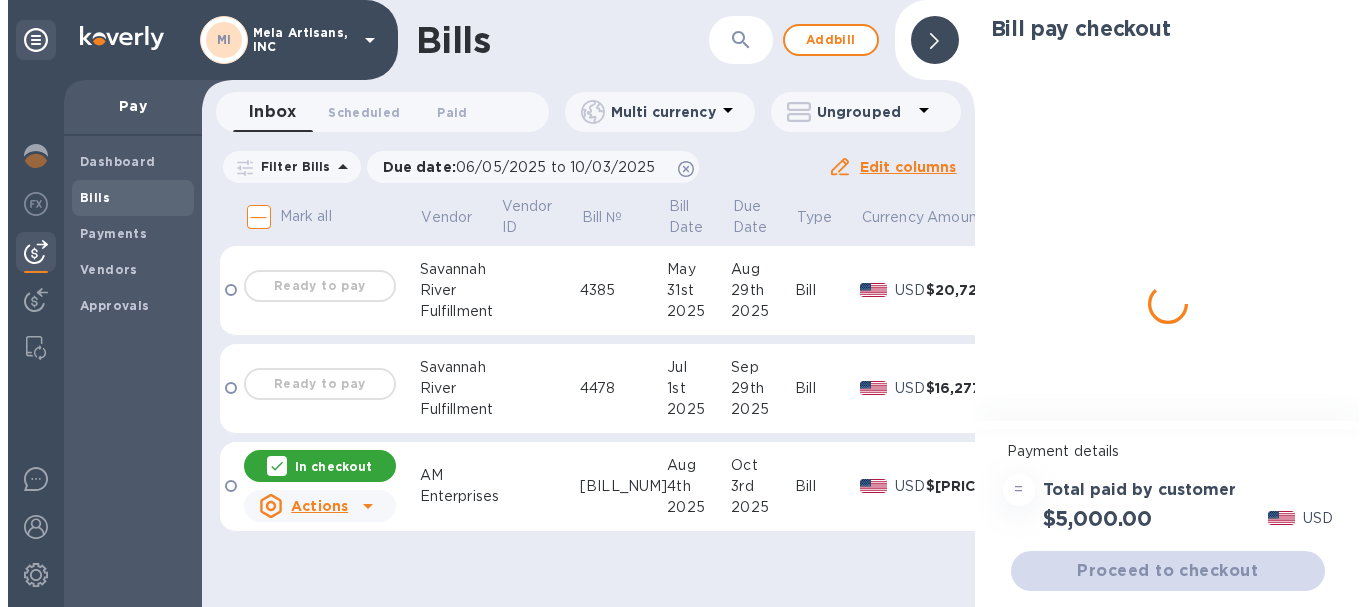 scroll, scrollTop: 0, scrollLeft: 0, axis: both 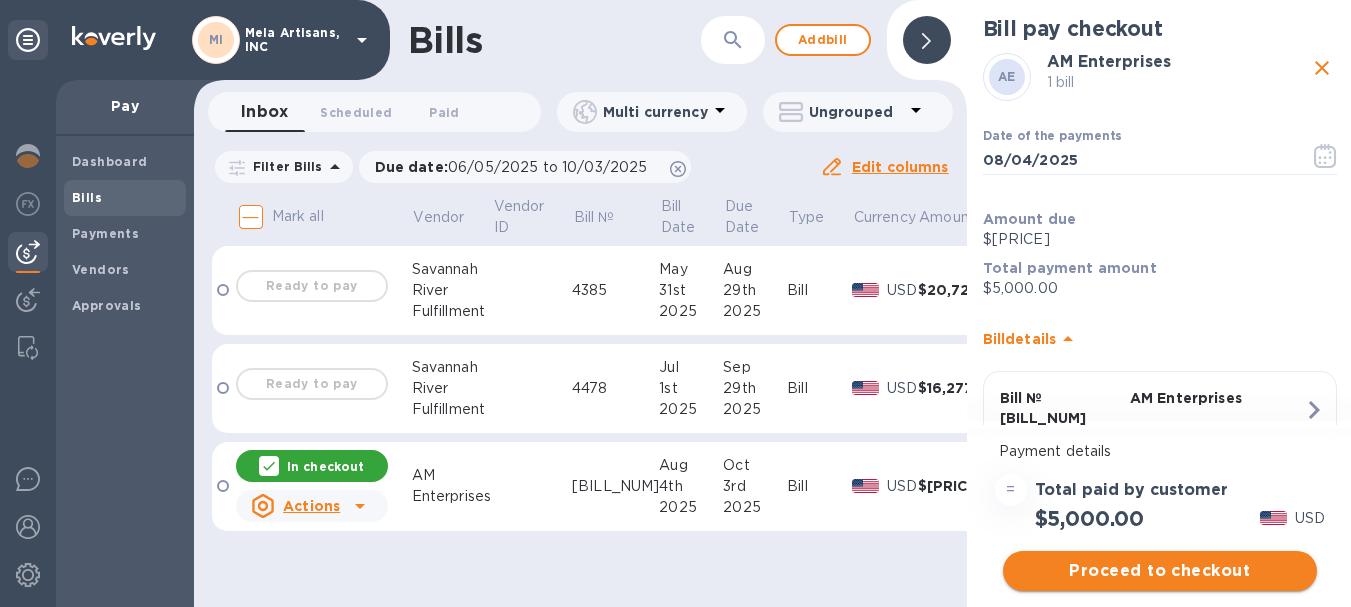 click on "Proceed to checkout" at bounding box center [1160, 571] 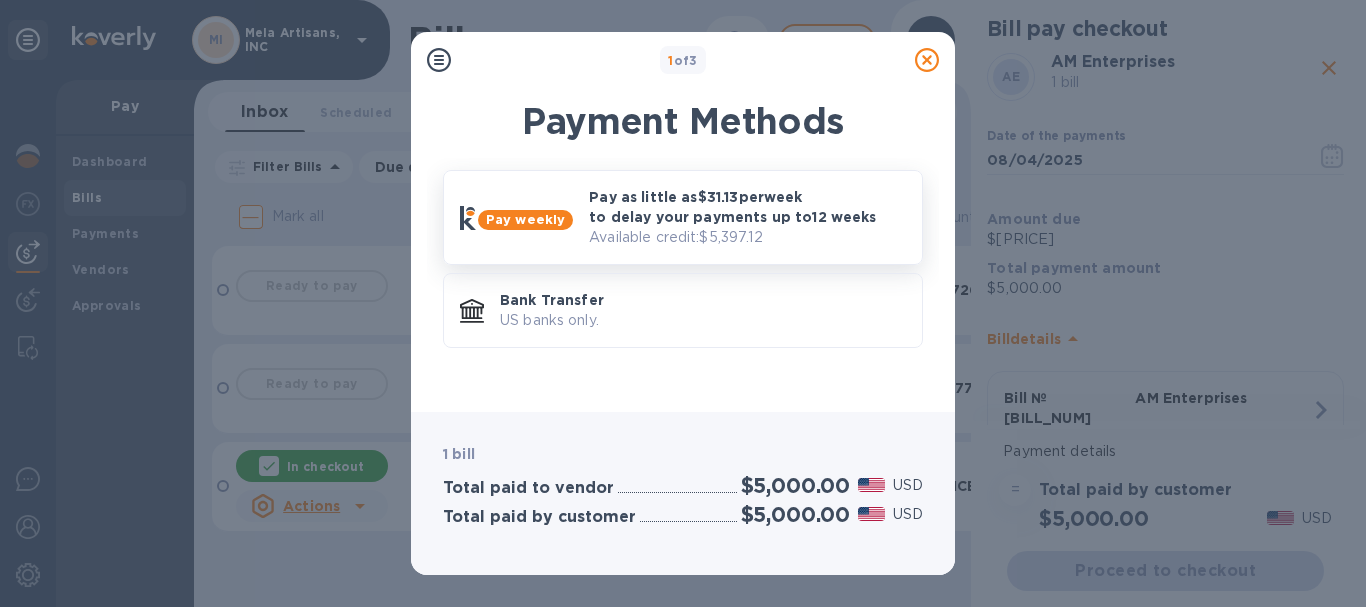 click on "Pay as little as $[PRICE] per week to delay your payments up to 12 weeks" at bounding box center (747, 207) 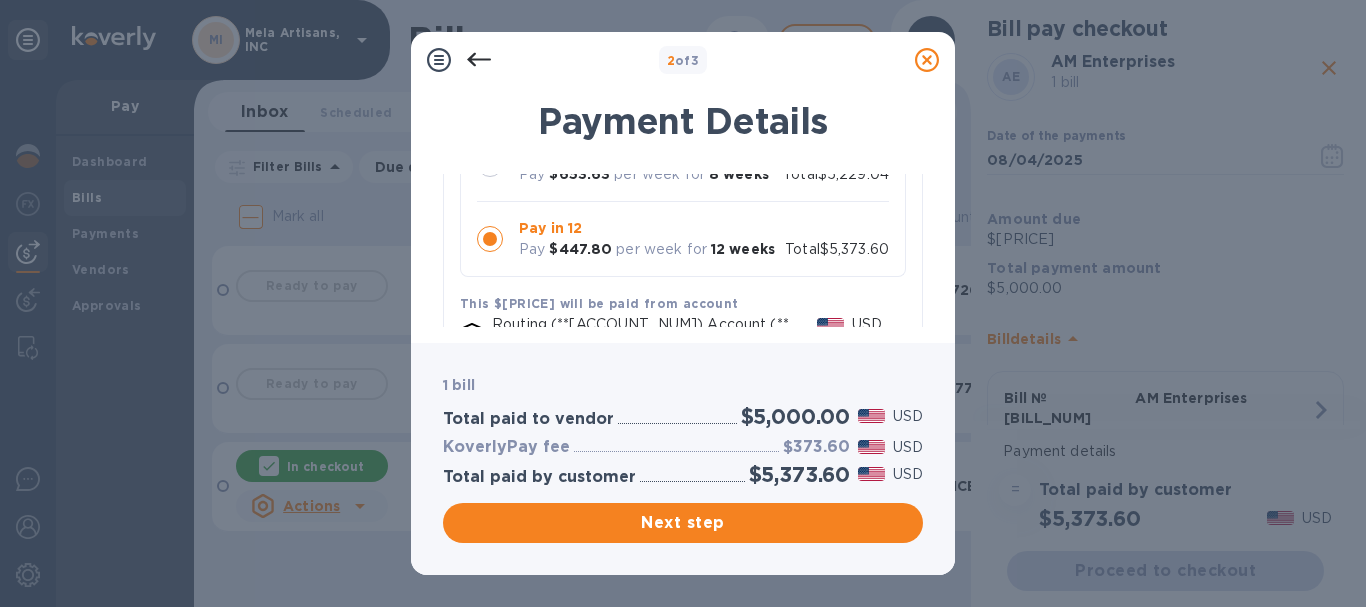 scroll, scrollTop: 300, scrollLeft: 0, axis: vertical 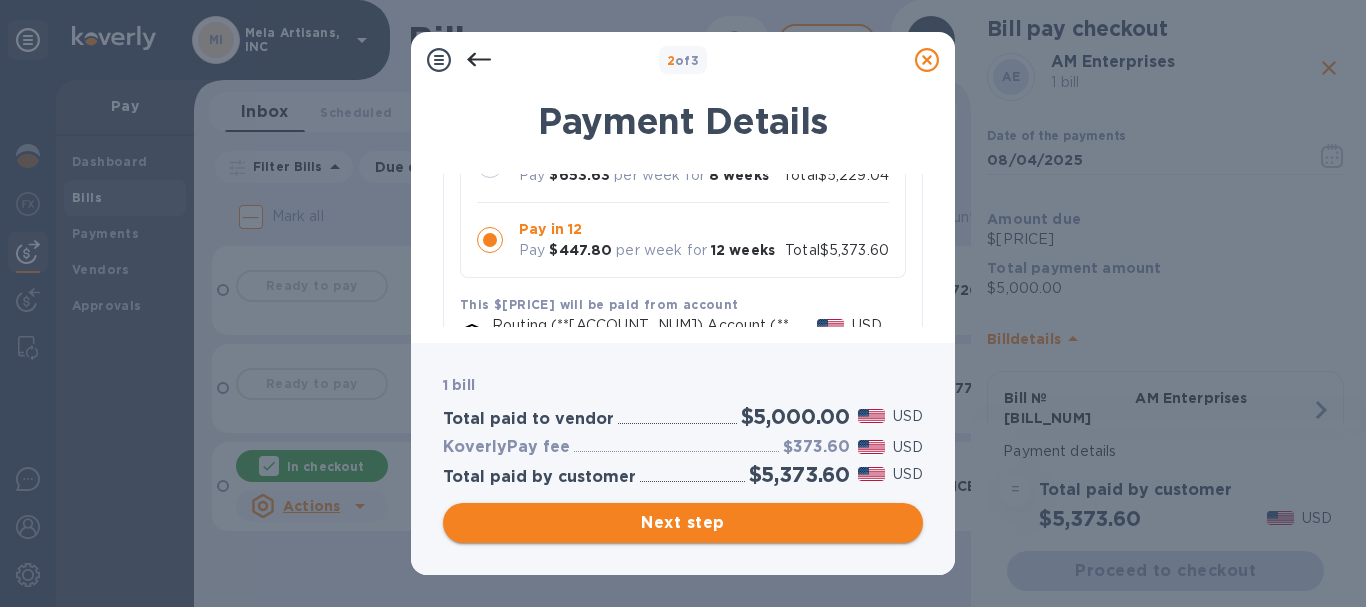 click on "Next step" at bounding box center (683, 523) 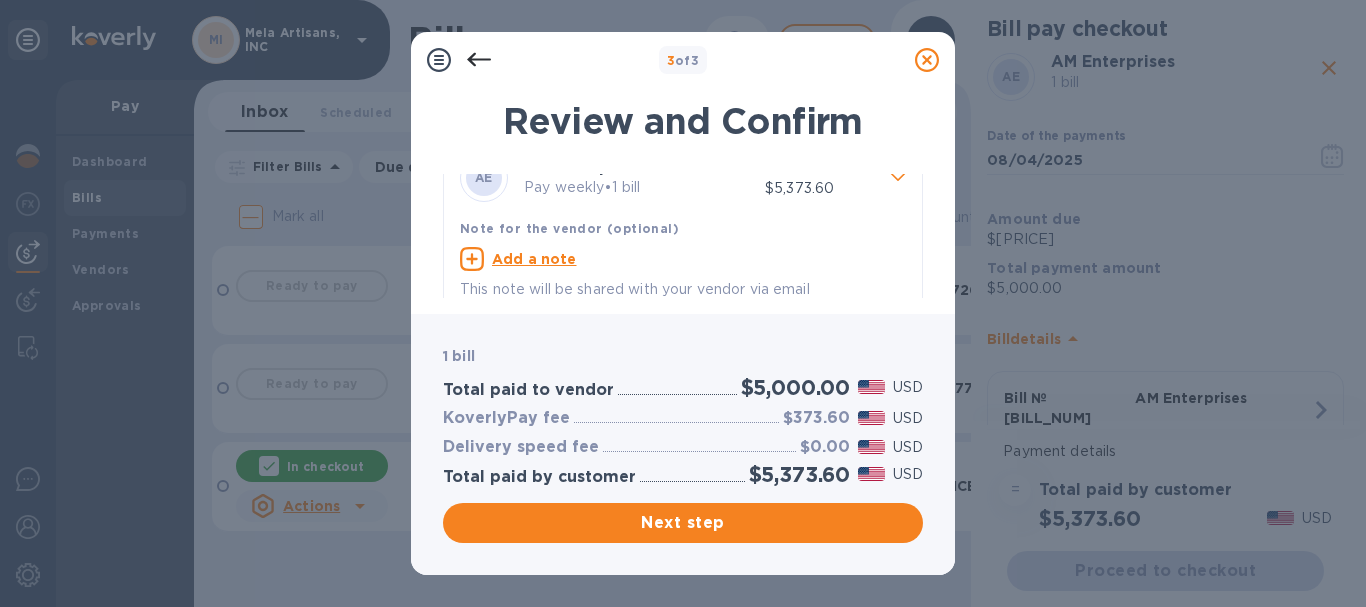 scroll, scrollTop: 56, scrollLeft: 0, axis: vertical 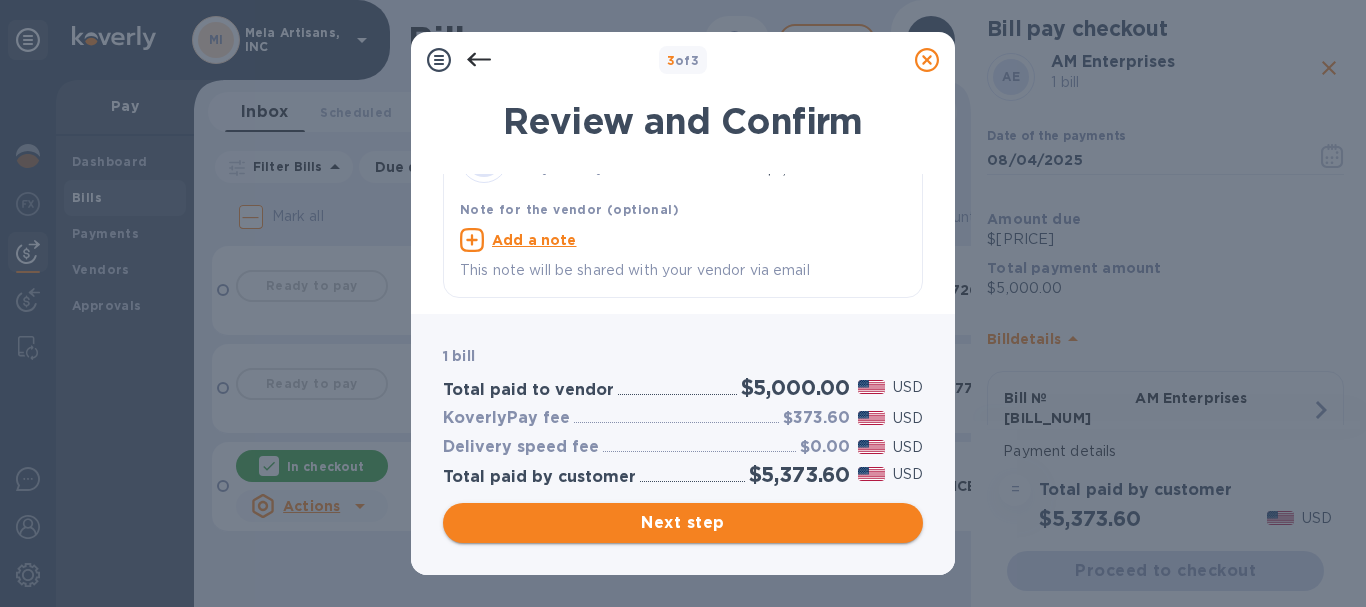 click on "Next step" at bounding box center [683, 523] 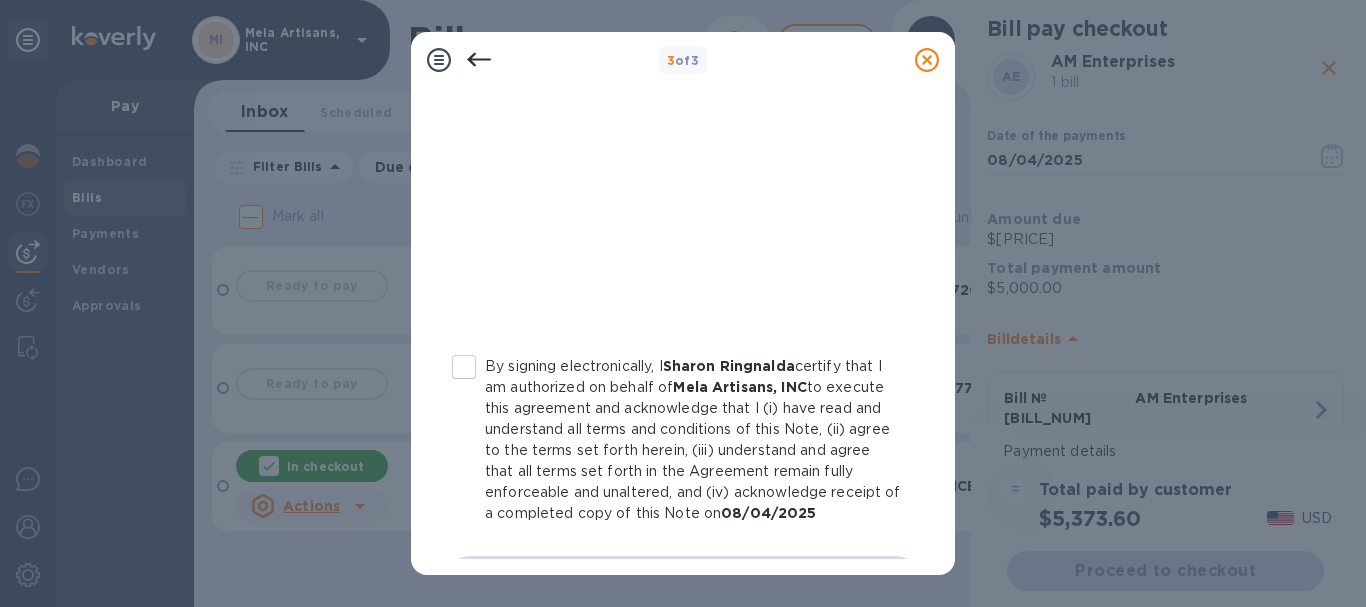 scroll, scrollTop: 511, scrollLeft: 0, axis: vertical 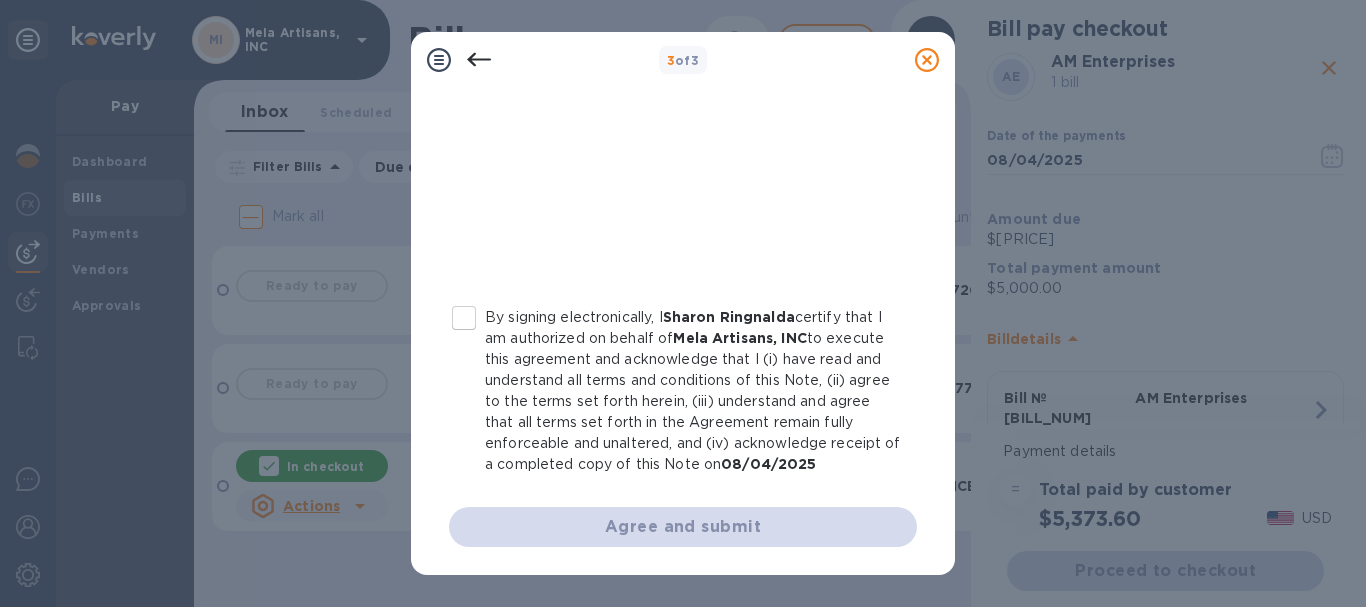 click on "Loan Agreement By signing electronically, I Sharon Ringnalda certify that I am authorized on behalf of Mela Artisans, INC to execute this agreement and acknowledge that I (i) have read and understand all terms and conditions of this Note, (ii) agree to the terms set forth herein, (iii) understand and agree that all terms set forth in the Agreement remain fully enforceable and unaltered, and (iv) acknowledge receipt of a completed copy of this Note on 08/04/2025 Agree and submit" at bounding box center (683, 325) 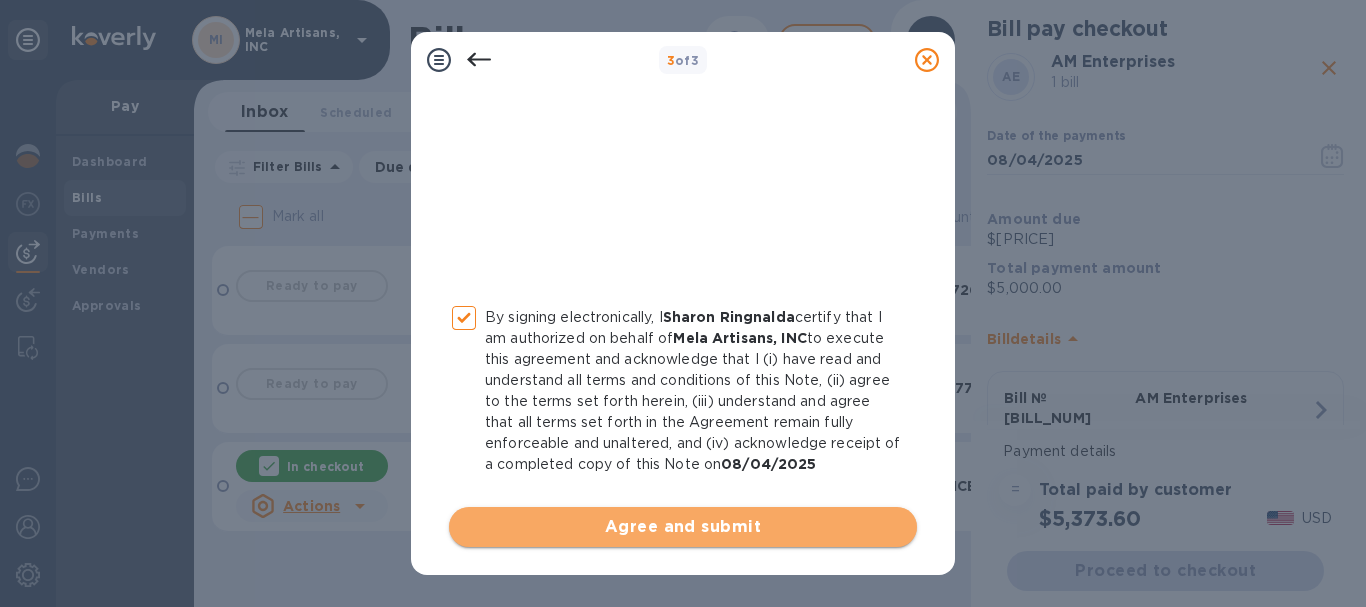 click on "Agree and submit" at bounding box center [683, 527] 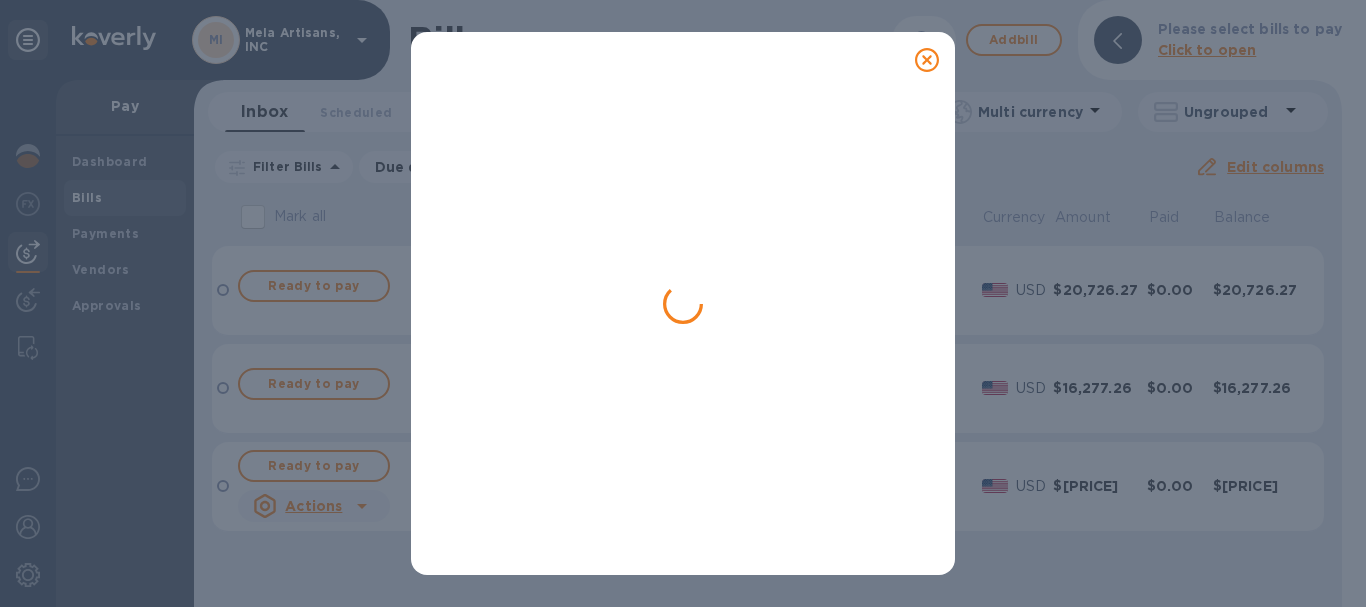 click at bounding box center [683, 329] 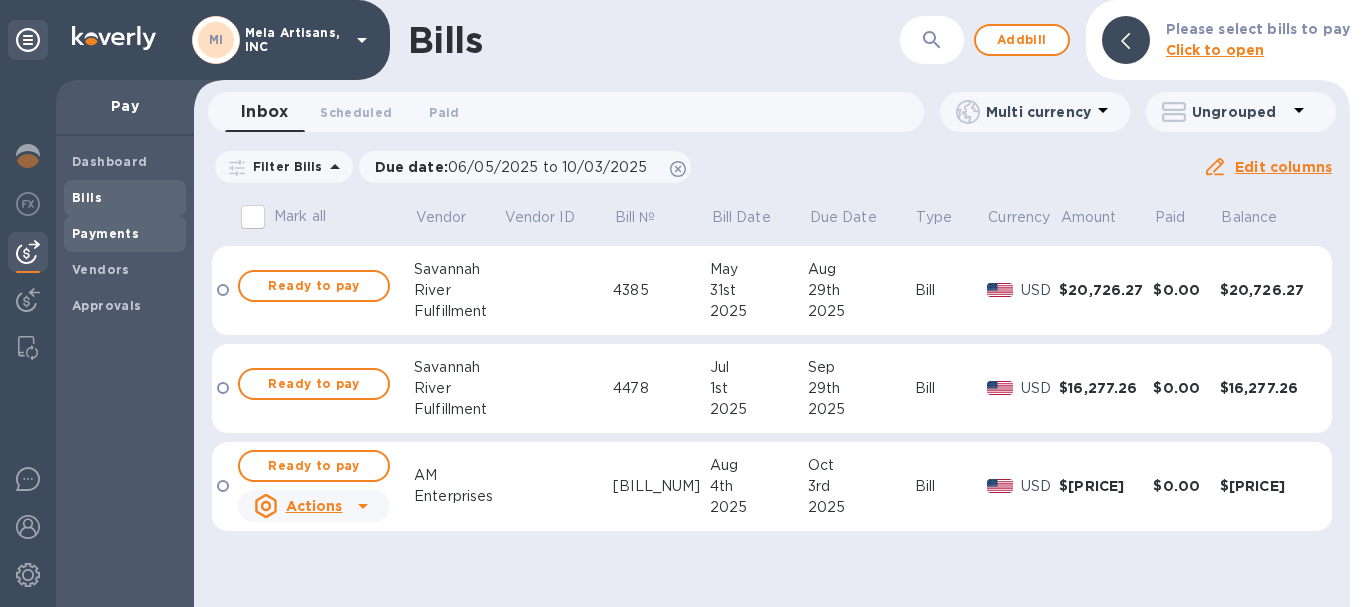 click on "Payments" at bounding box center (105, 233) 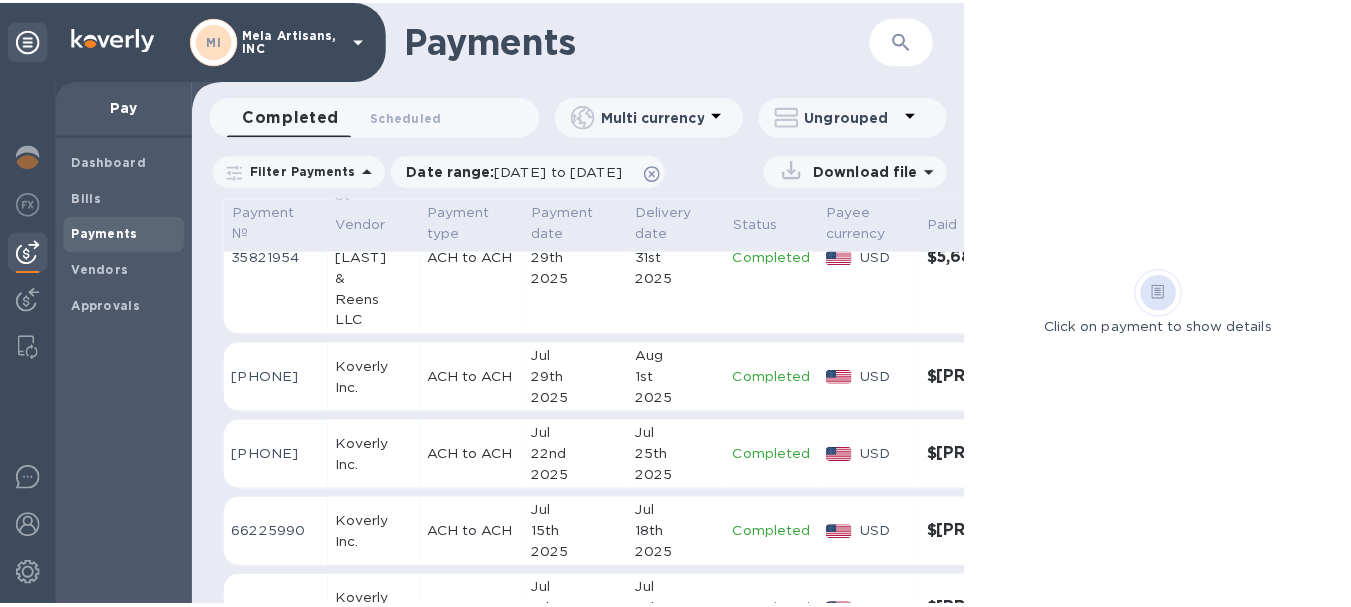 scroll, scrollTop: 0, scrollLeft: 0, axis: both 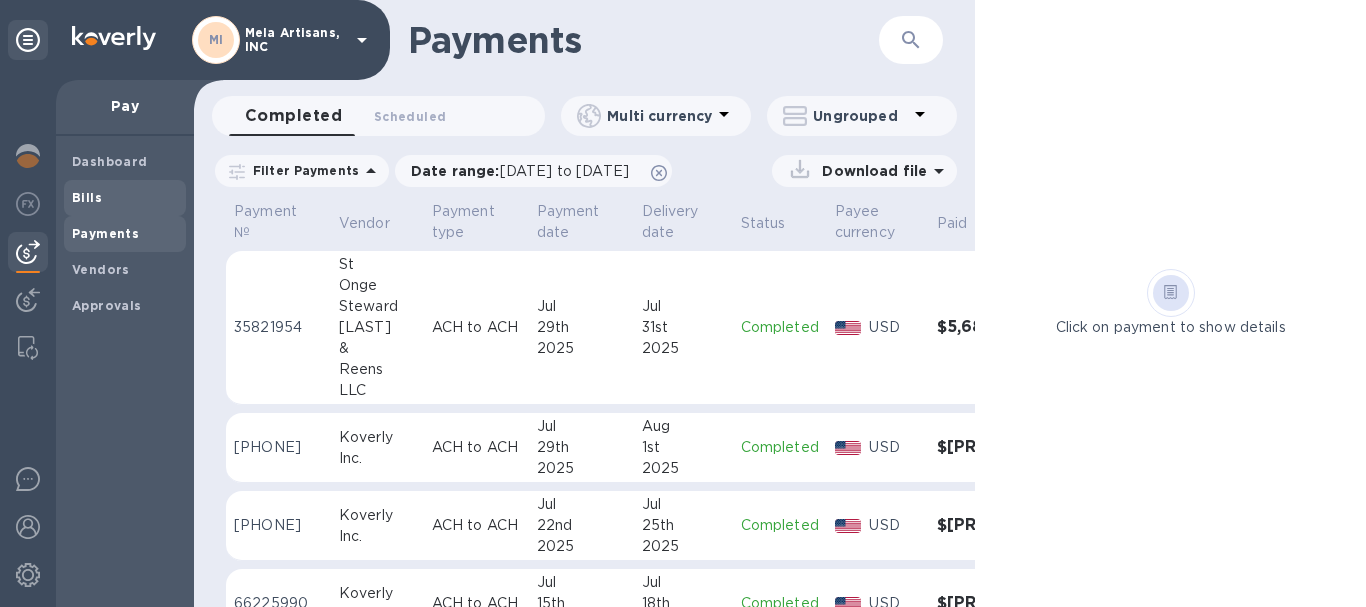 click on "Bills" at bounding box center [125, 198] 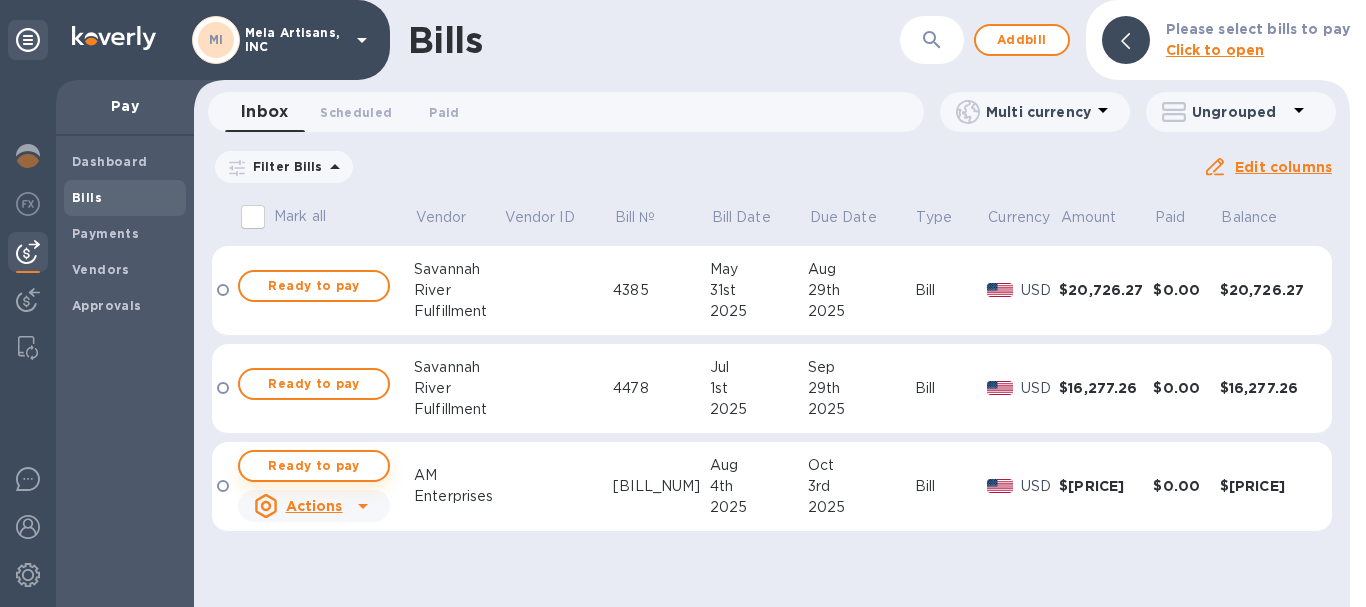 click on "Ready to pay" at bounding box center [314, 466] 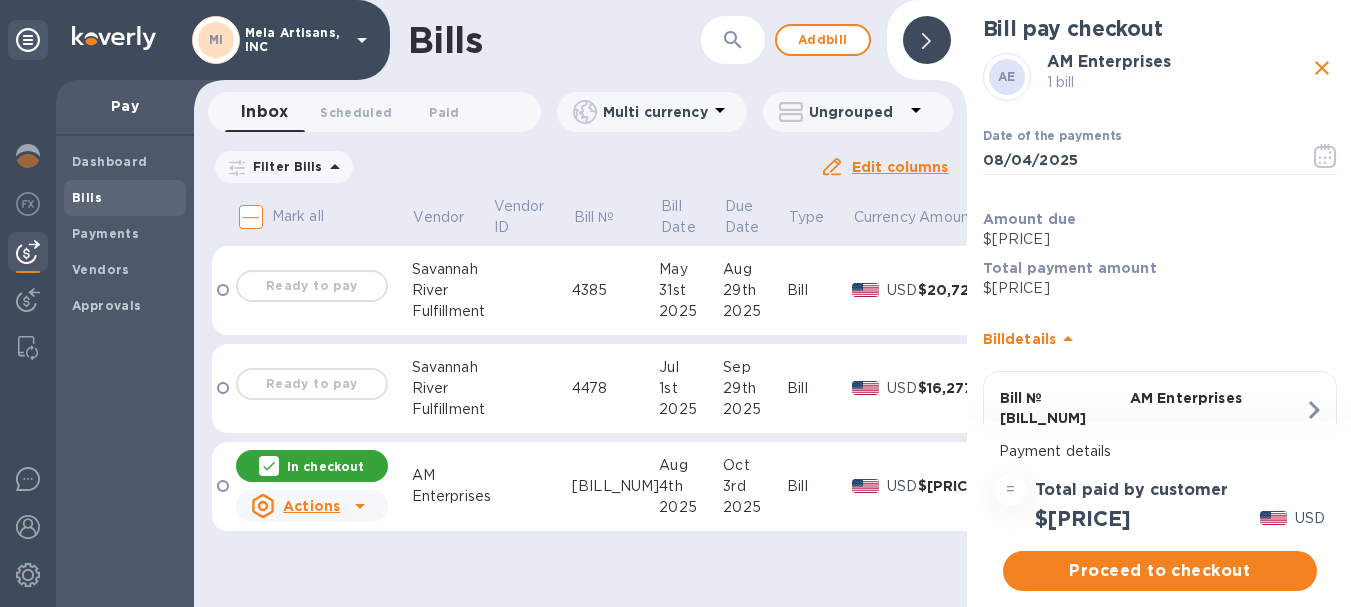 scroll, scrollTop: 100, scrollLeft: 0, axis: vertical 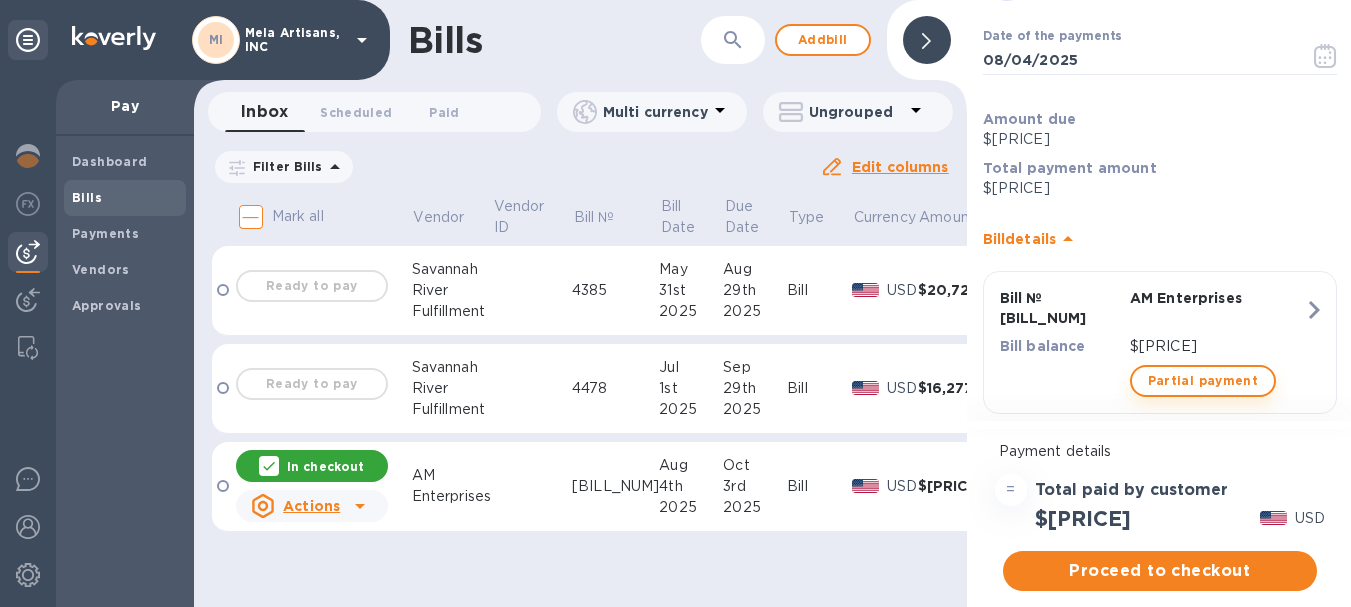 click on "Partial payment" at bounding box center [1203, 381] 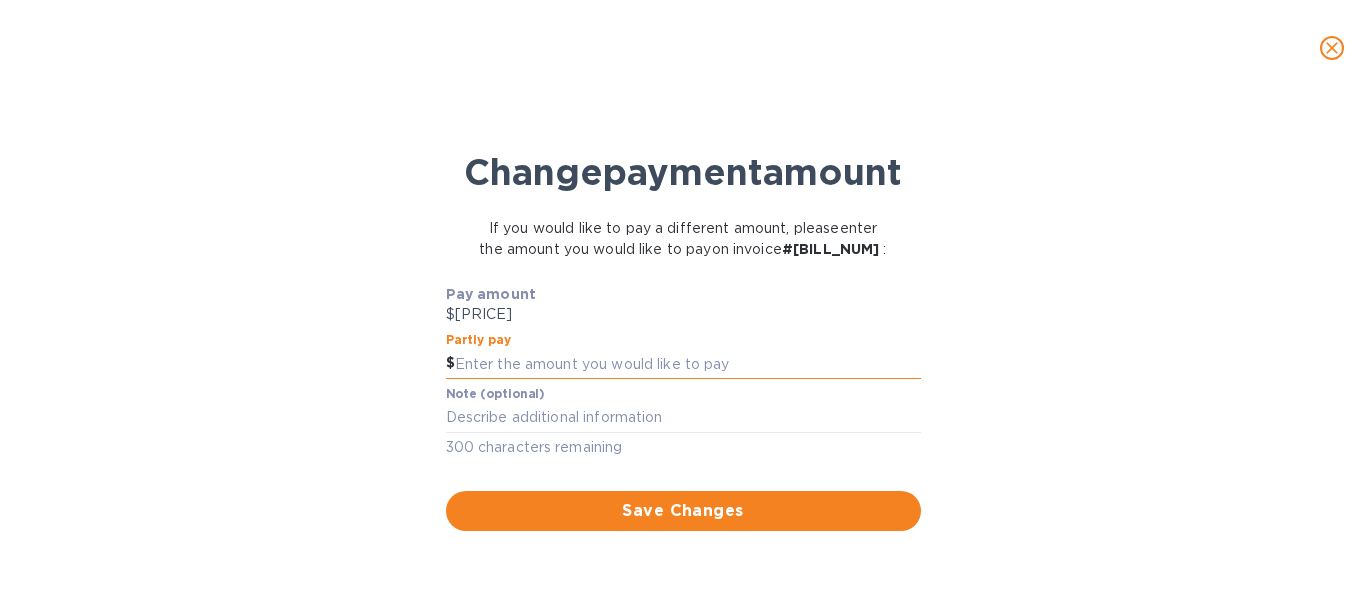 click at bounding box center (688, 364) 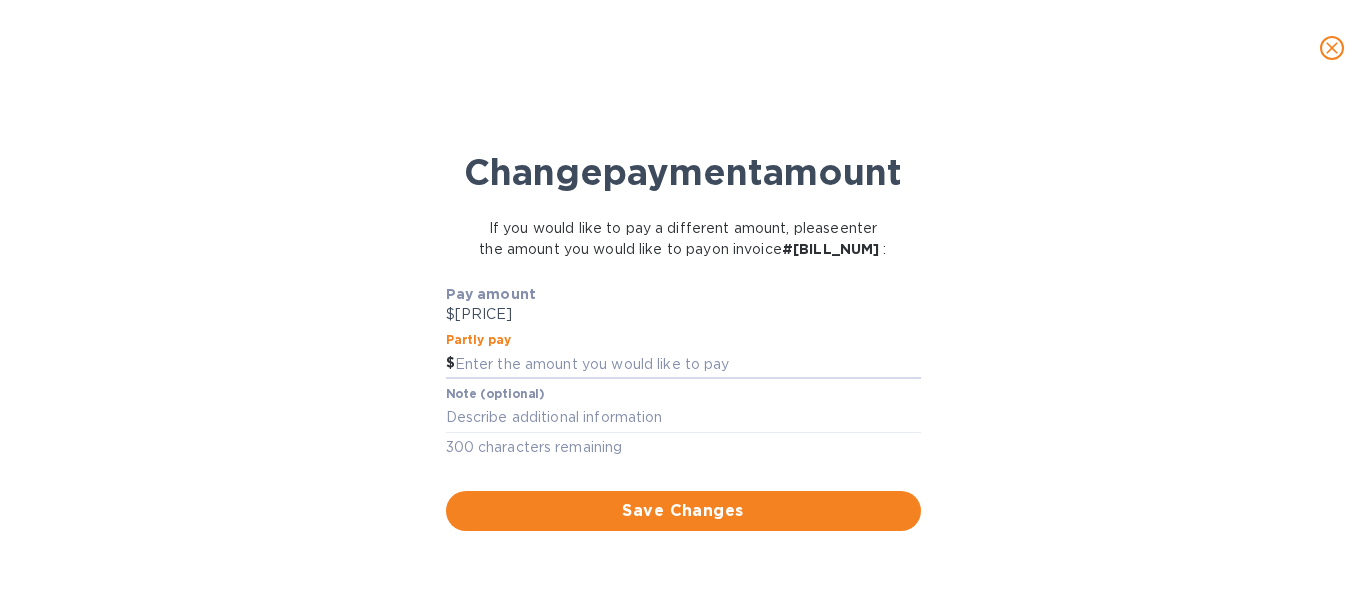 type on "5,000.00" 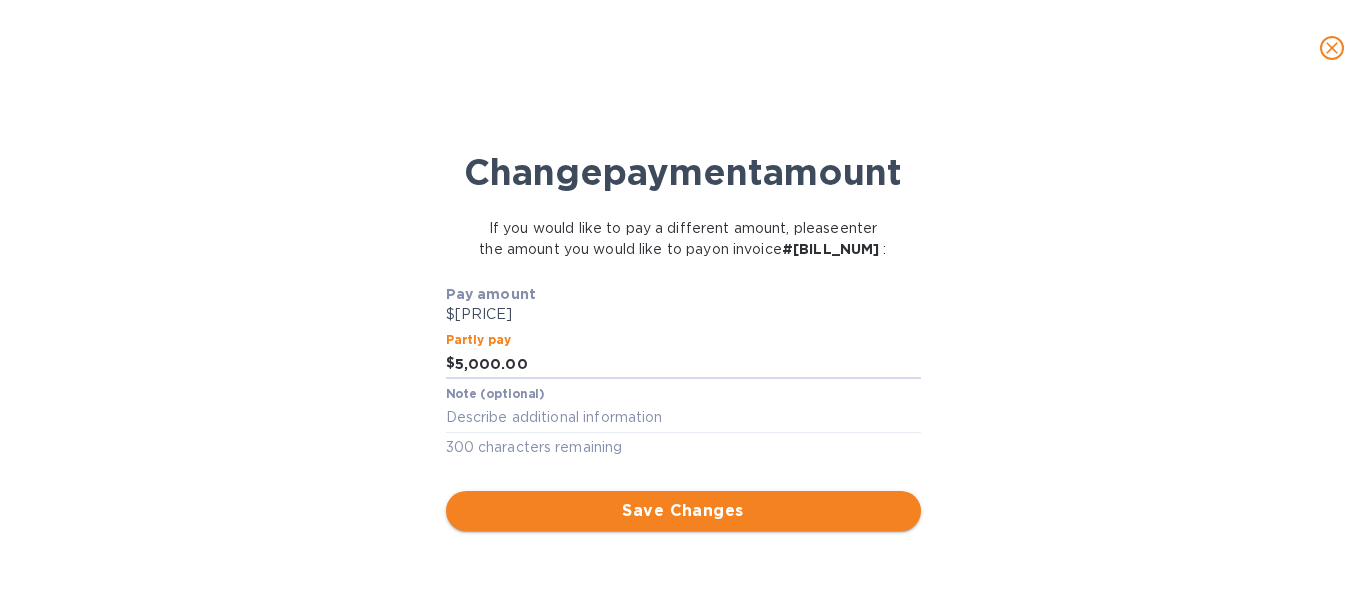 click on "Save Changes" at bounding box center [683, 511] 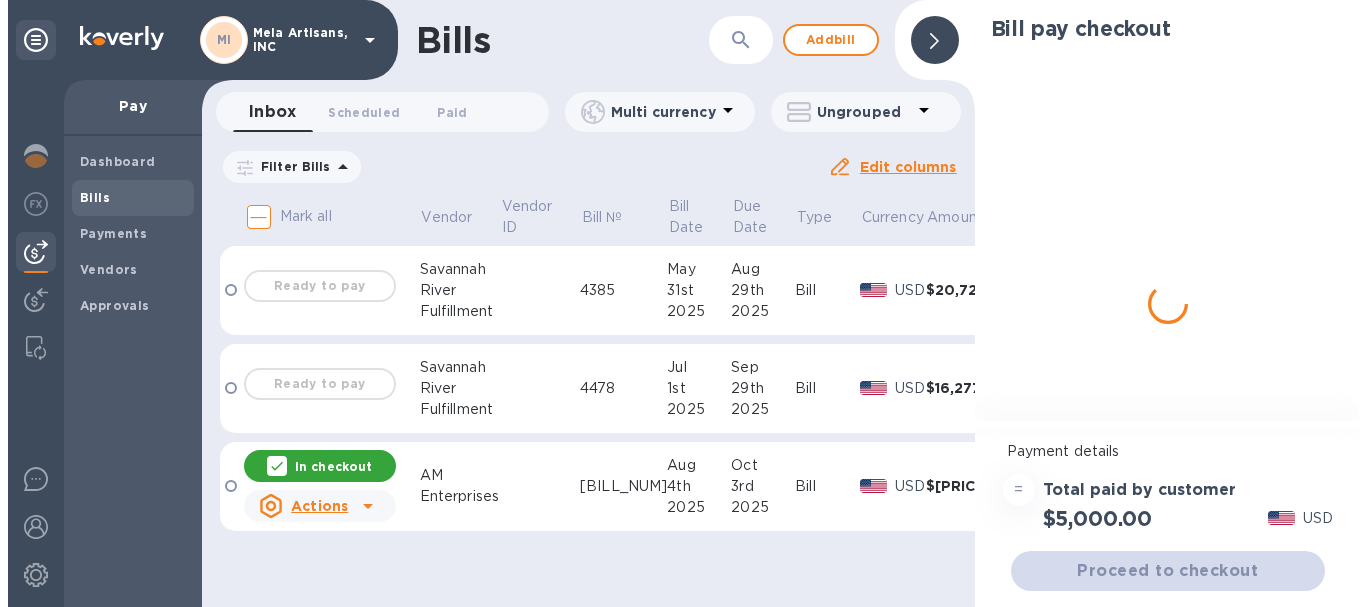 scroll, scrollTop: 0, scrollLeft: 0, axis: both 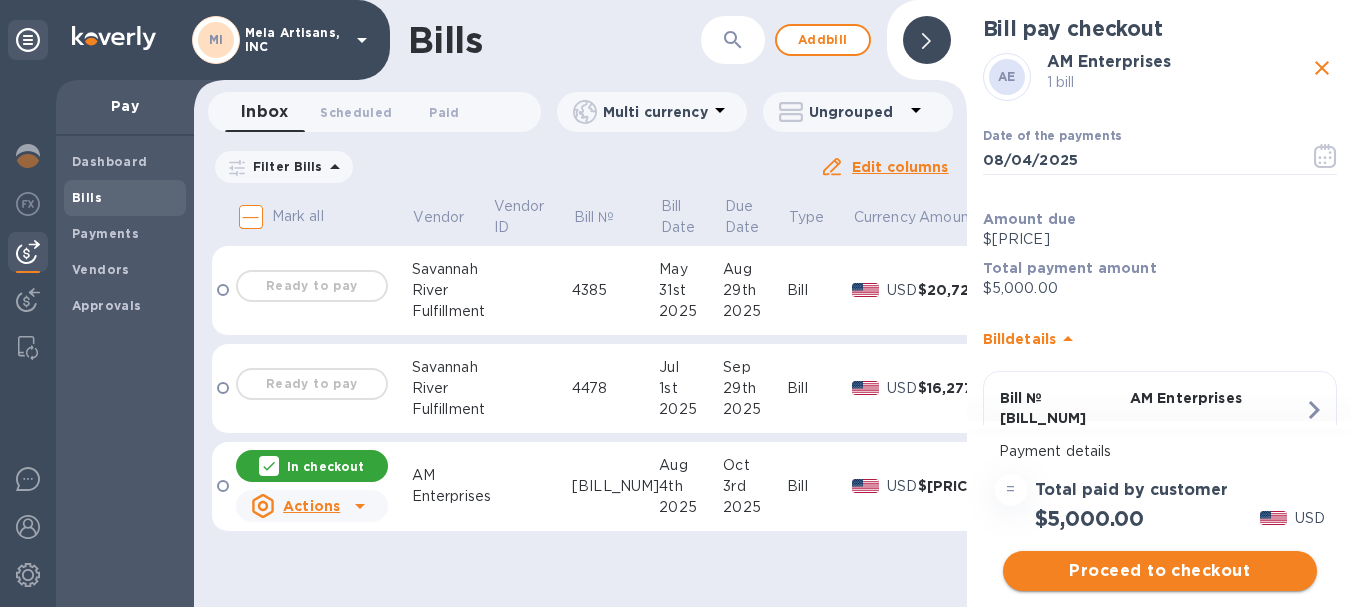 click on "Proceed to checkout" at bounding box center [1160, 571] 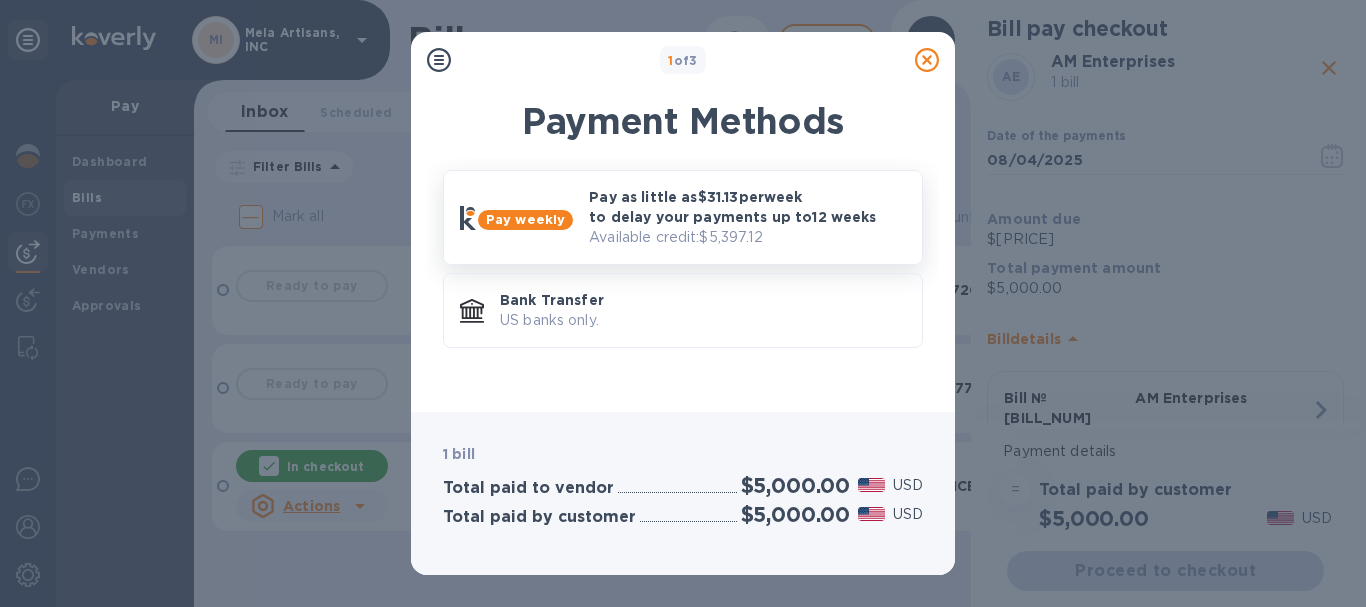 click on "Pay as little as $[PRICE] per week to delay your payments up to 12 weeks" at bounding box center [747, 207] 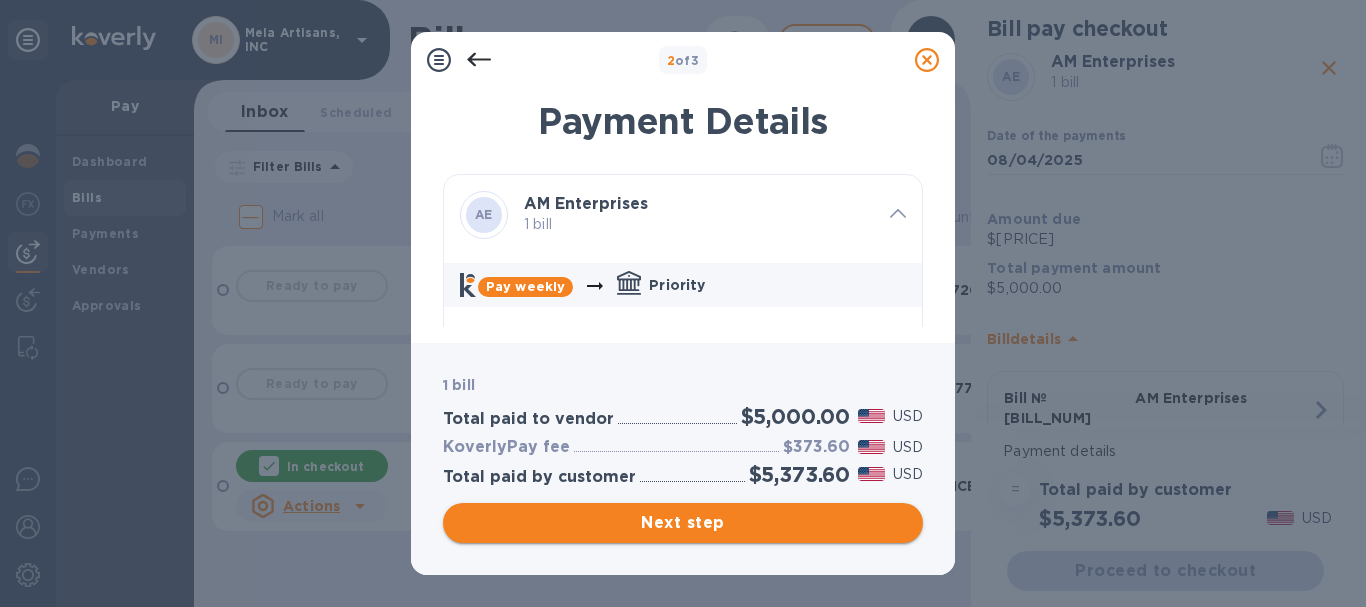 click on "Next step" at bounding box center [683, 523] 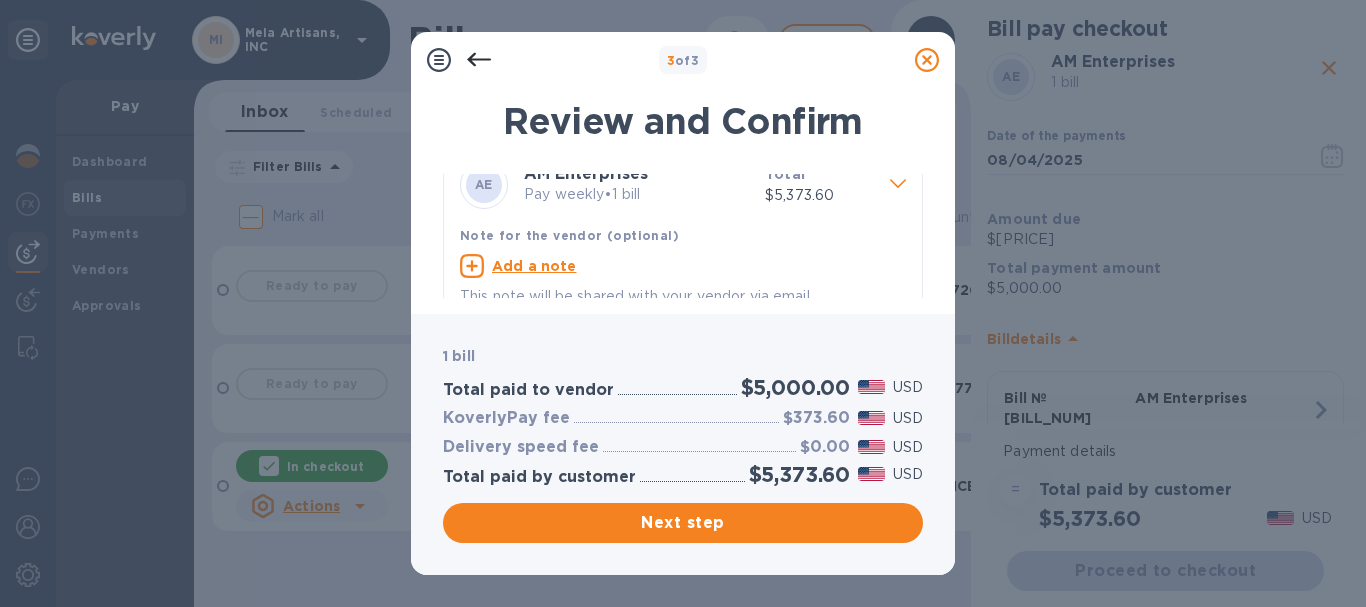 scroll, scrollTop: 56, scrollLeft: 0, axis: vertical 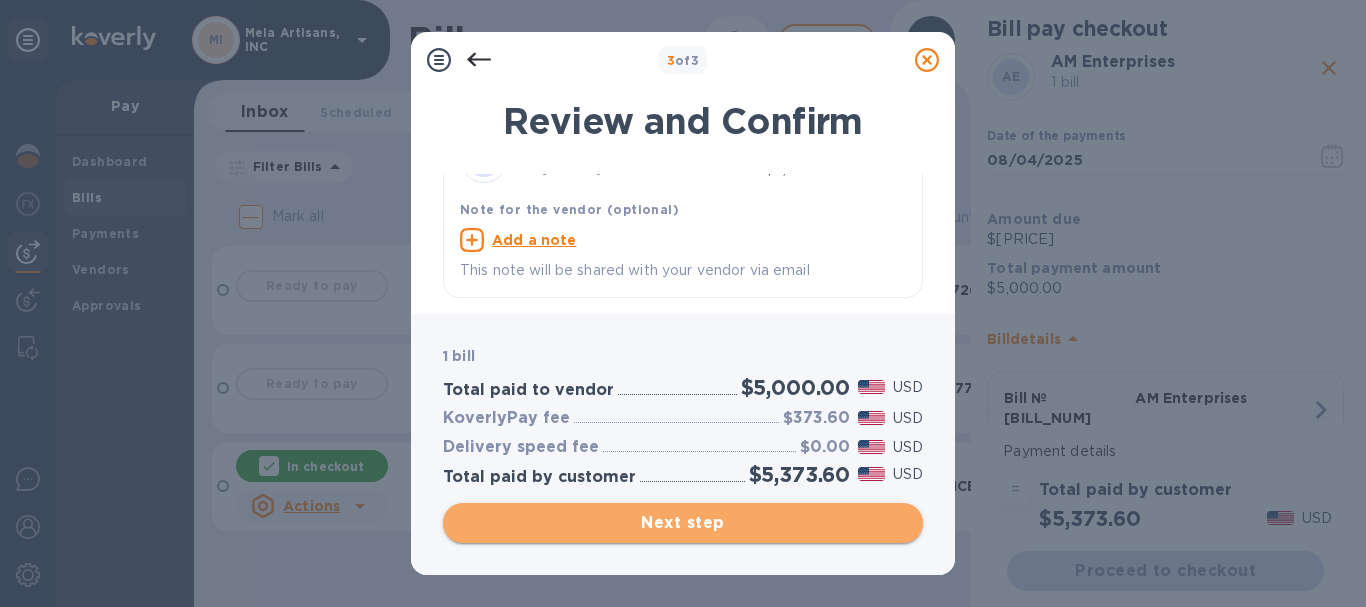click on "Next step" at bounding box center (683, 523) 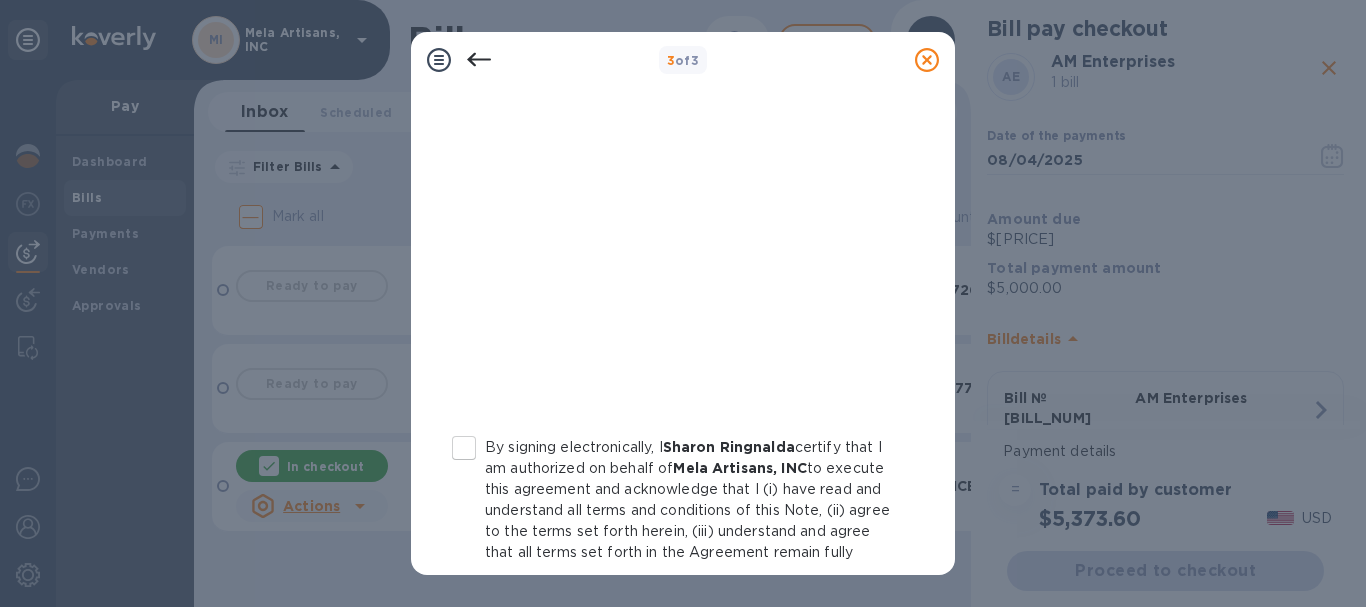scroll, scrollTop: 511, scrollLeft: 0, axis: vertical 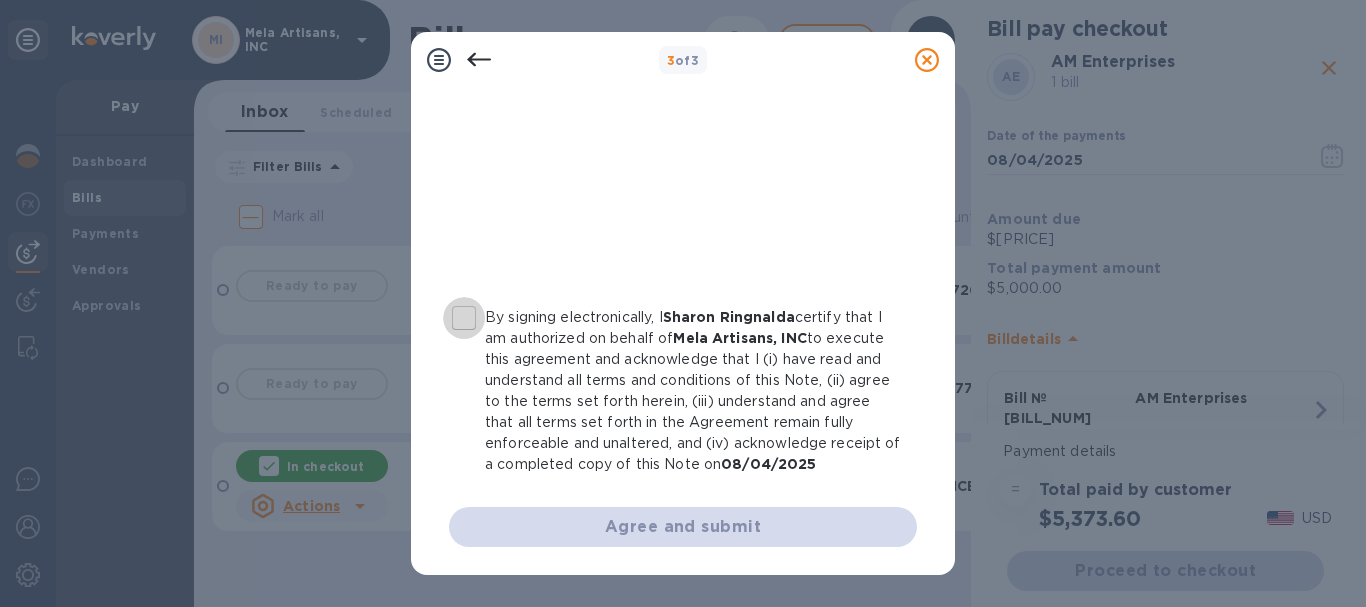 click on "By signing electronically, I Sharon Ringnalda certify that I am authorized on behalf of Mela Artisans, INC to execute this agreement and acknowledge that I (i) have read and understand all terms and conditions of this Note, (ii) agree to the terms set forth herein, (iii) understand and agree that all terms set forth in the Agreement remain fully enforceable and unaltered, and (iv) acknowledge receipt of a completed copy of this Note on 08/04/2025" at bounding box center (464, 318) 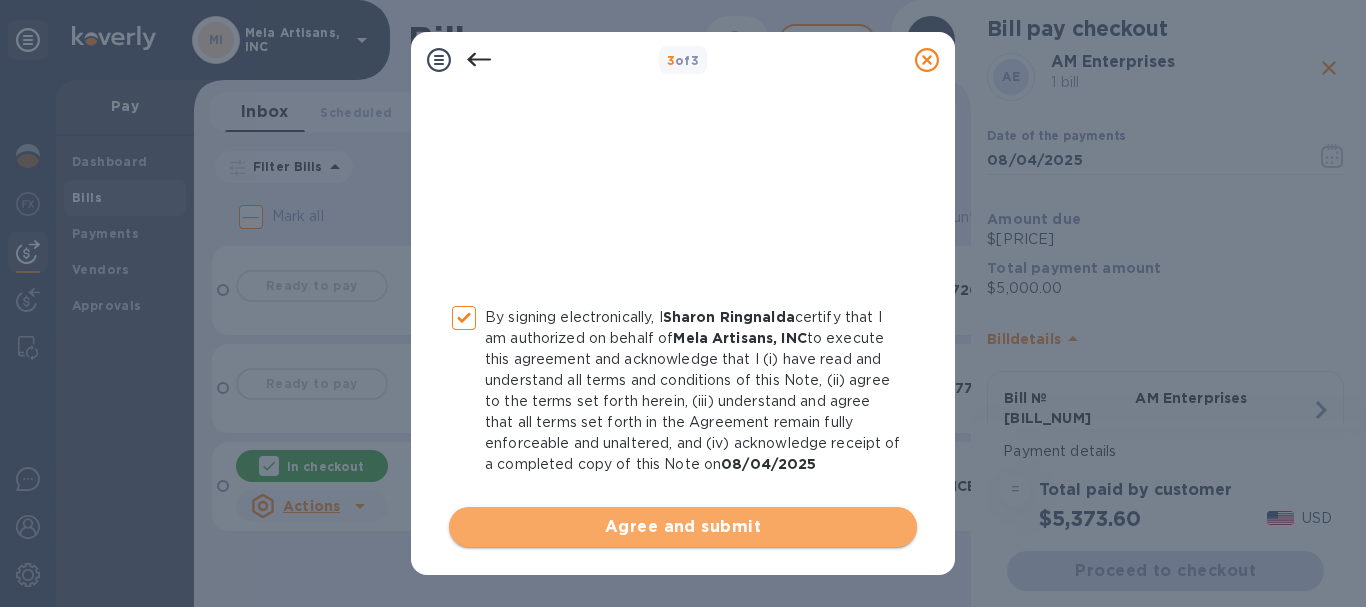 click on "Agree and submit" at bounding box center [683, 527] 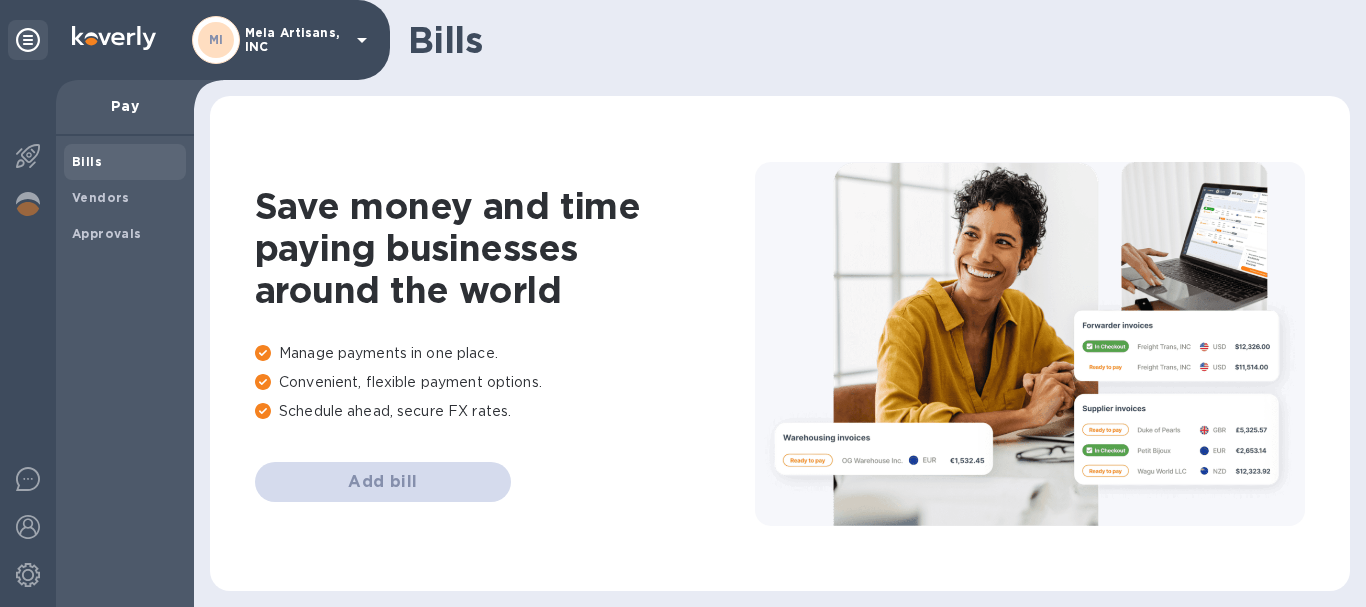 scroll, scrollTop: 0, scrollLeft: 0, axis: both 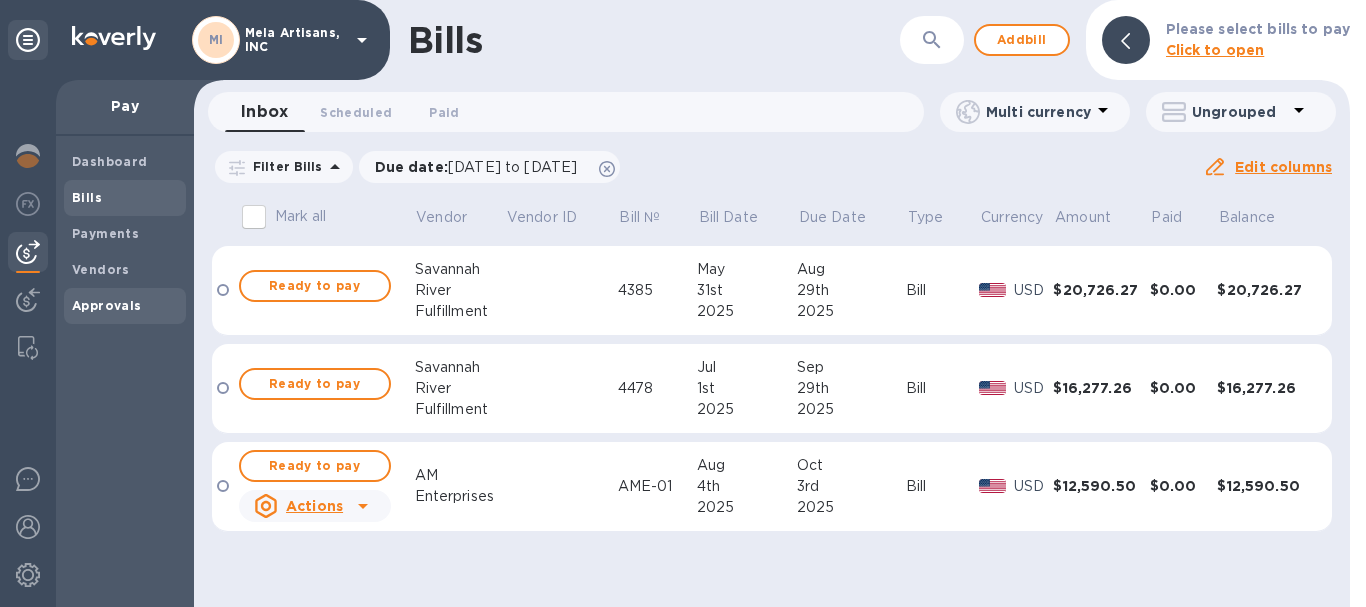click on "Approvals" at bounding box center [107, 305] 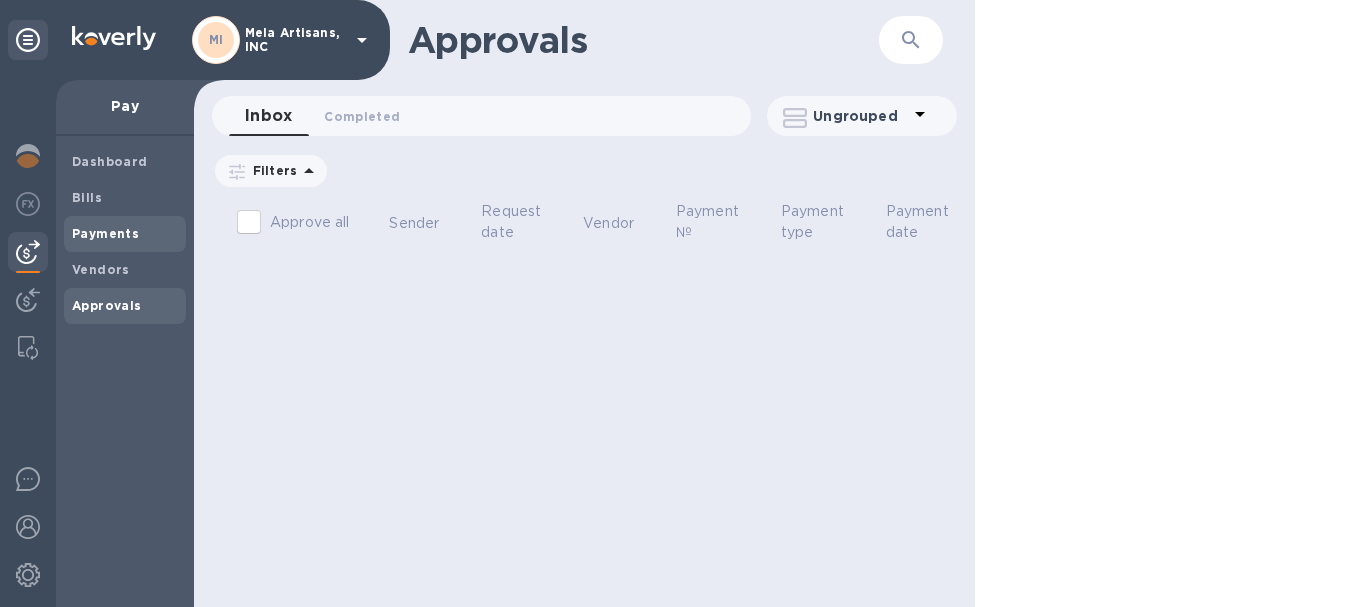 click on "Payments" at bounding box center (105, 233) 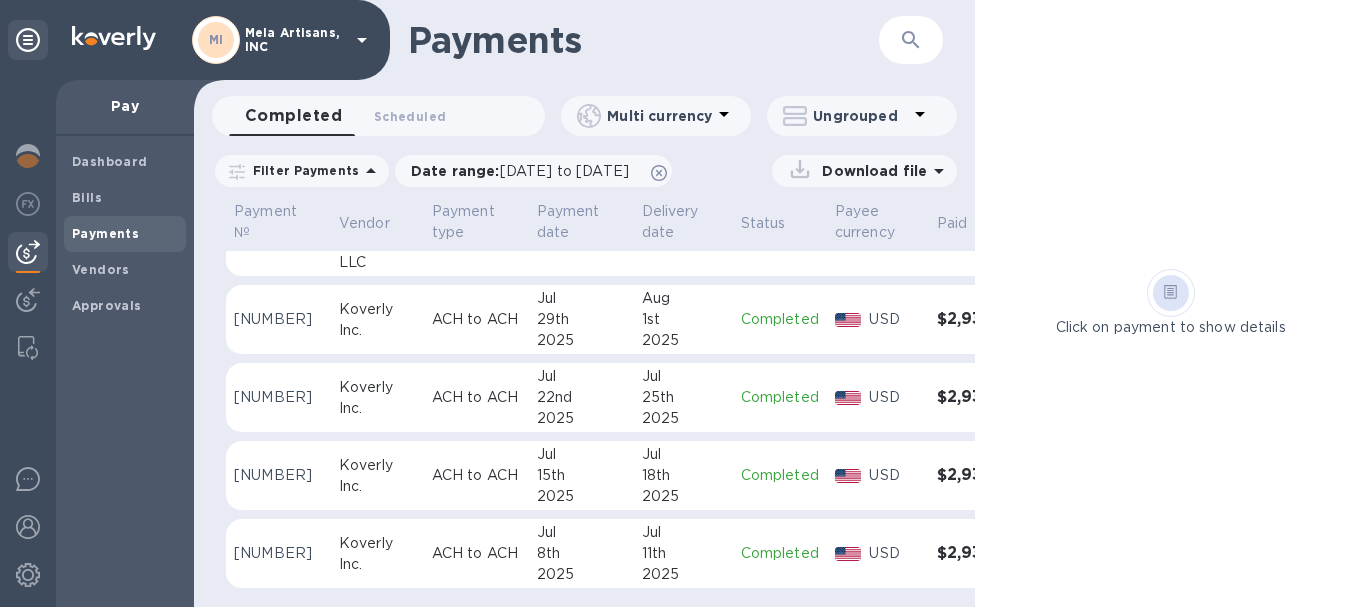 scroll, scrollTop: 0, scrollLeft: 0, axis: both 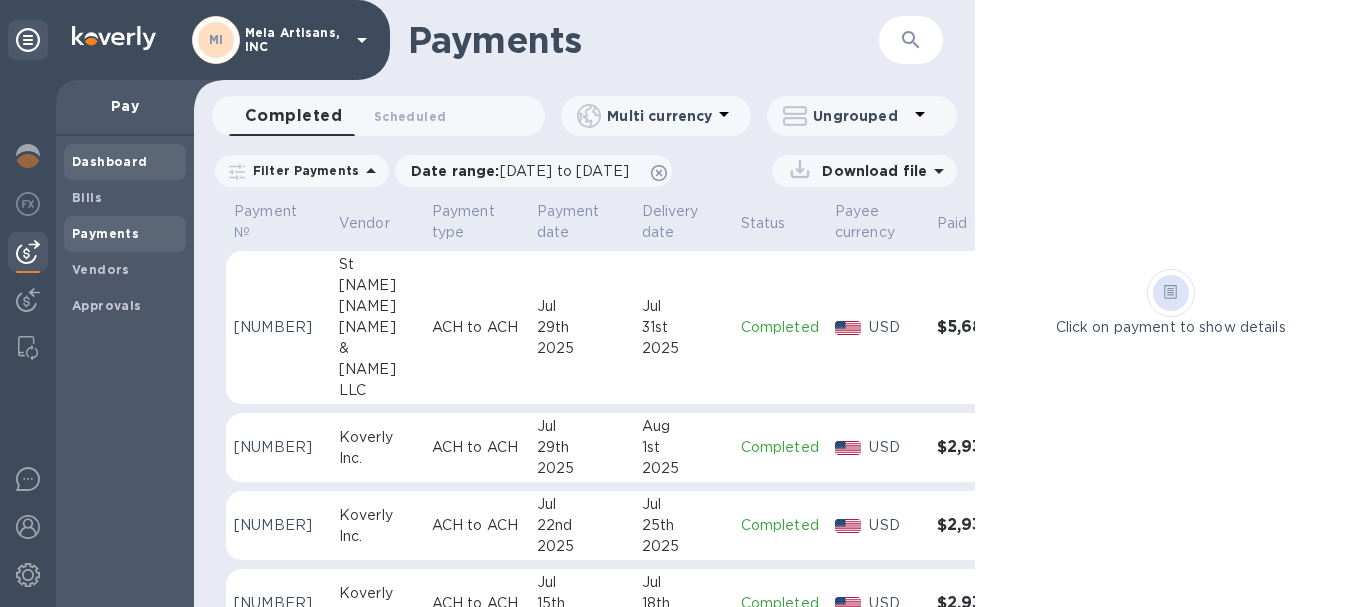 click on "Dashboard" at bounding box center (110, 161) 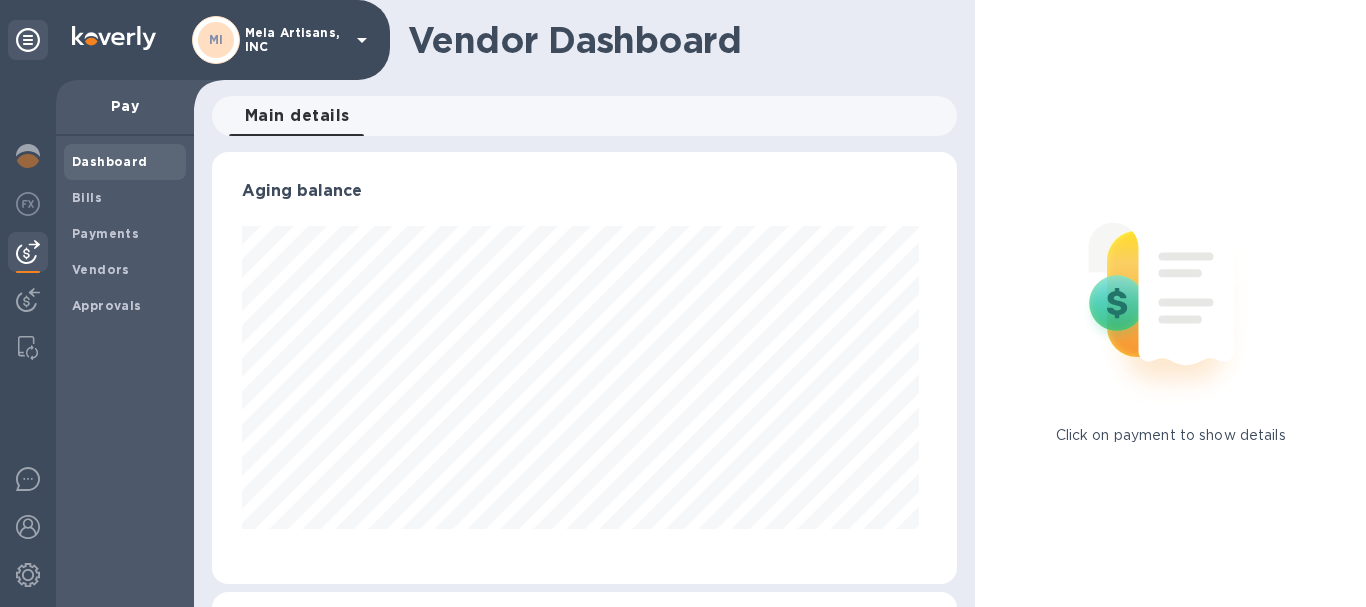 scroll, scrollTop: 999568, scrollLeft: 999263, axis: both 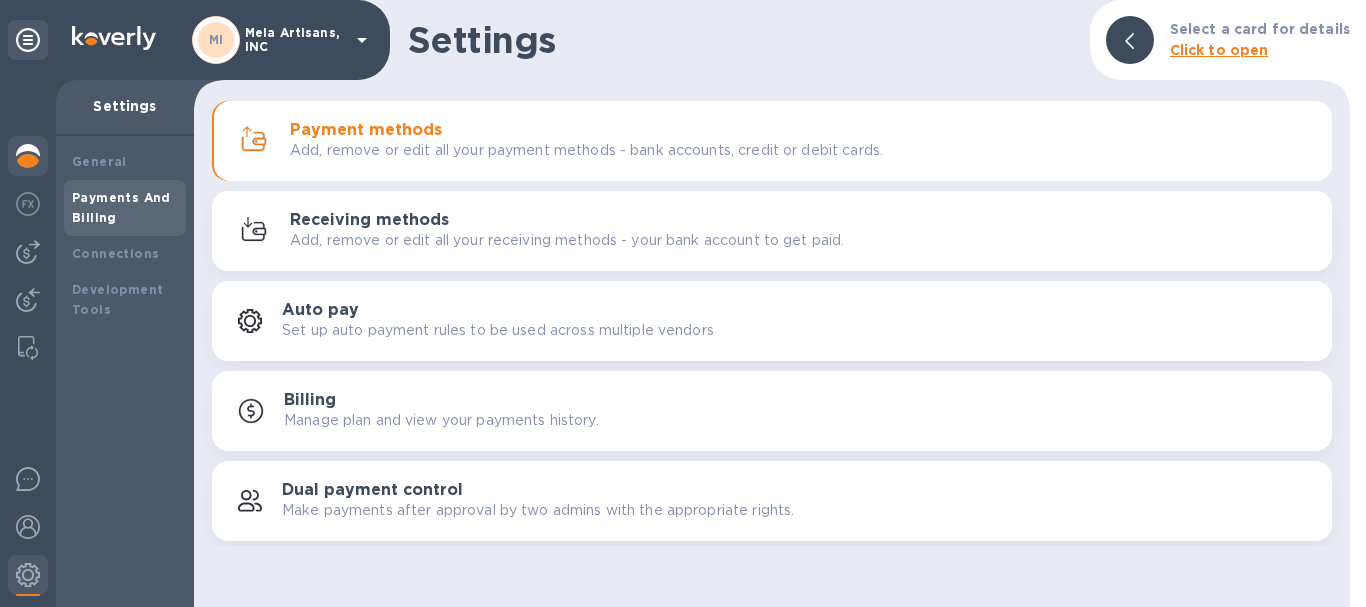 click at bounding box center (28, 156) 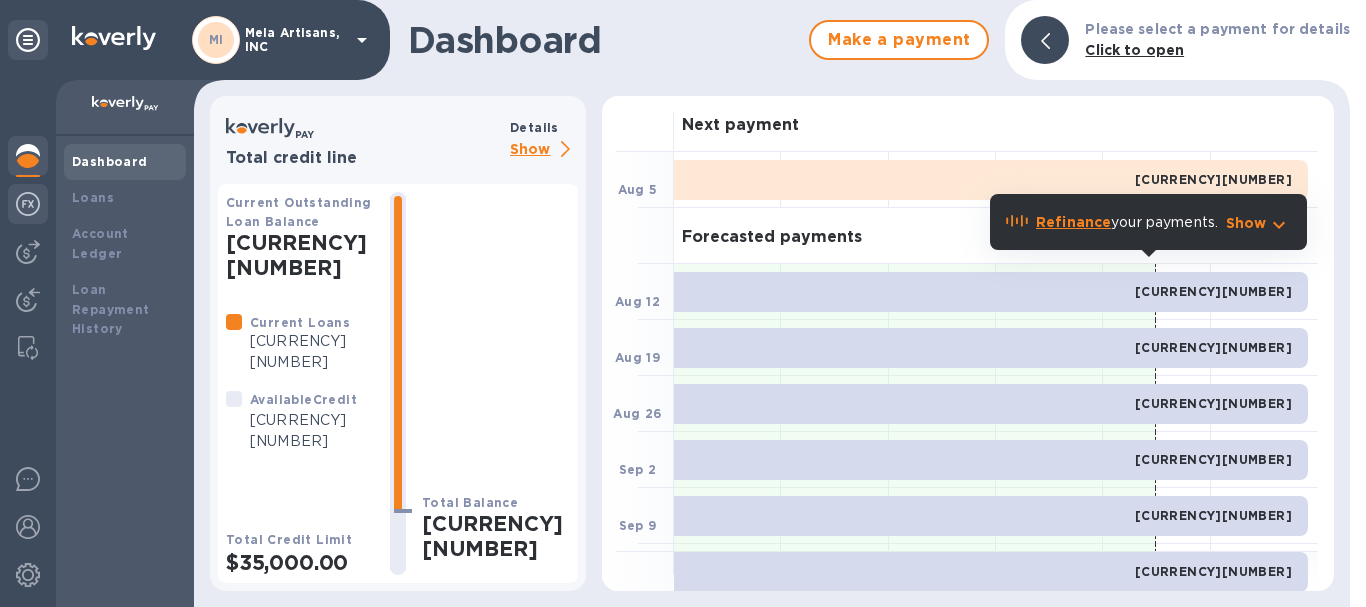 click at bounding box center (28, 204) 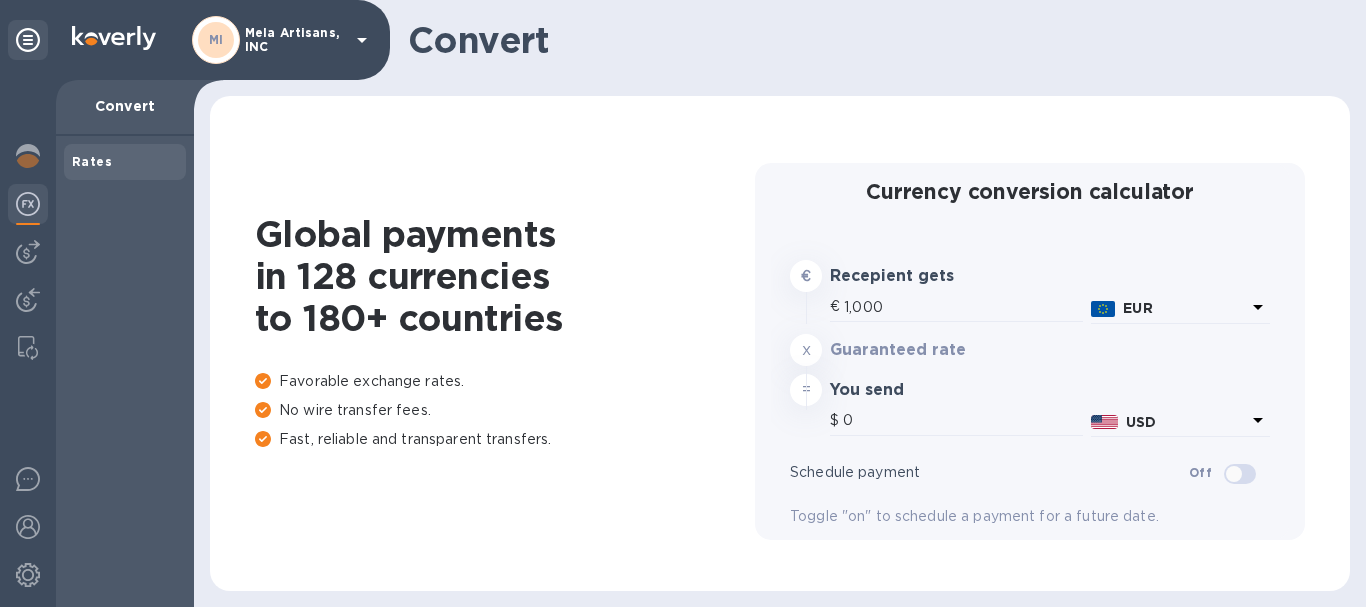 type on "1,164.6" 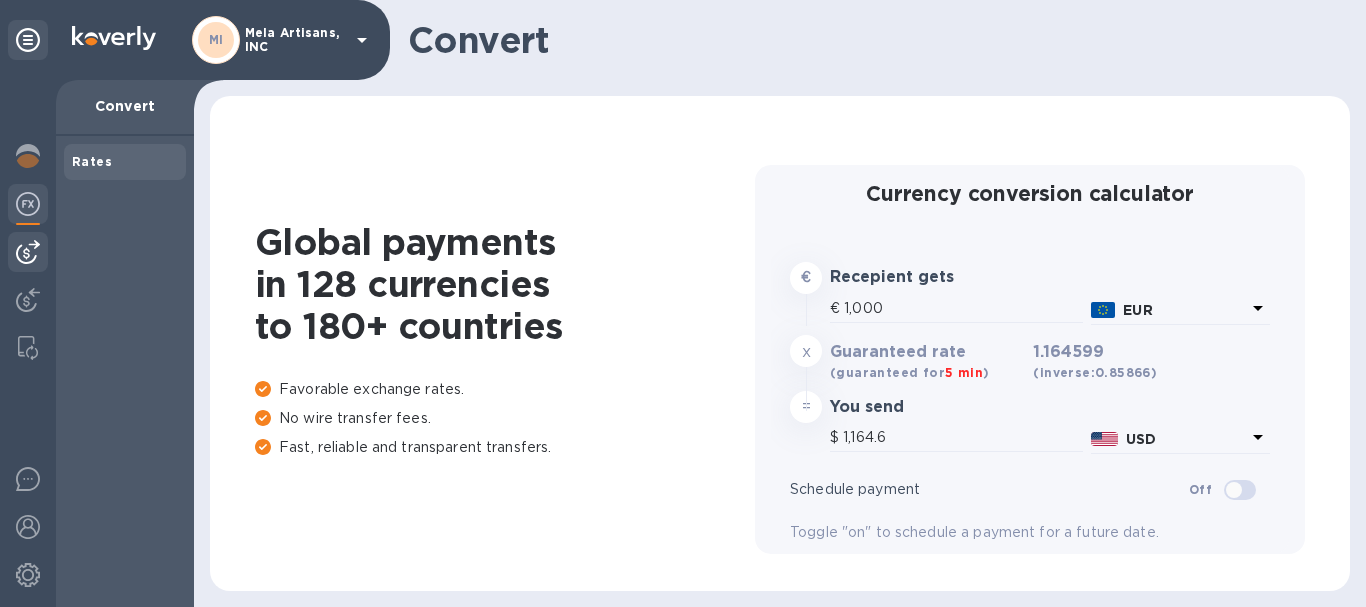 click at bounding box center [28, 252] 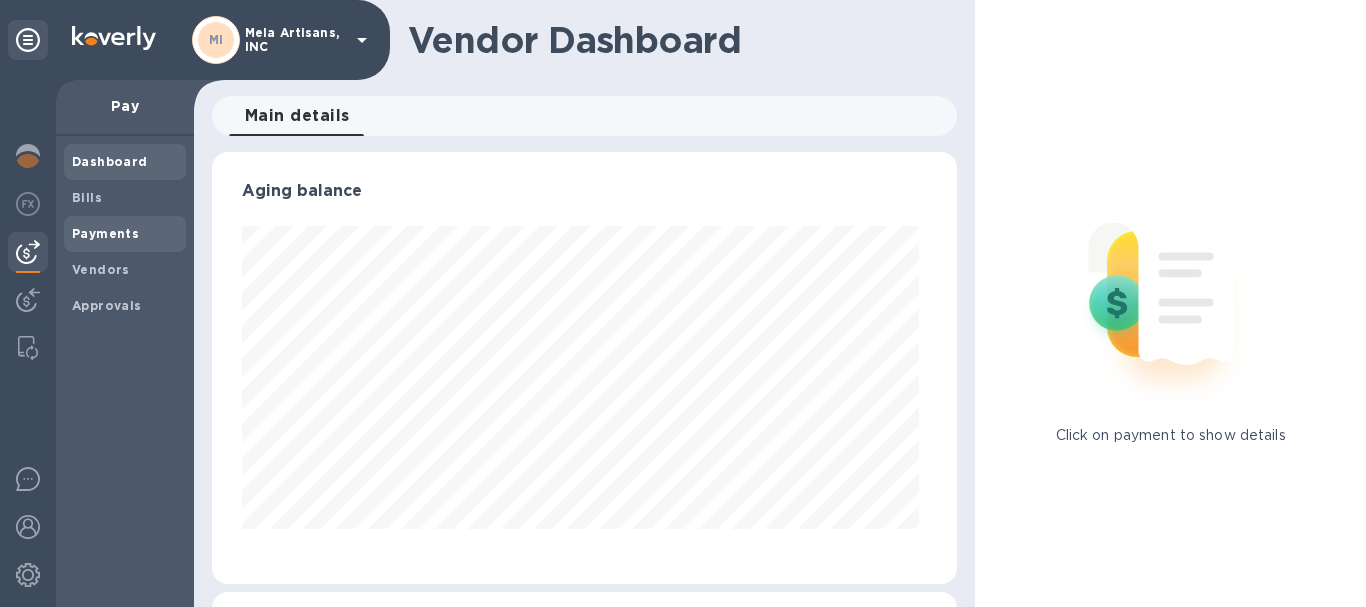 scroll, scrollTop: 999568, scrollLeft: 999263, axis: both 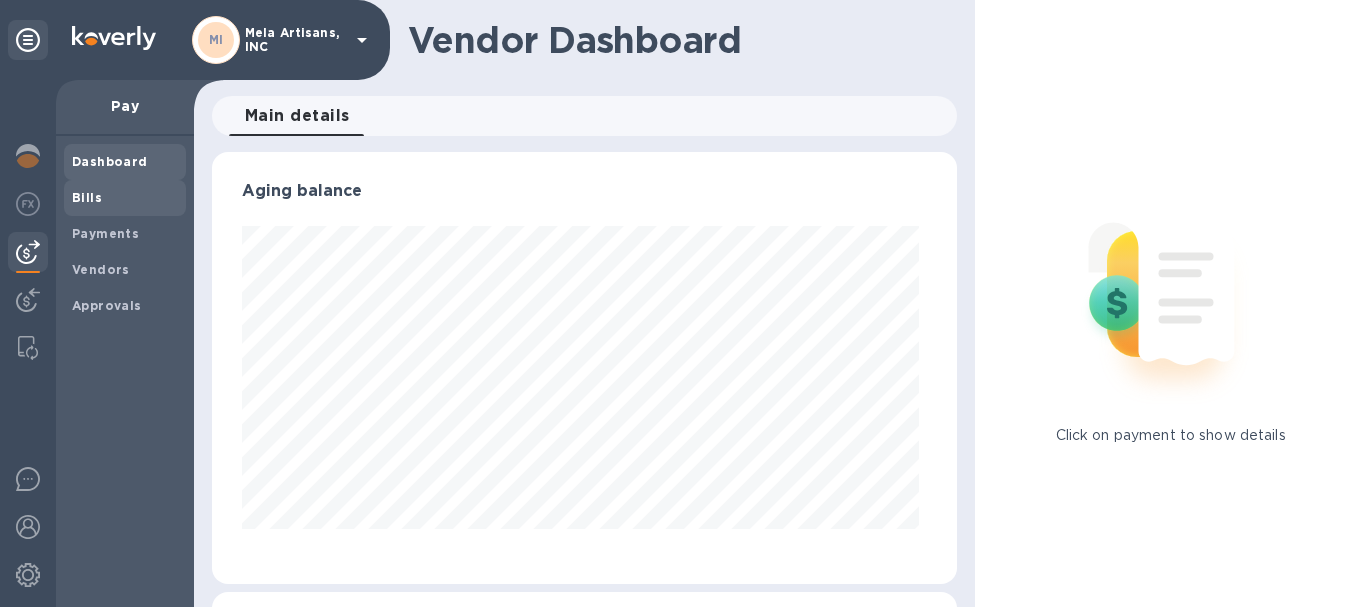 click on "Bills" at bounding box center (125, 198) 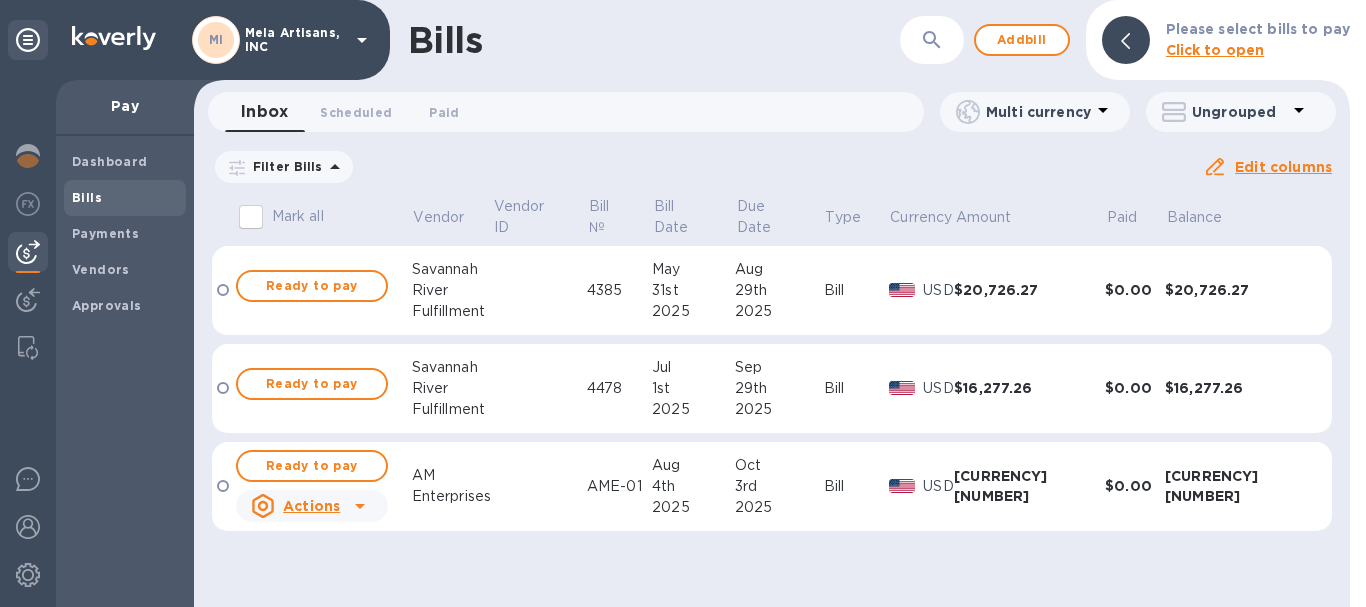 click 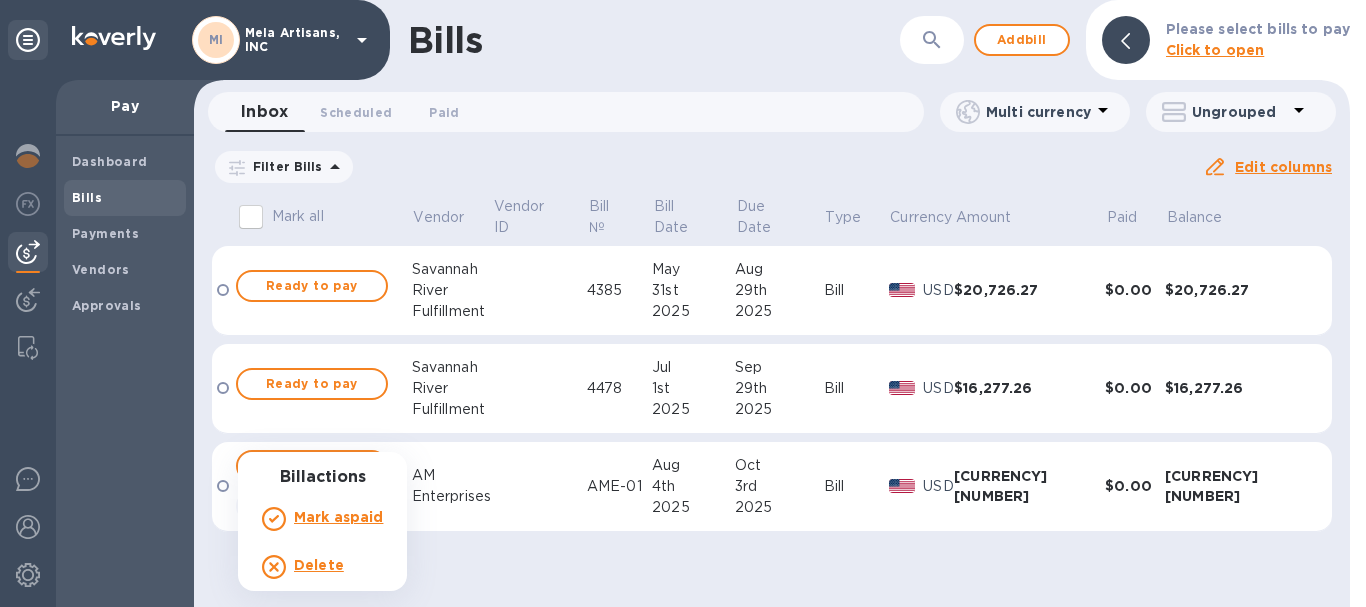 click at bounding box center [683, 303] 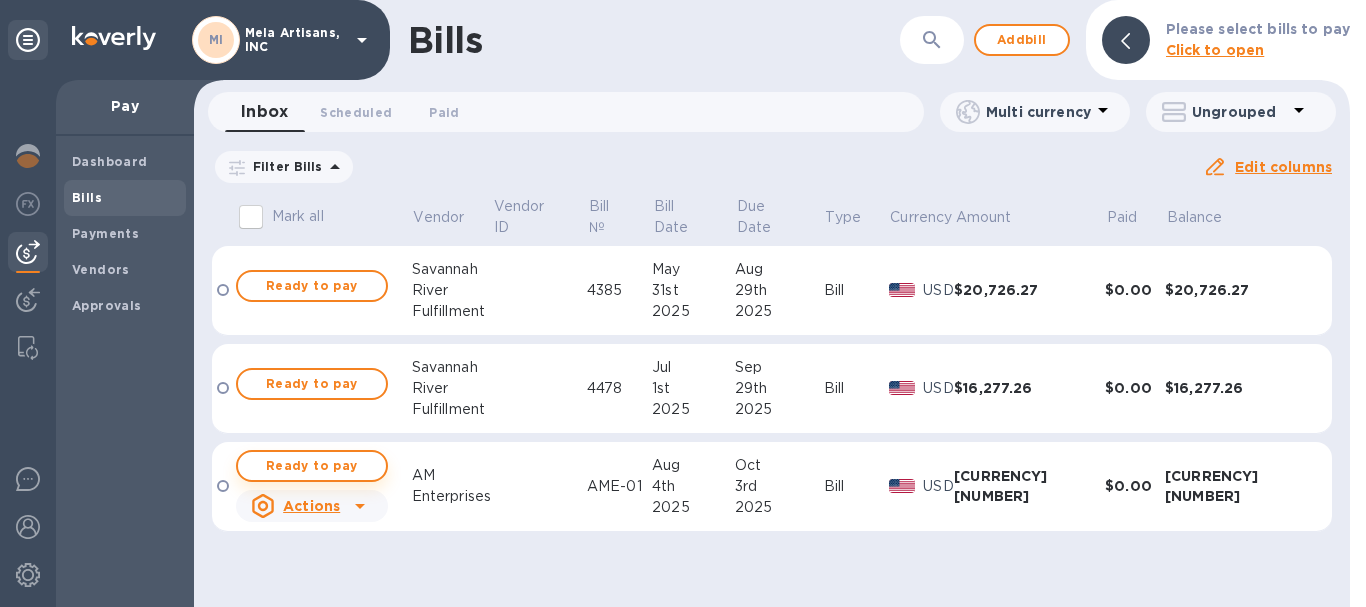 click on "Ready to pay" at bounding box center [312, 466] 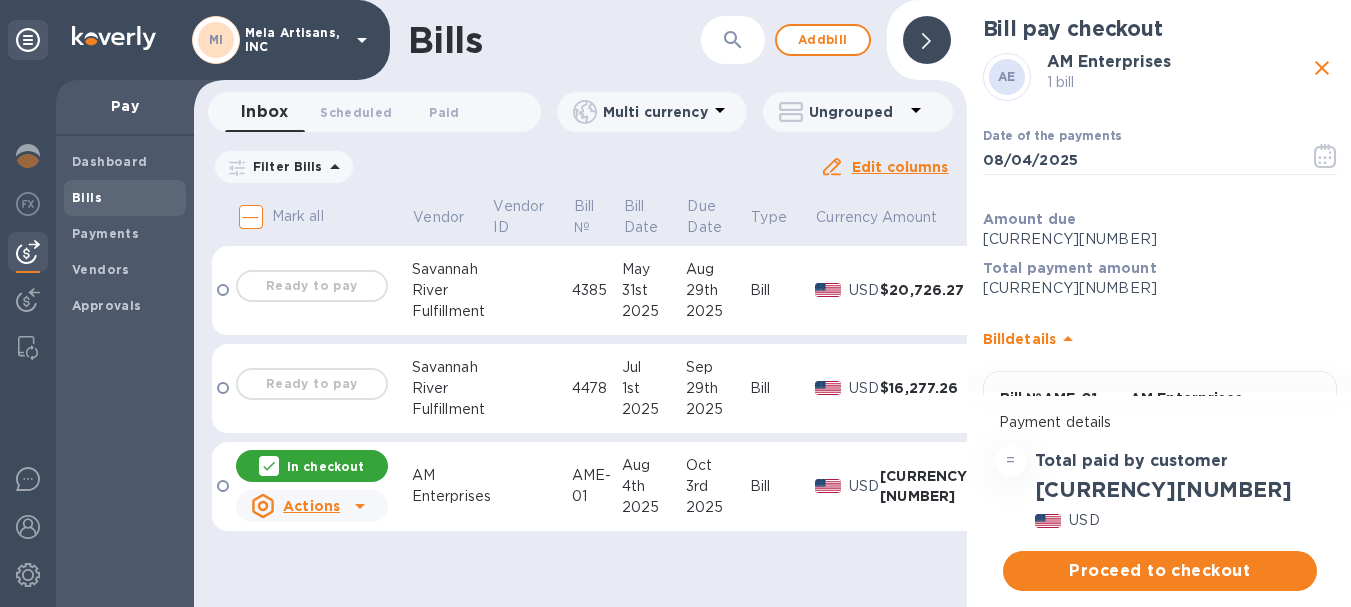 scroll, scrollTop: 100, scrollLeft: 0, axis: vertical 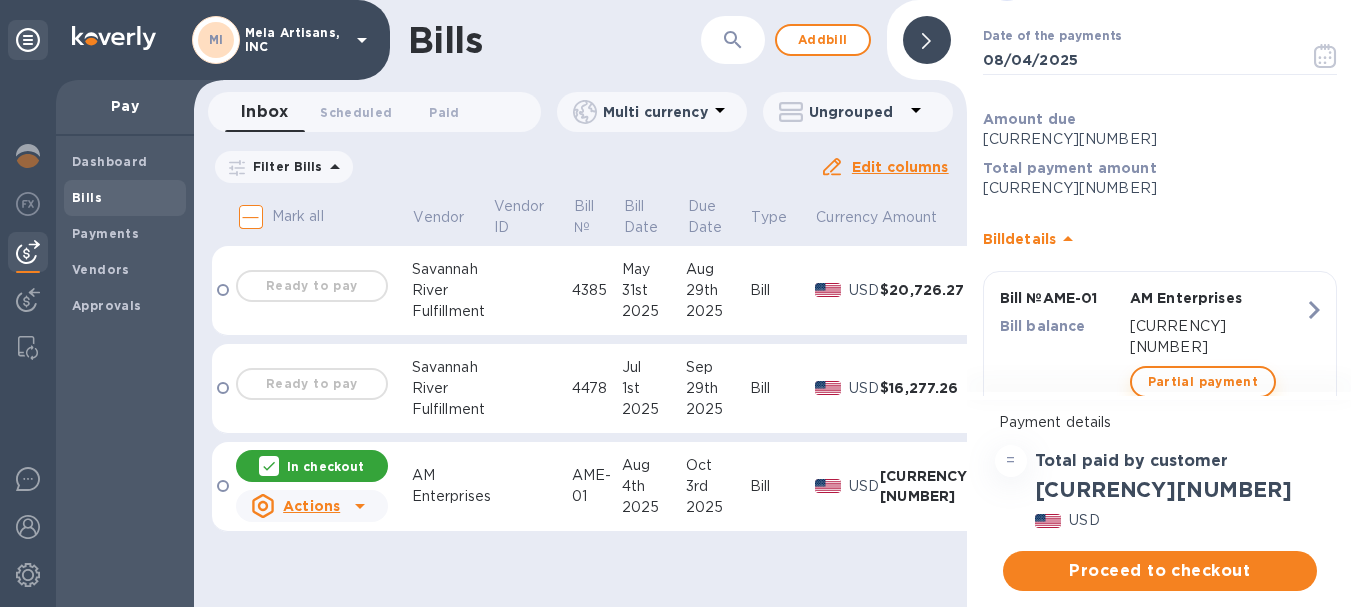 click on "Partial payment" at bounding box center (1203, 382) 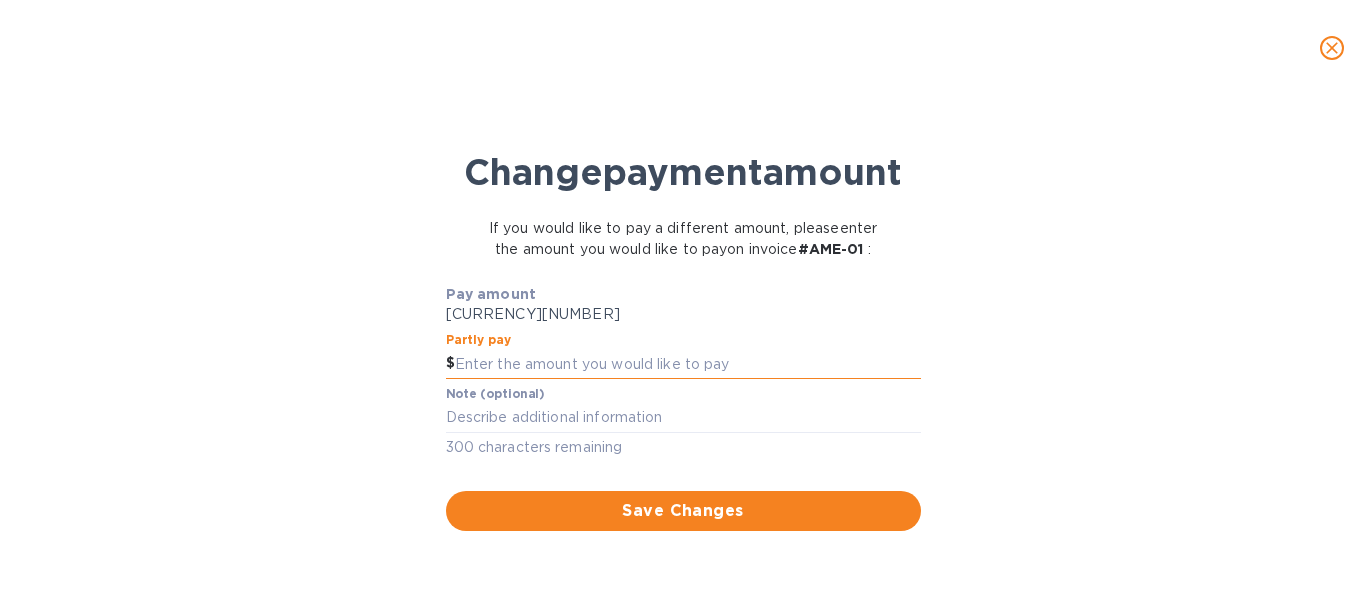 click at bounding box center [688, 364] 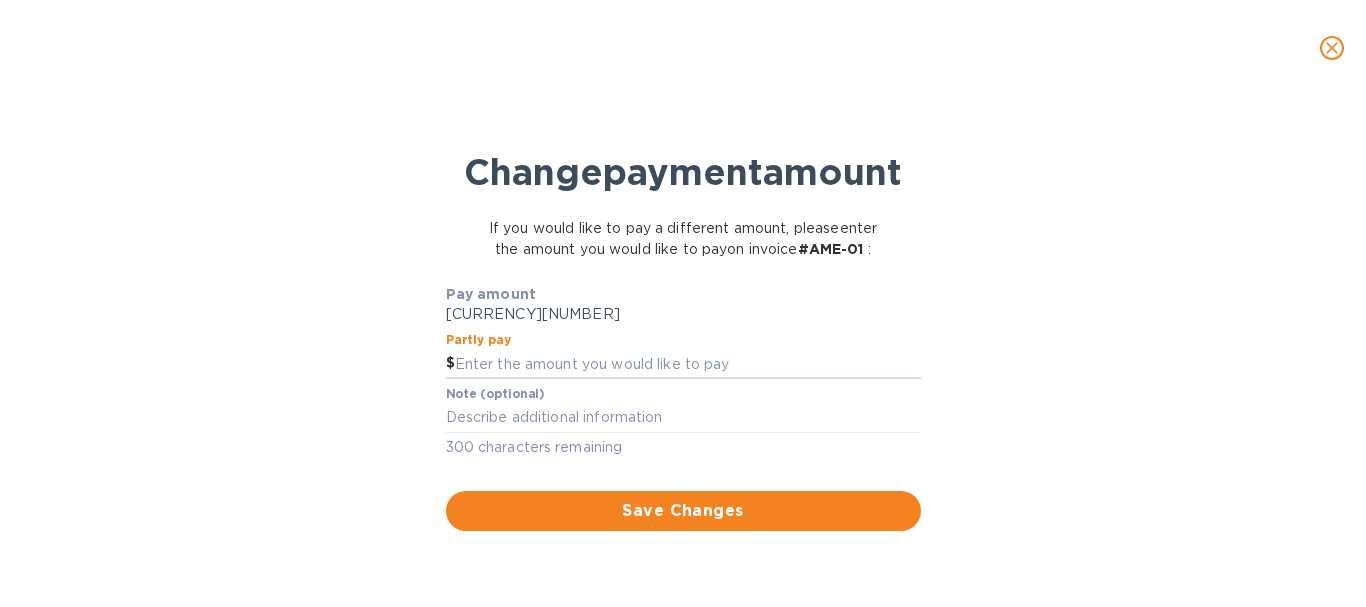 type on "5,000.00" 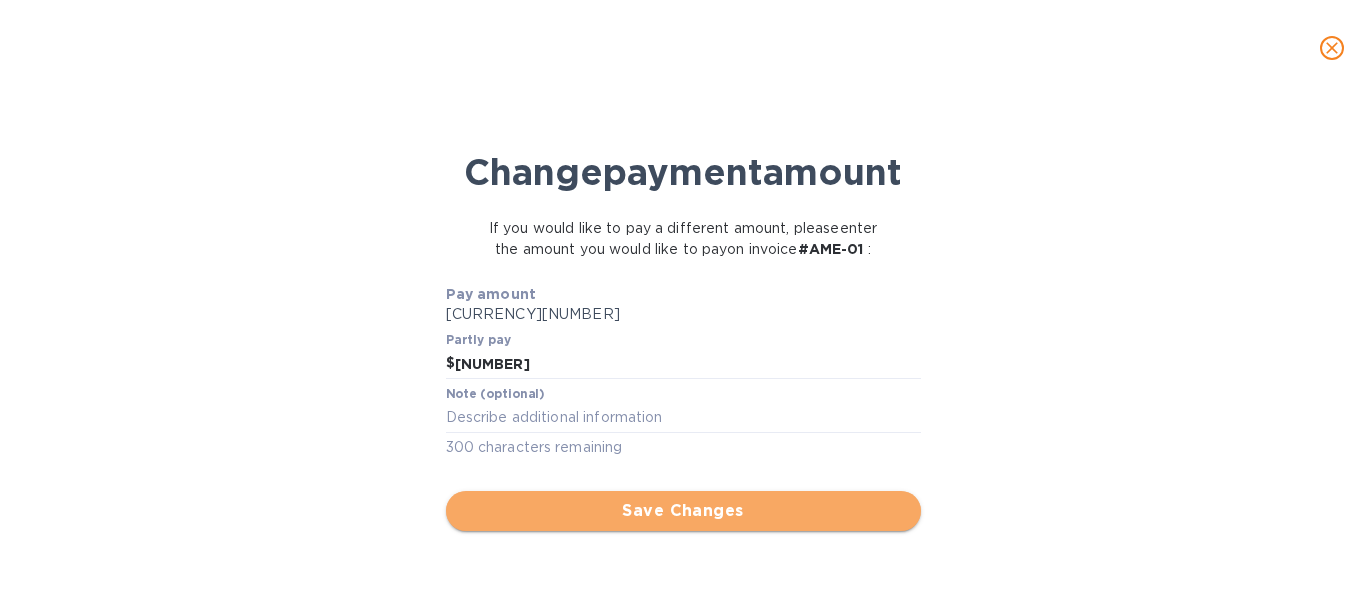 click on "Save Changes" at bounding box center [683, 511] 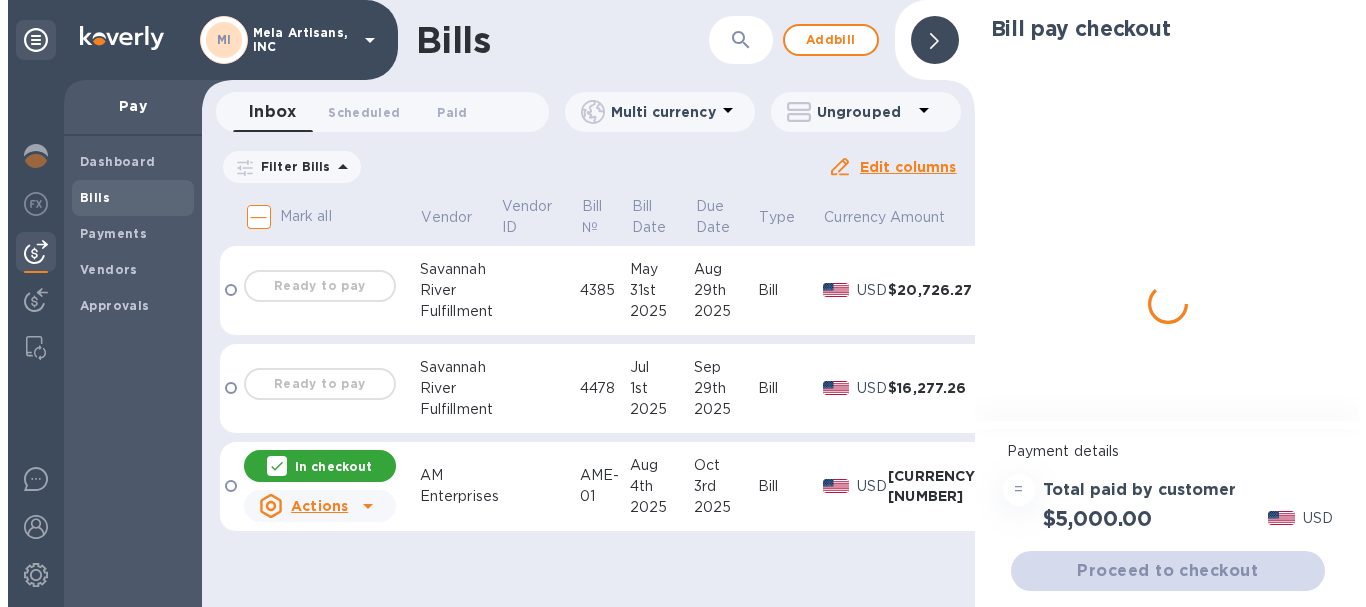 scroll, scrollTop: 0, scrollLeft: 0, axis: both 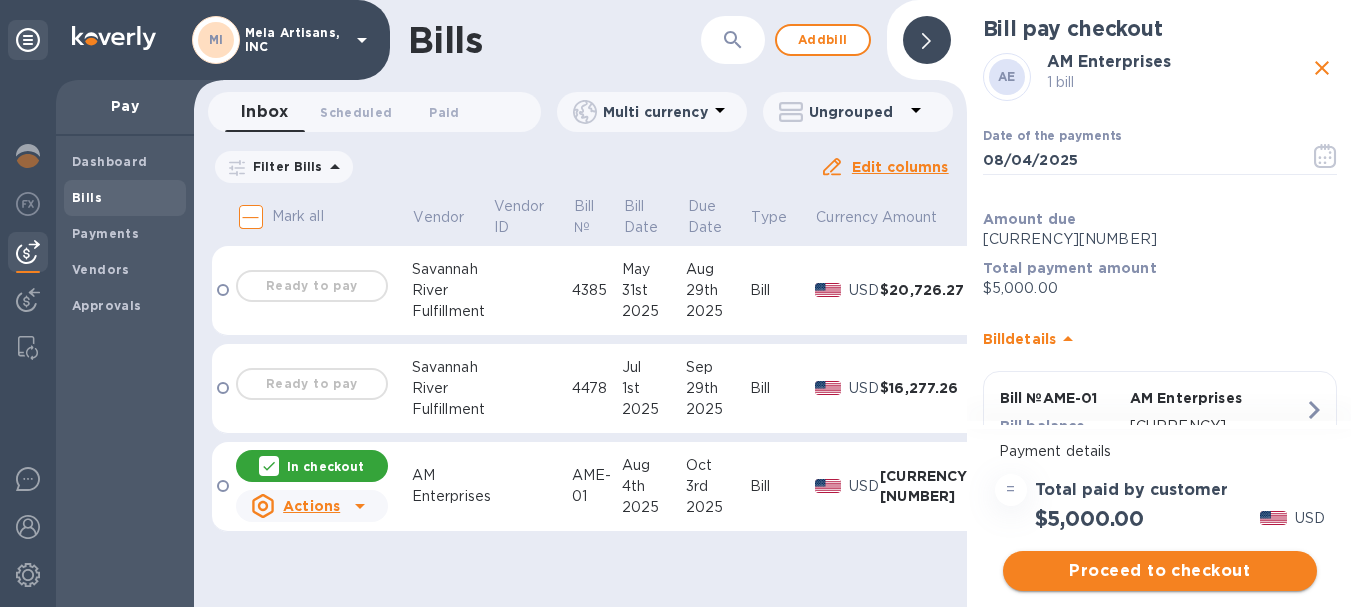 click on "Proceed to checkout" at bounding box center (1160, 571) 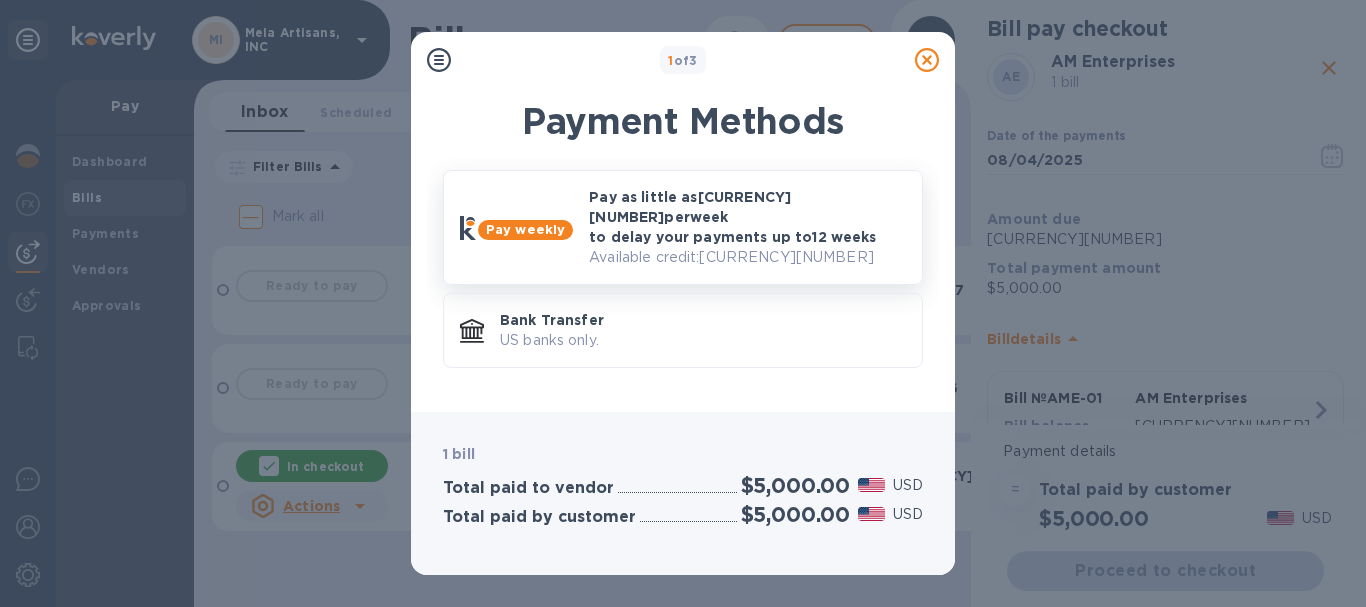 click on "Pay as little as $[PRICE] per week to delay your payments up to 12 weeks" at bounding box center (747, 217) 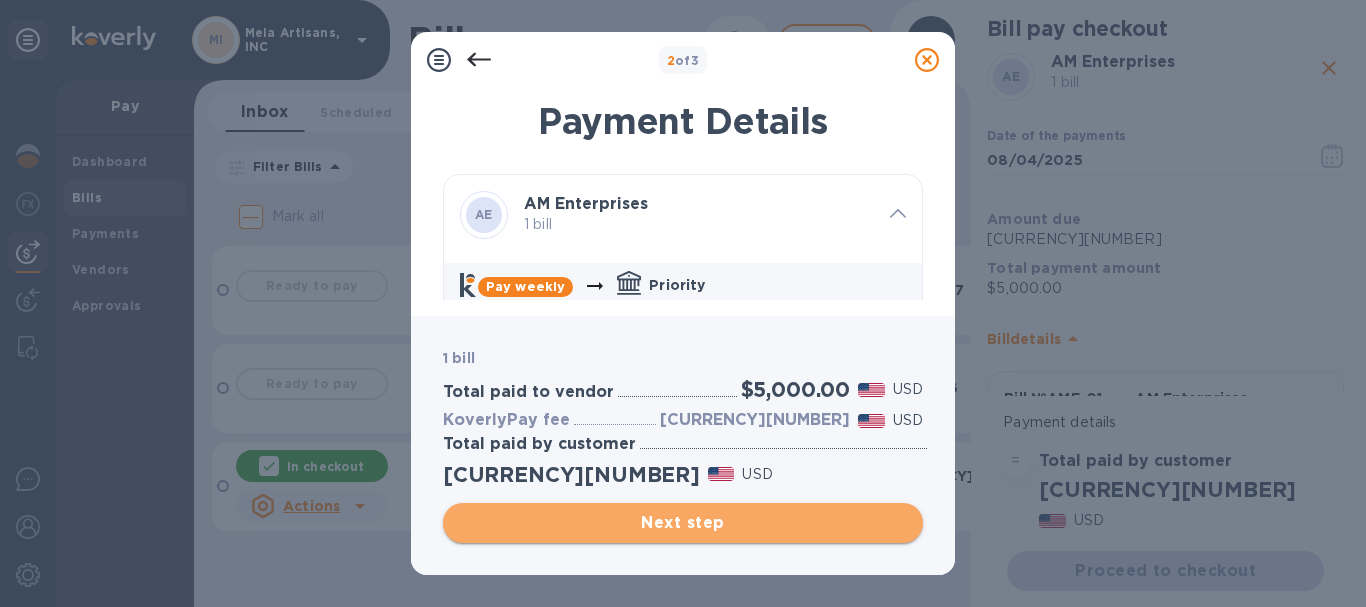 click on "Next step" at bounding box center [683, 523] 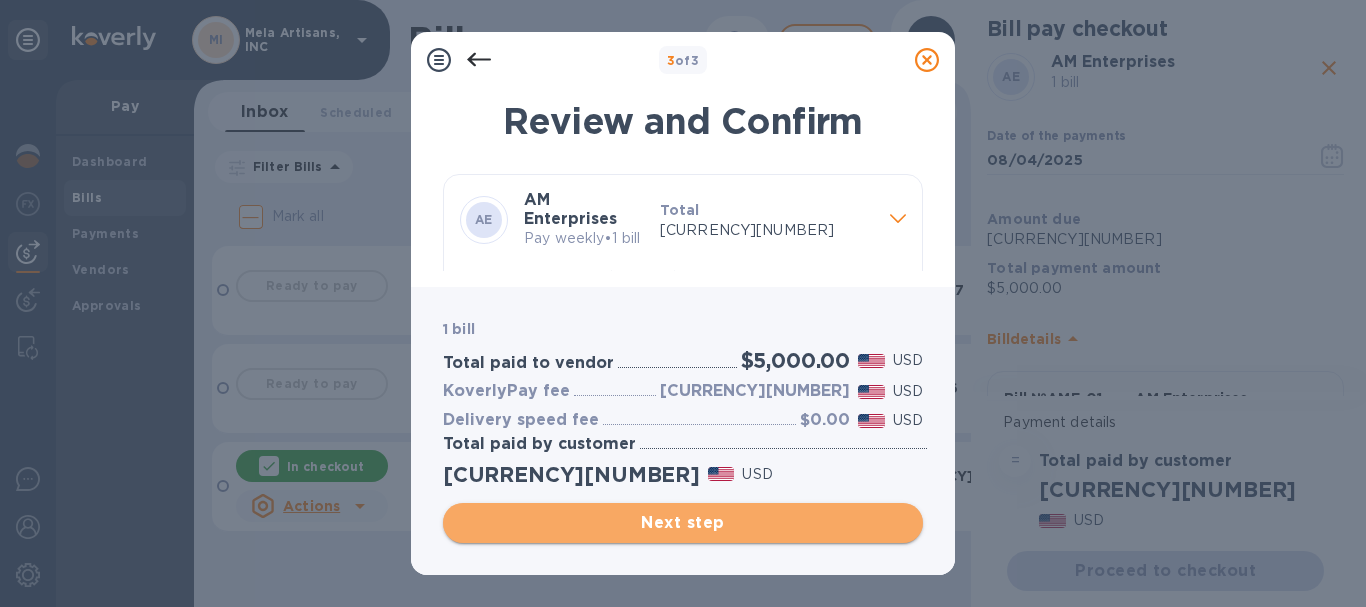 click on "Next step" at bounding box center [683, 523] 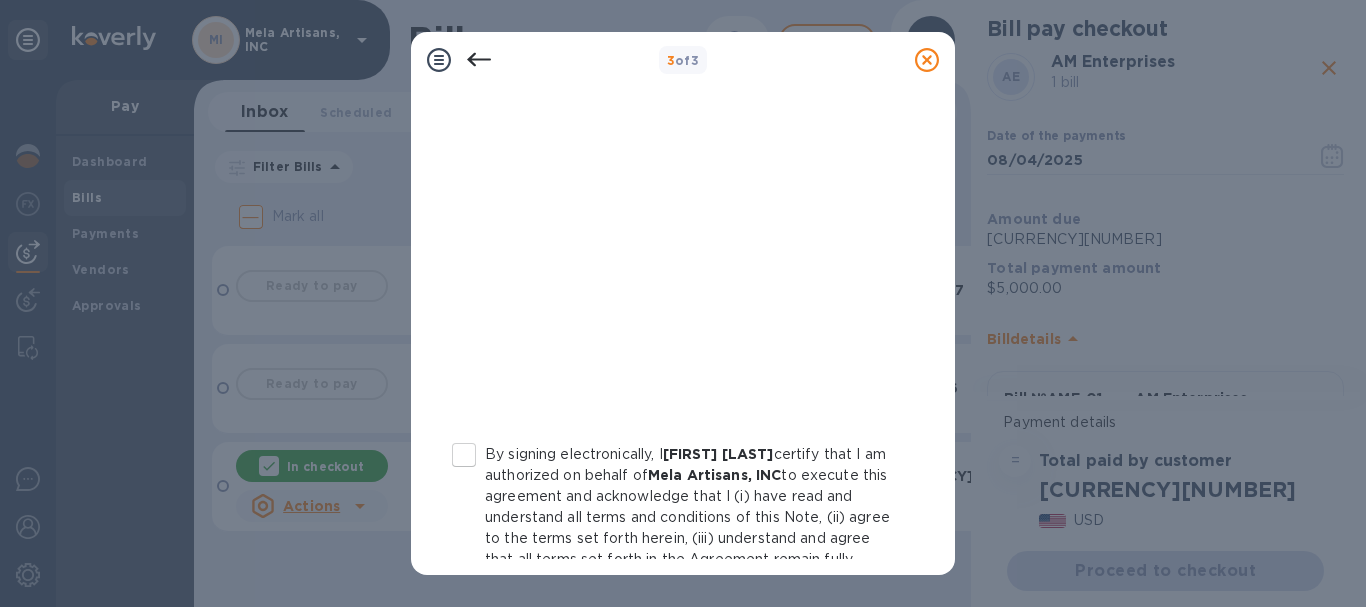 scroll, scrollTop: 511, scrollLeft: 0, axis: vertical 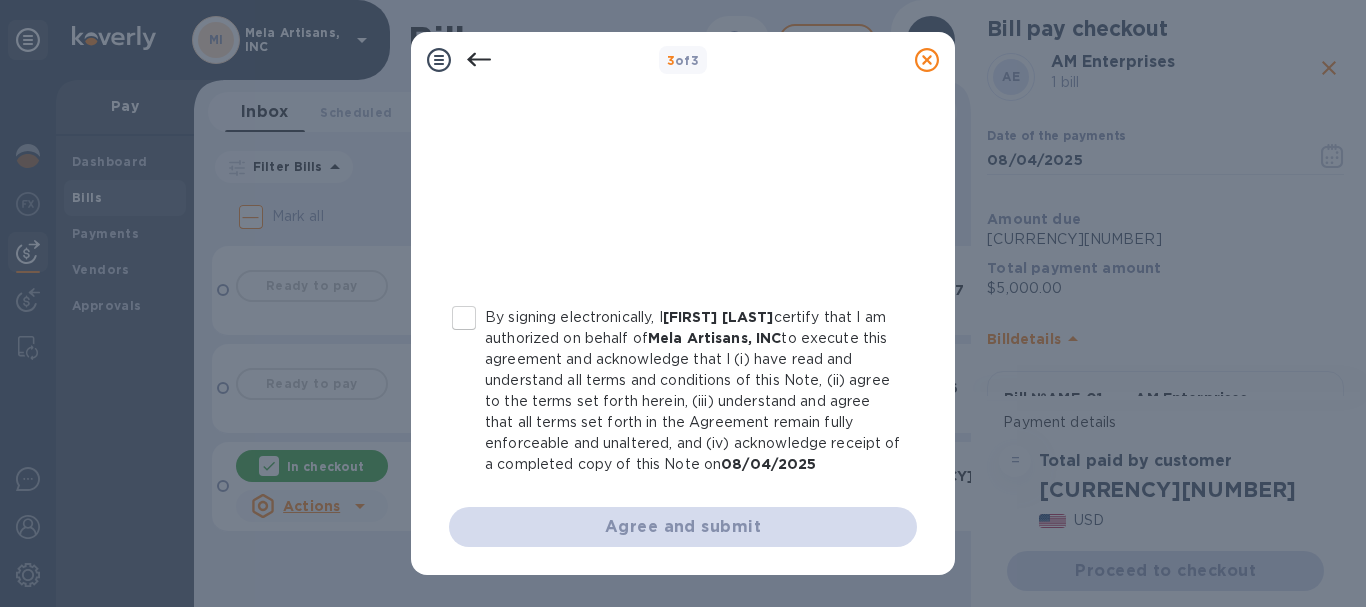 click on "By signing electronically, I Sharon Ringnalda certify that I am authorized on behalf of Mela Artisans, INC to execute this agreement and acknowledge that I (i) have read and understand all terms and conditions of this Note, (ii) agree to the terms set forth herein, (iii) understand and agree that all terms set forth in the Agreement remain fully enforceable and unaltered, and (iv) acknowledge receipt of a completed copy of this Note on 08/04/2025" at bounding box center [464, 318] 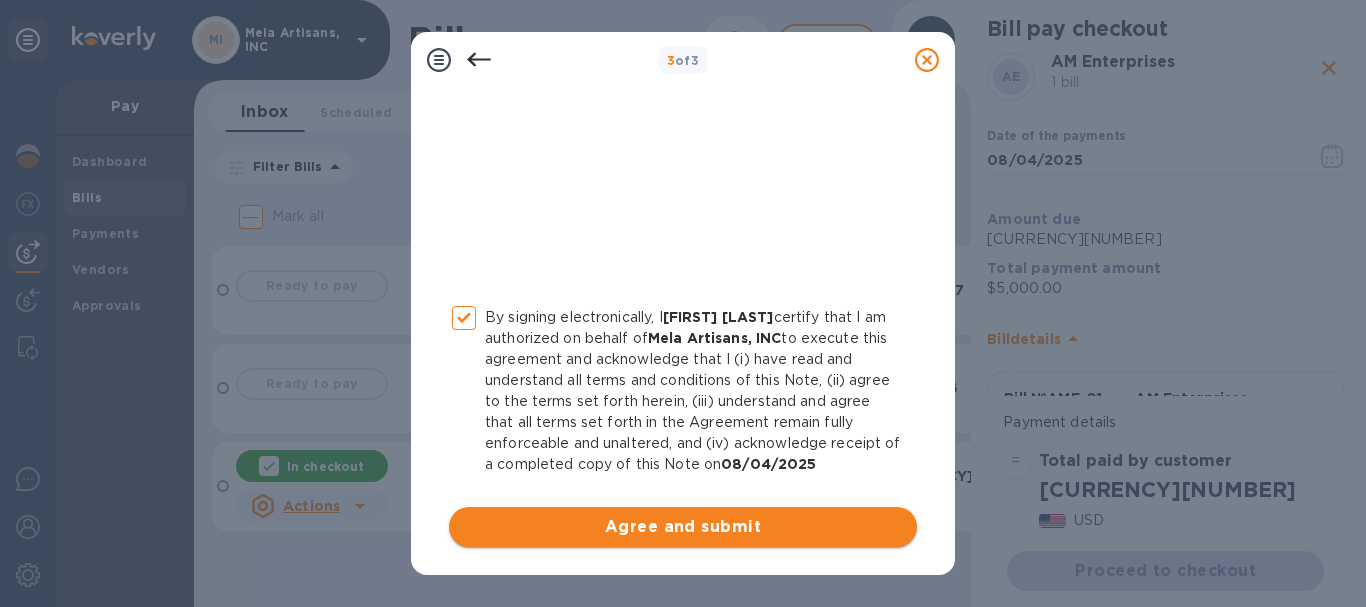 click on "Agree and submit" at bounding box center (683, 527) 